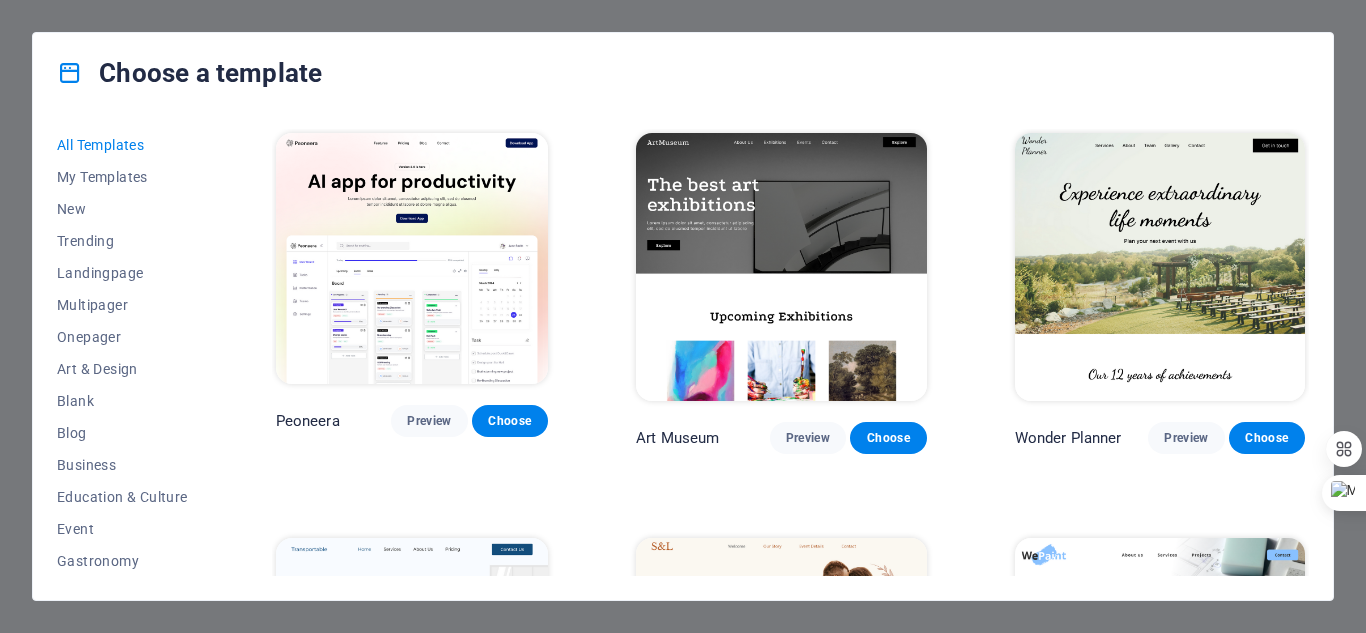 scroll, scrollTop: 0, scrollLeft: 0, axis: both 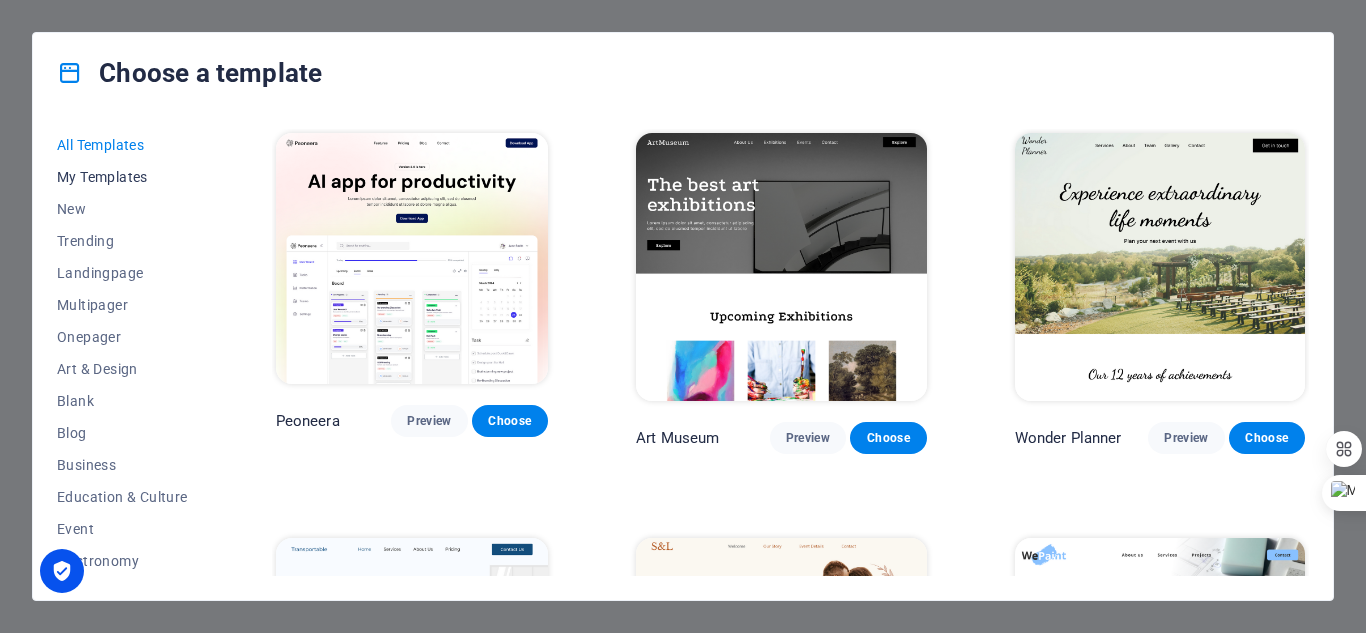 click on "My Templates" at bounding box center [122, 177] 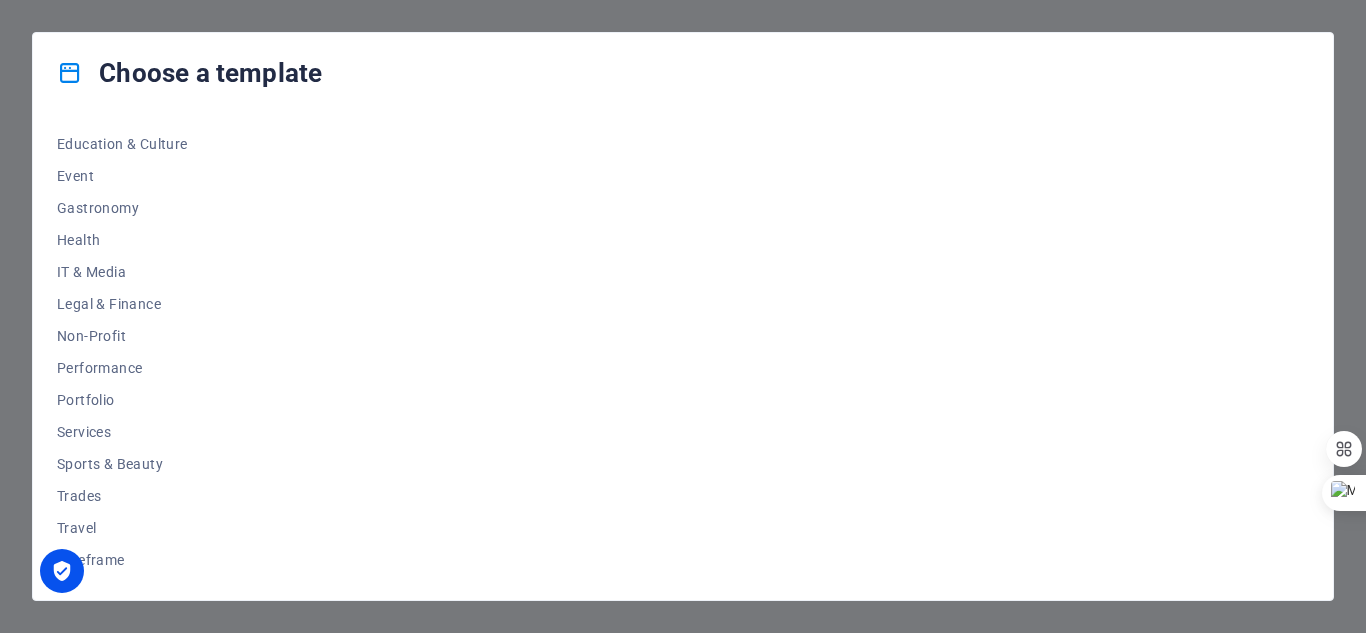 scroll, scrollTop: 0, scrollLeft: 0, axis: both 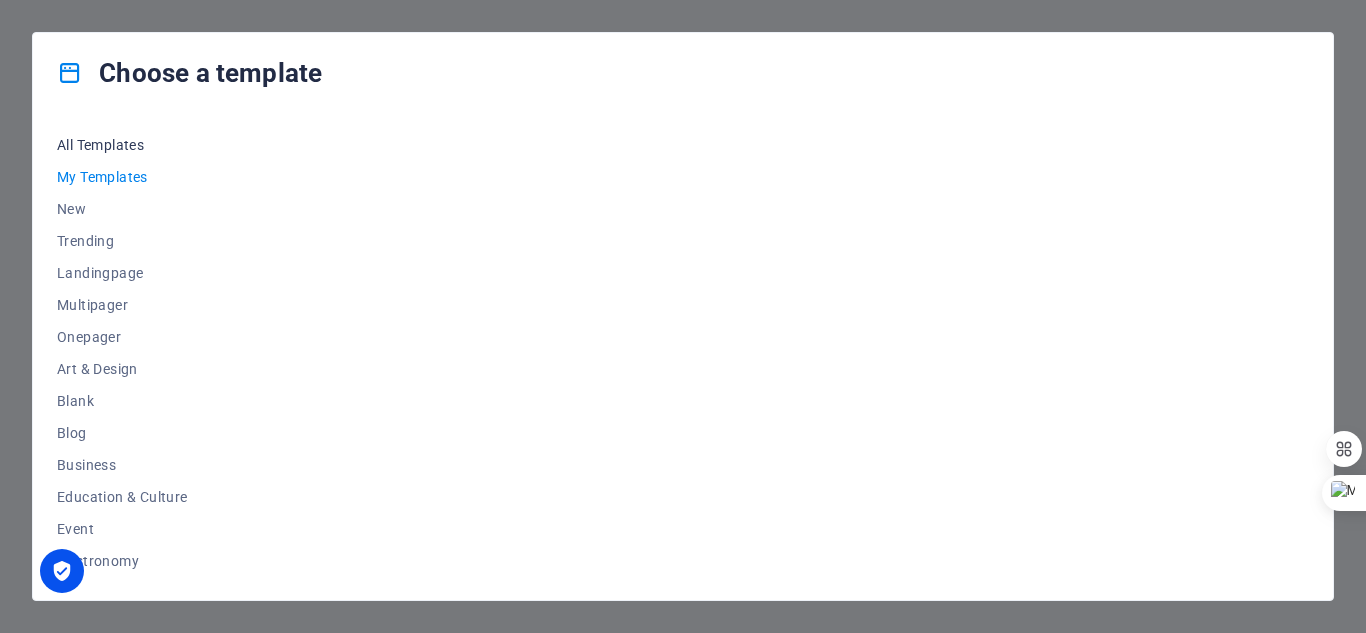 click on "All Templates" at bounding box center [122, 145] 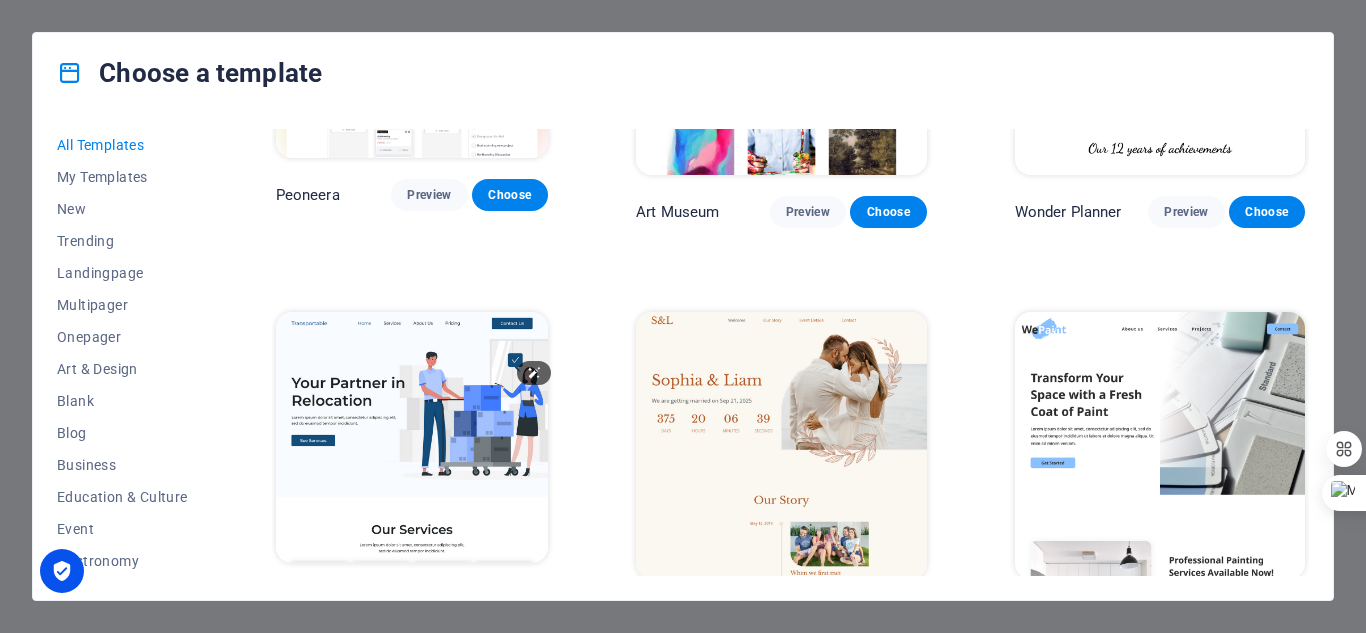 scroll, scrollTop: 0, scrollLeft: 0, axis: both 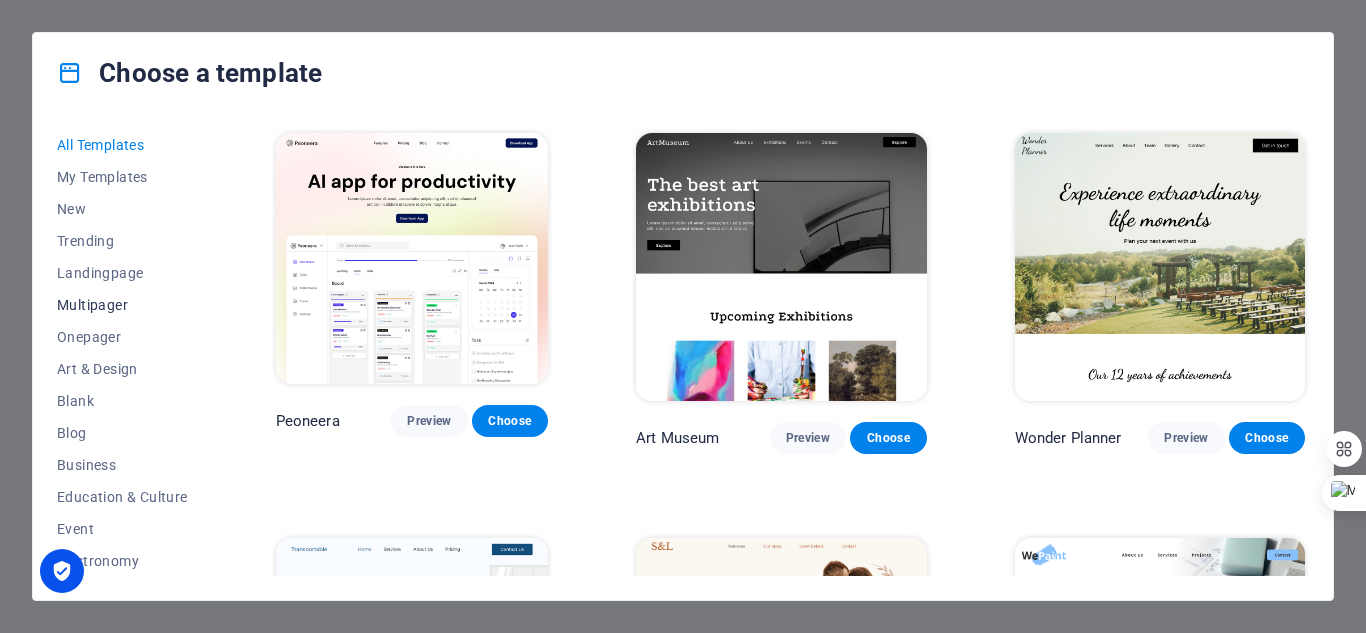 click on "Multipager" at bounding box center [122, 305] 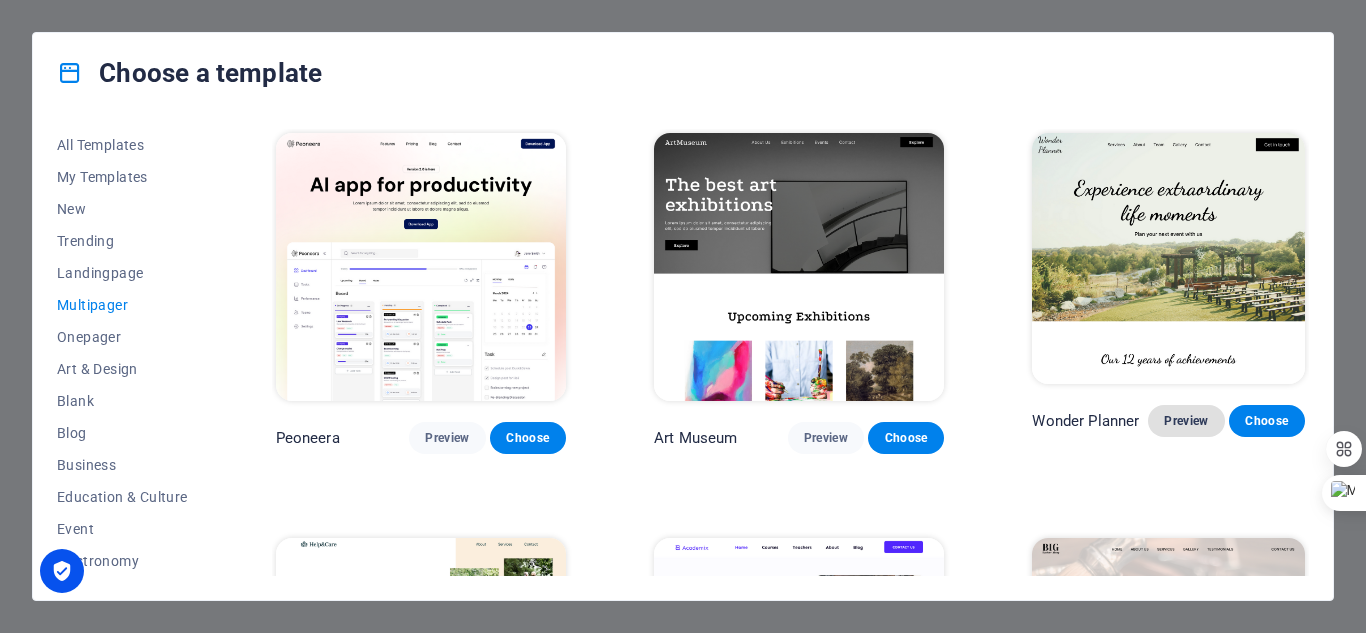 click on "Preview" at bounding box center (1186, 421) 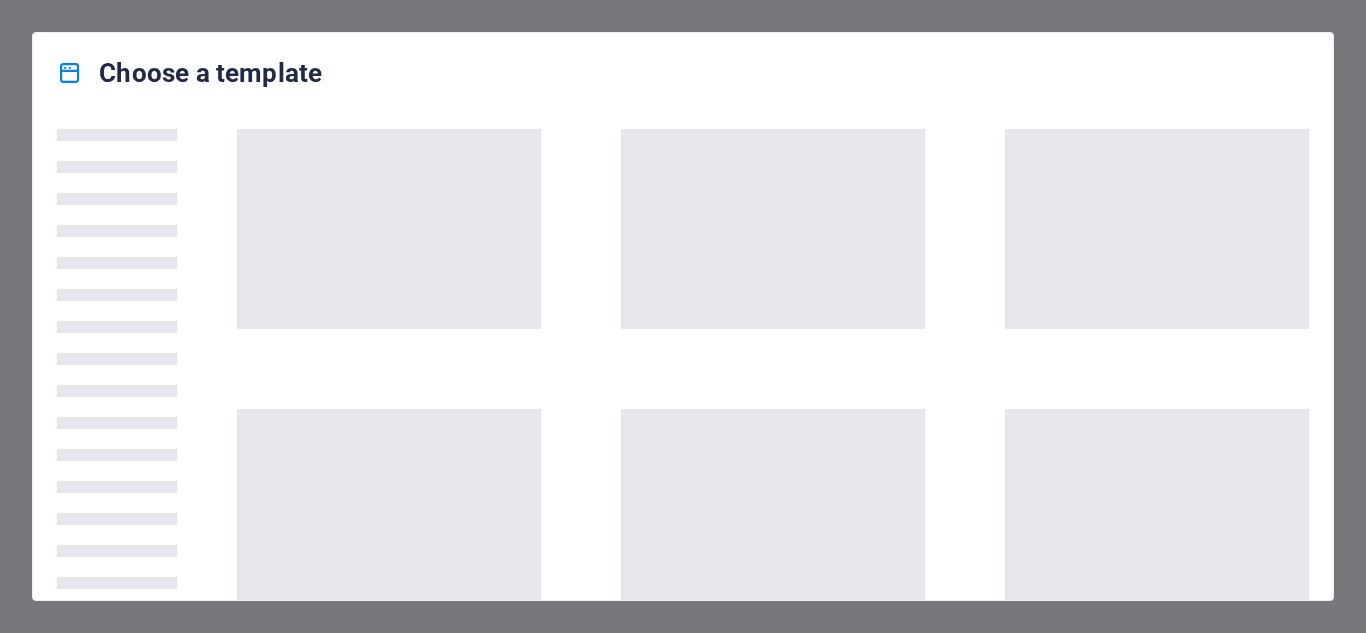scroll, scrollTop: 0, scrollLeft: 0, axis: both 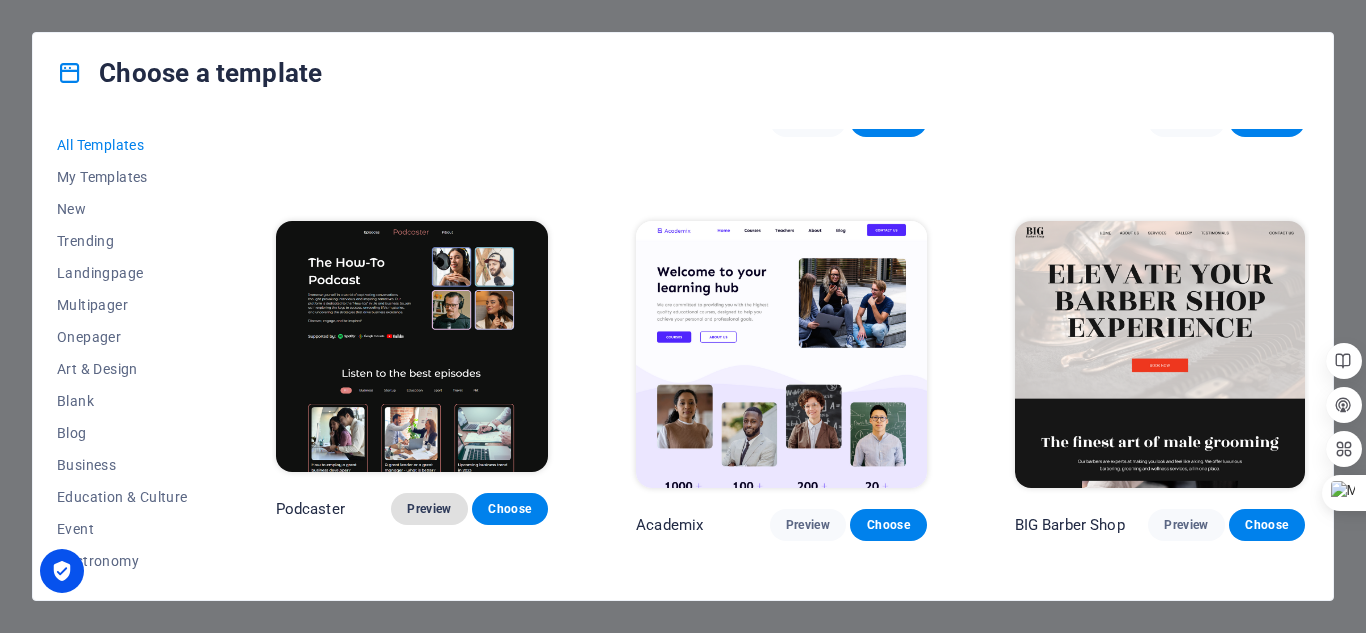 click on "Preview" at bounding box center (429, 509) 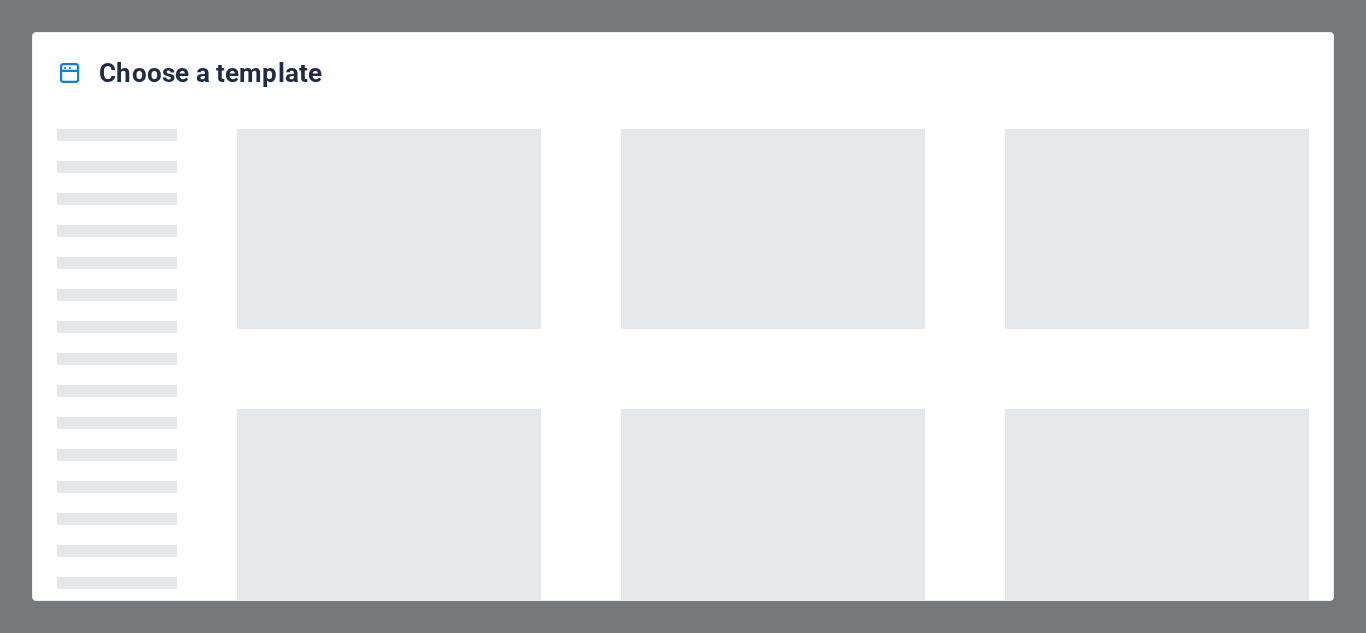 scroll, scrollTop: 0, scrollLeft: 0, axis: both 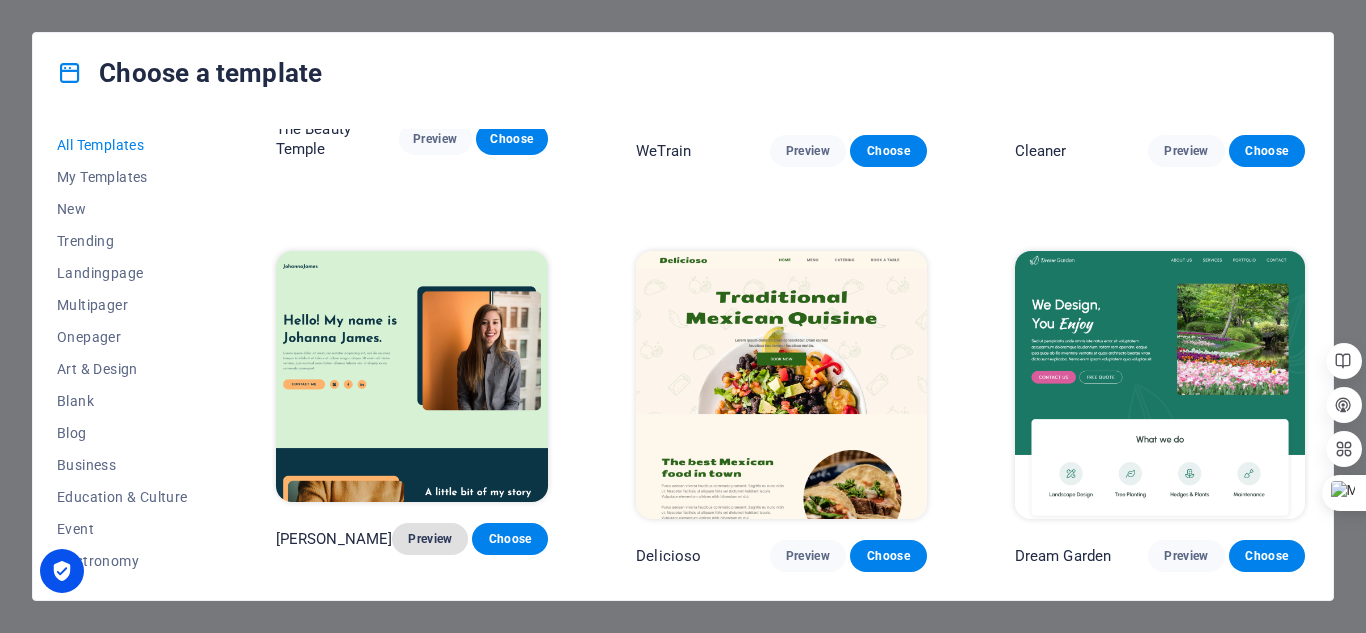 click on "Preview" at bounding box center (430, 539) 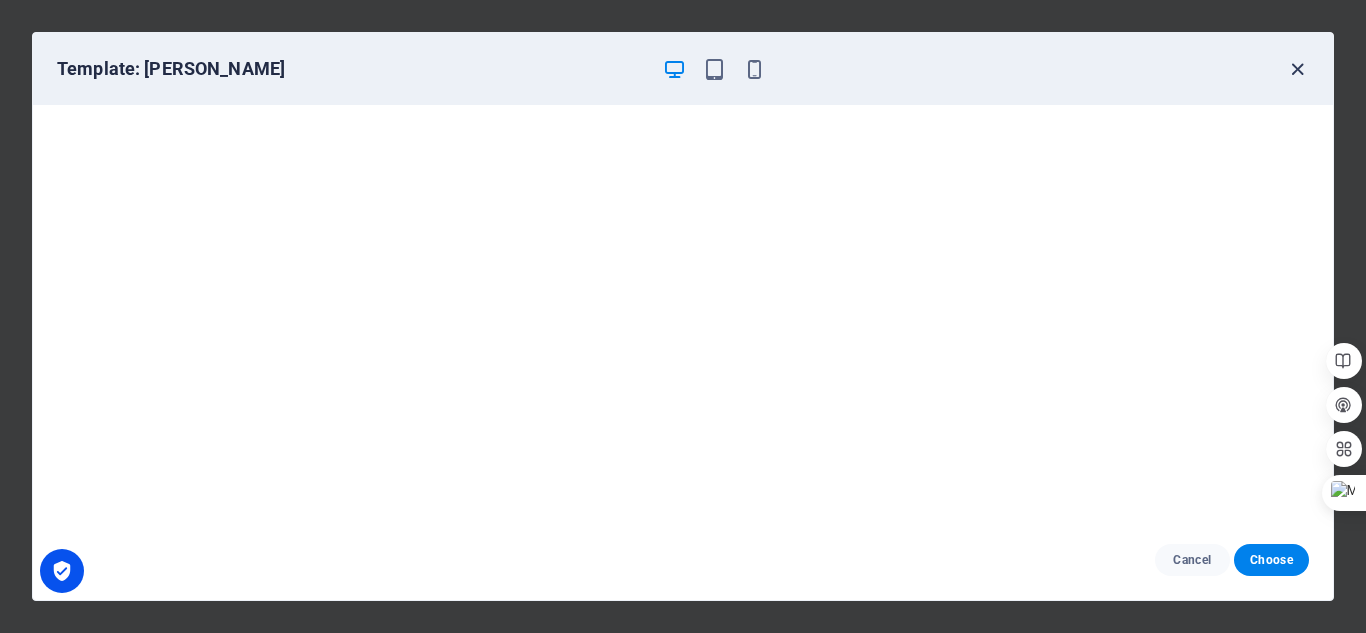 click at bounding box center (1297, 69) 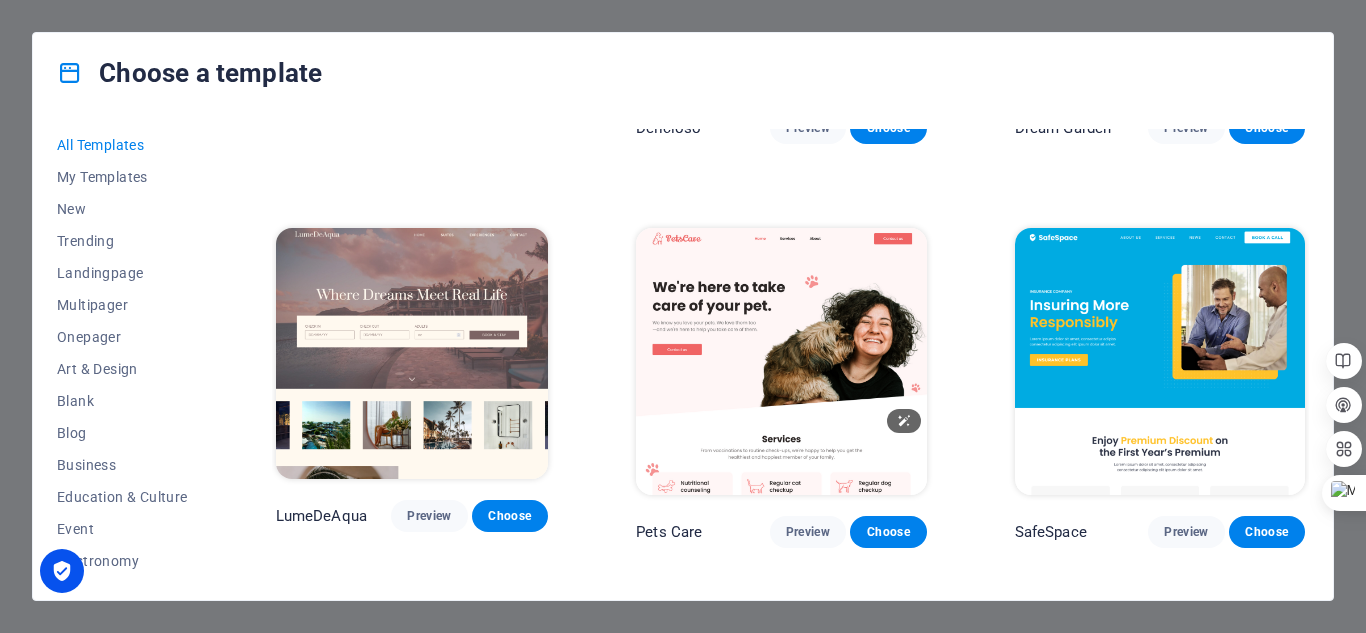 scroll, scrollTop: 2751, scrollLeft: 0, axis: vertical 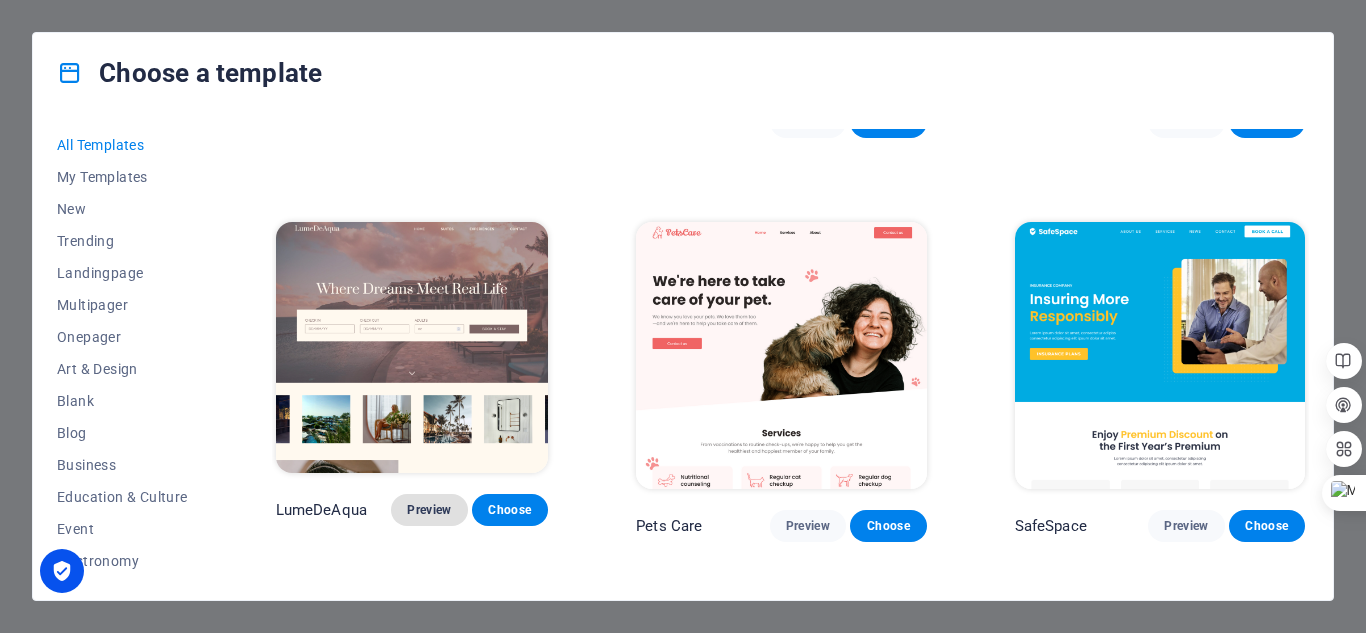 click on "Preview" at bounding box center [429, 510] 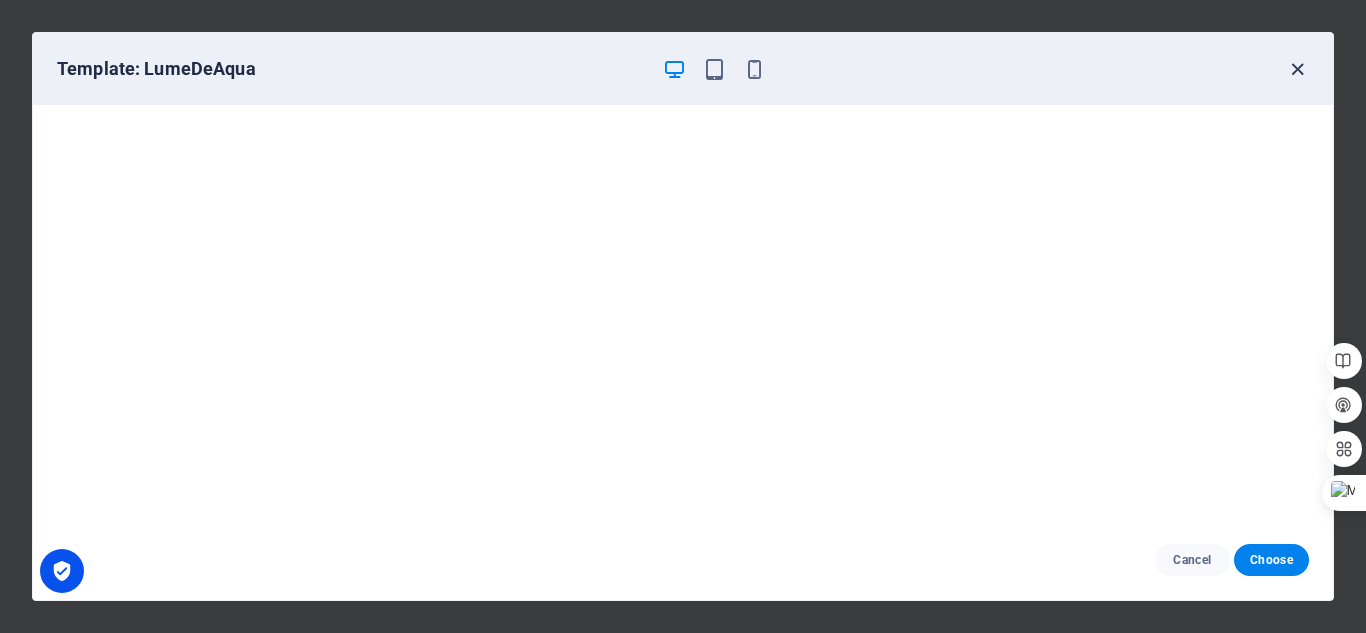 click at bounding box center [1297, 69] 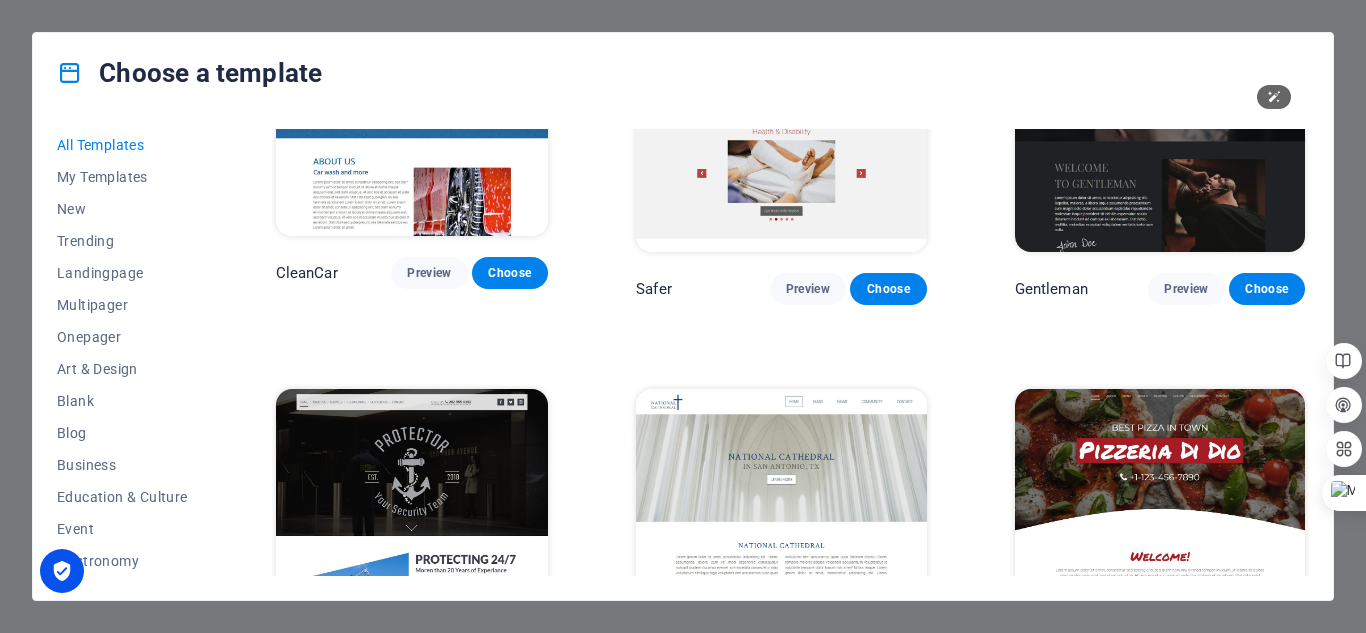 scroll, scrollTop: 7447, scrollLeft: 0, axis: vertical 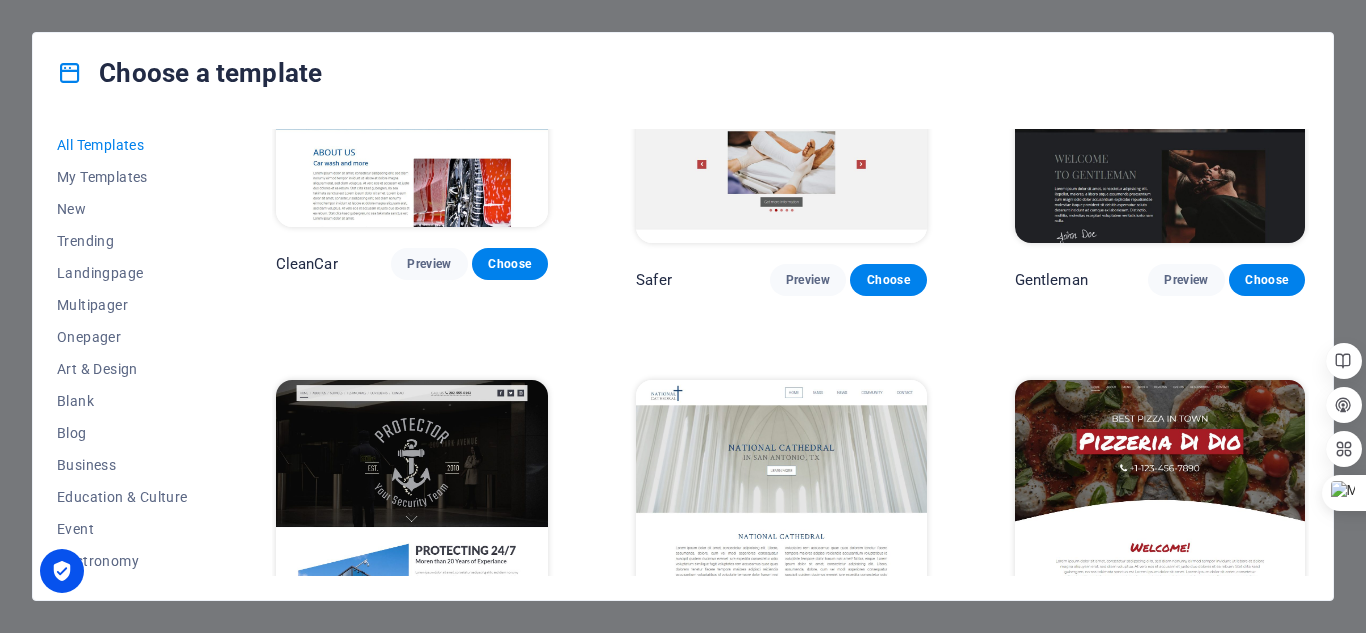 click on "Preview" at bounding box center (1186, 685) 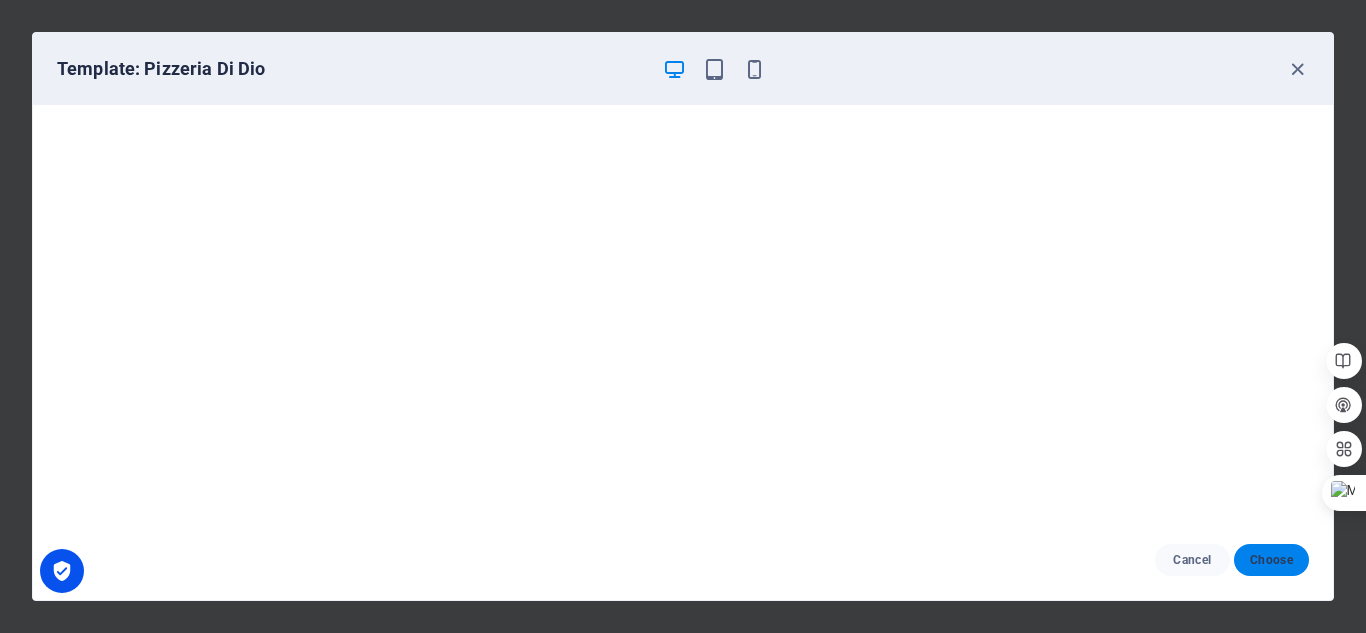 click on "Choose" at bounding box center [1271, 560] 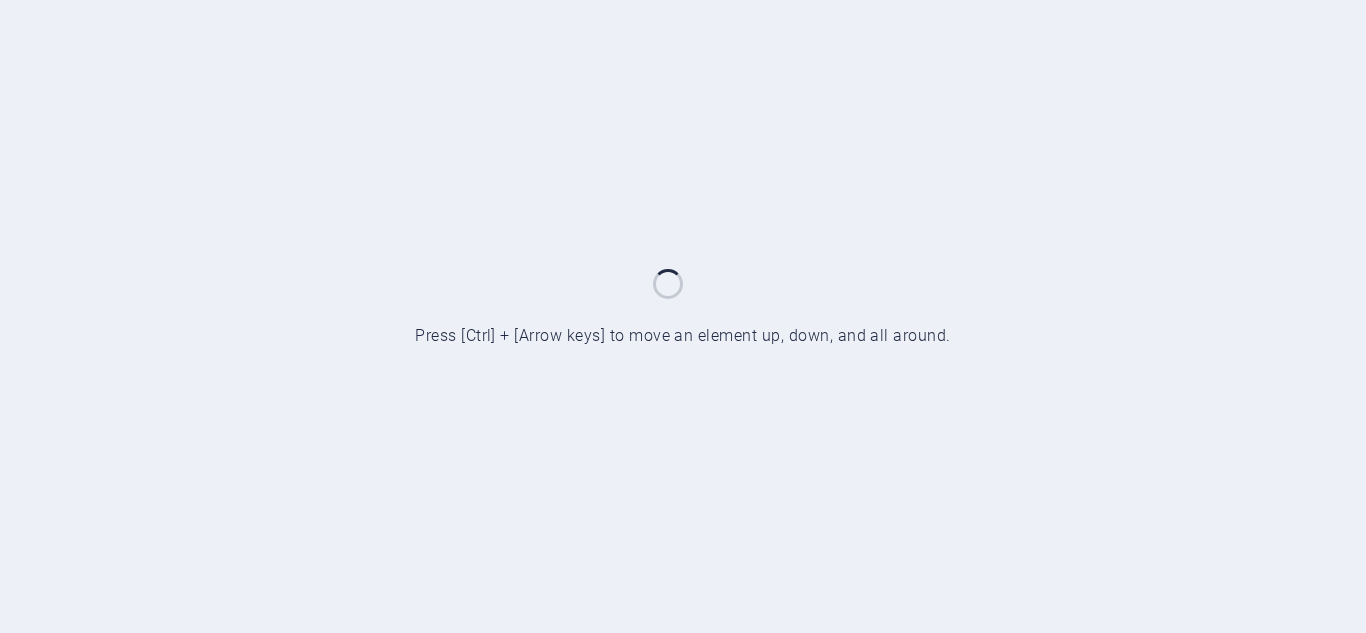 scroll, scrollTop: 0, scrollLeft: 0, axis: both 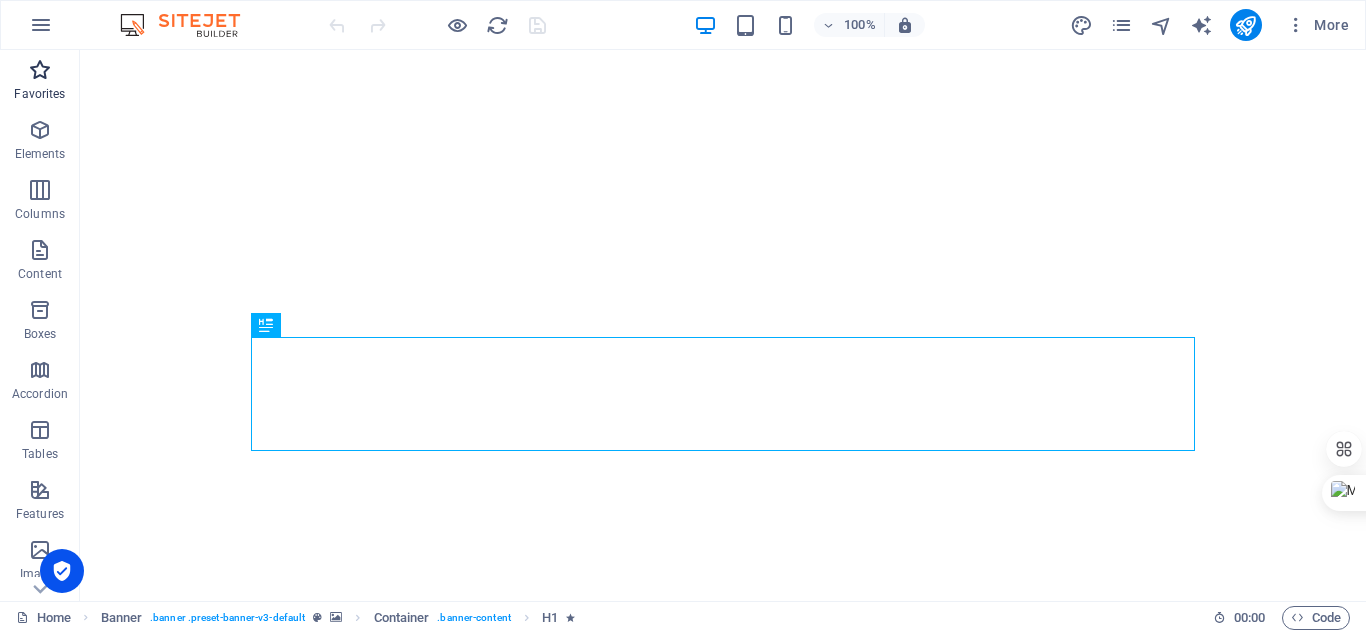 click at bounding box center [40, 70] 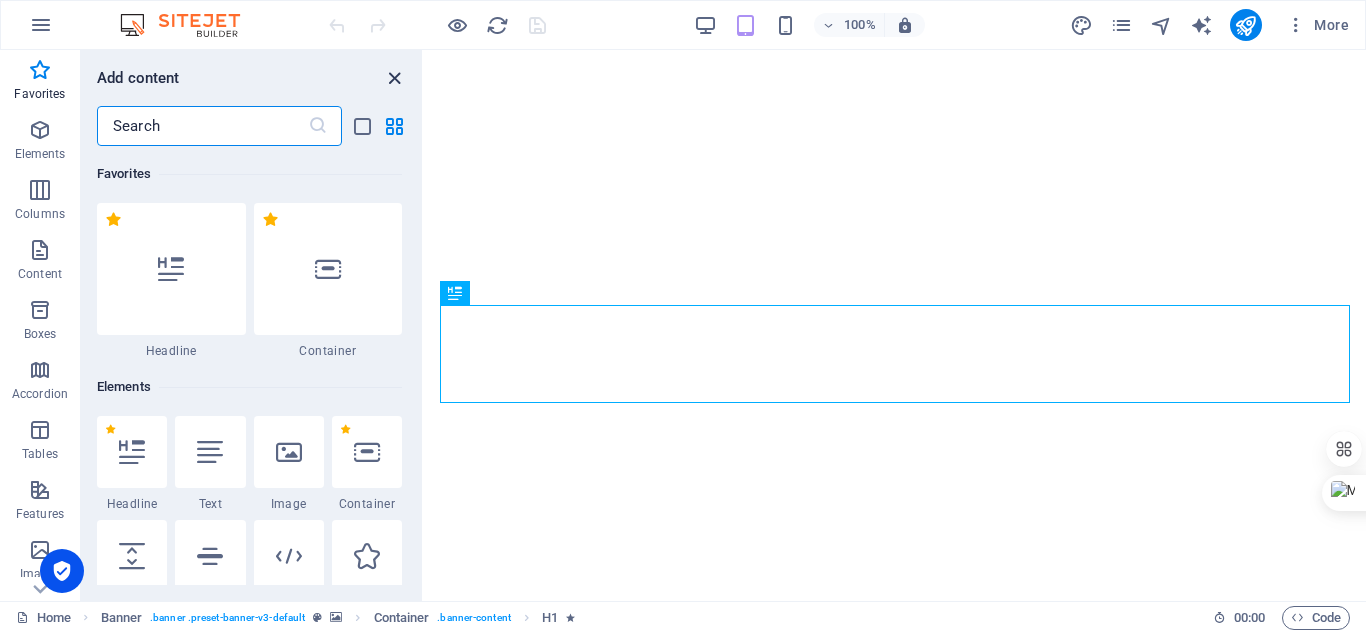 click at bounding box center [394, 78] 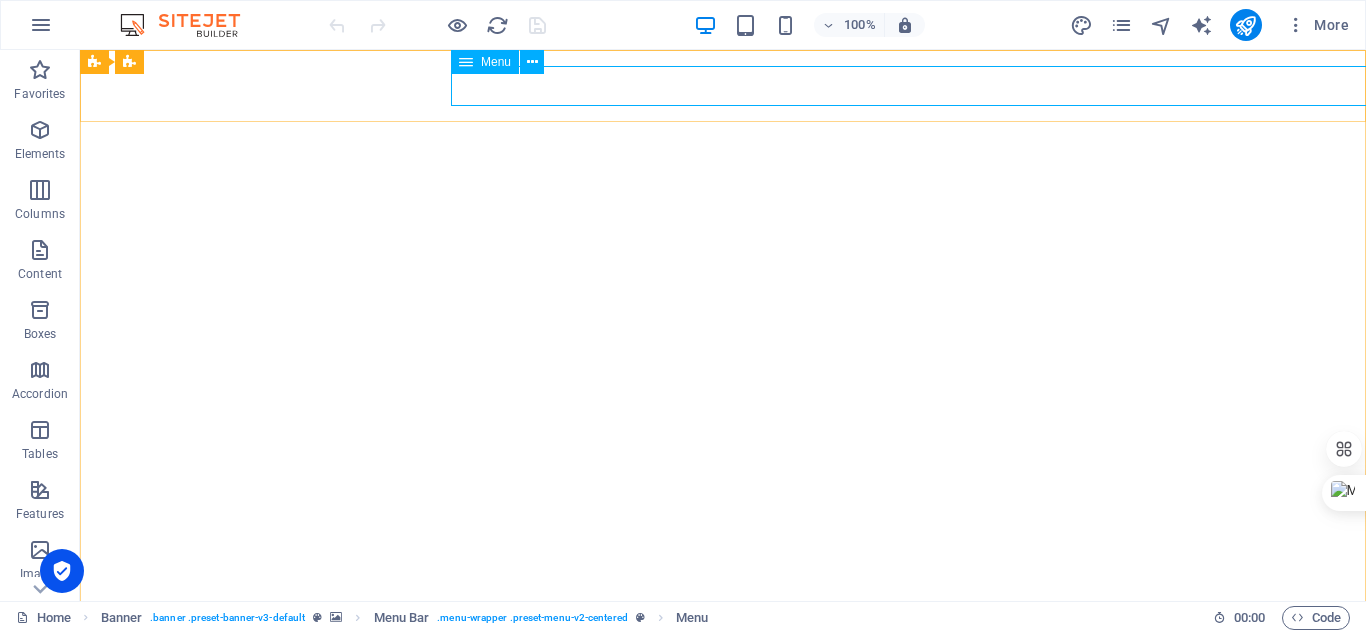 click on "Menu" at bounding box center (496, 62) 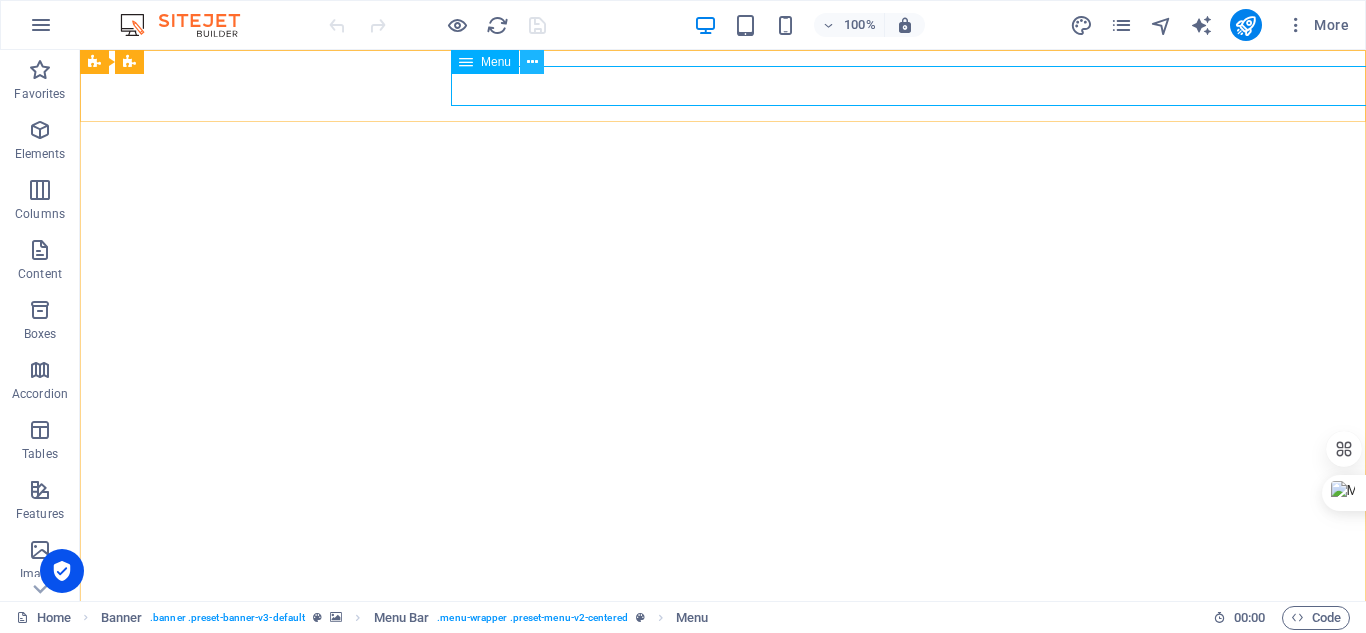 click at bounding box center [532, 62] 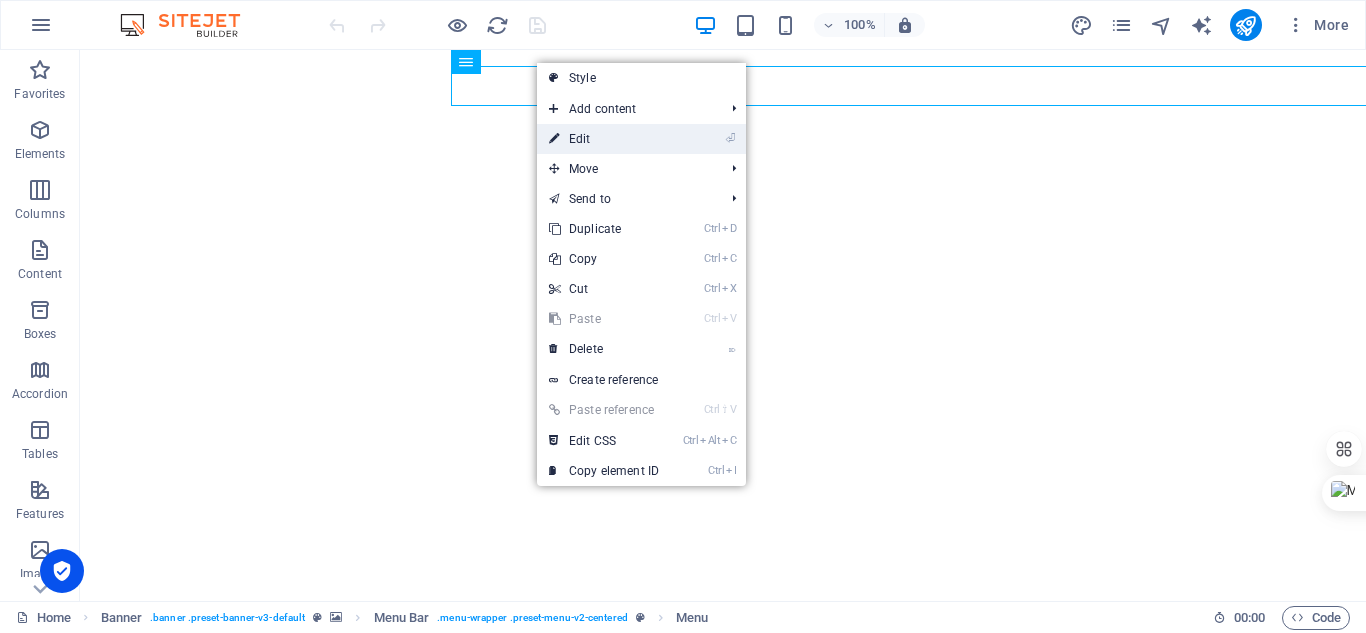 click on "⏎  Edit" at bounding box center [604, 139] 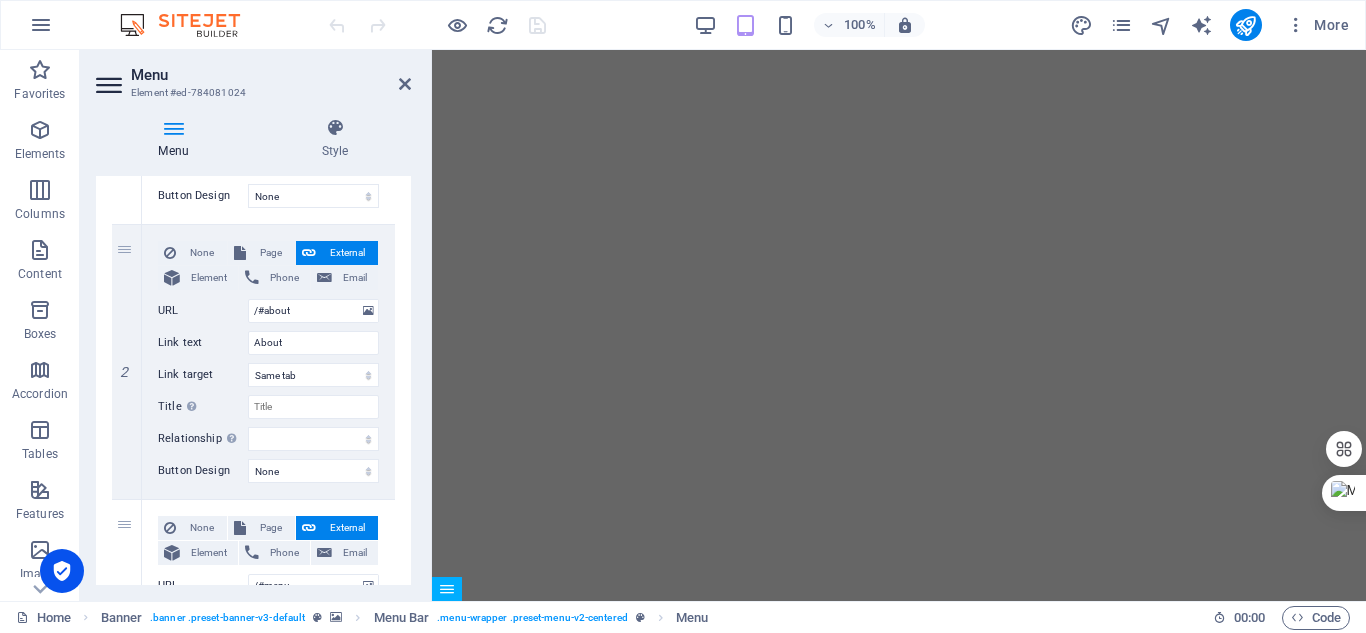 scroll, scrollTop: 423, scrollLeft: 0, axis: vertical 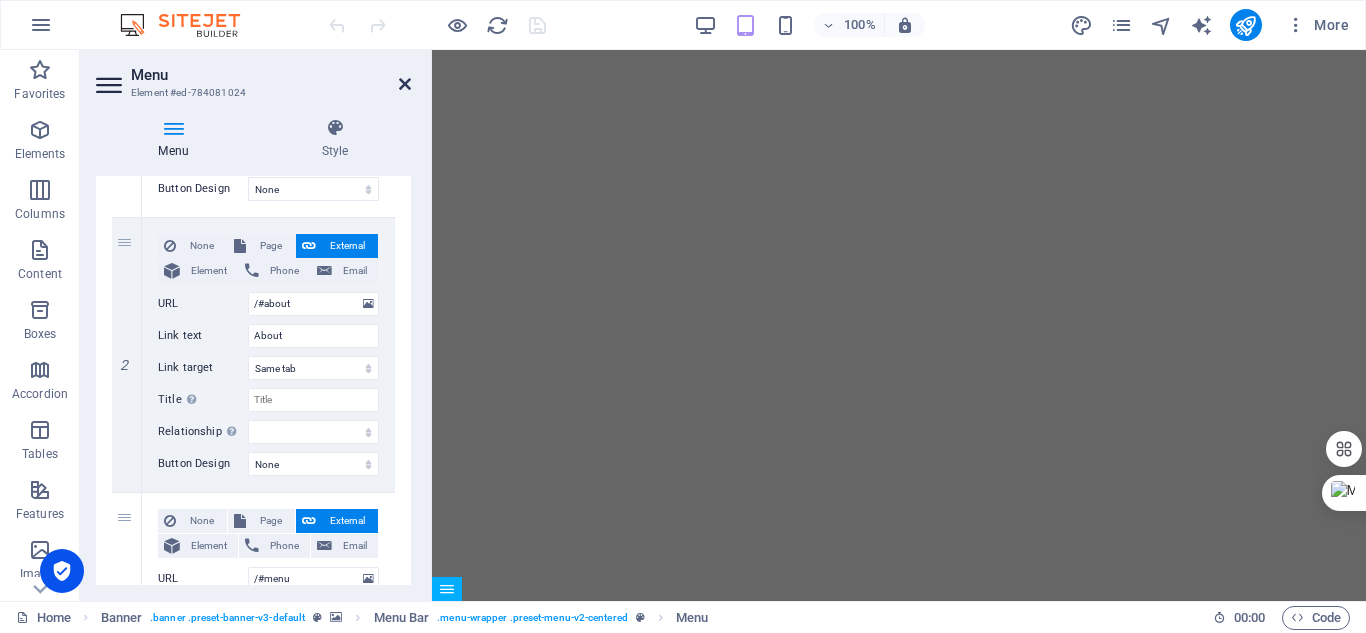 click at bounding box center [405, 84] 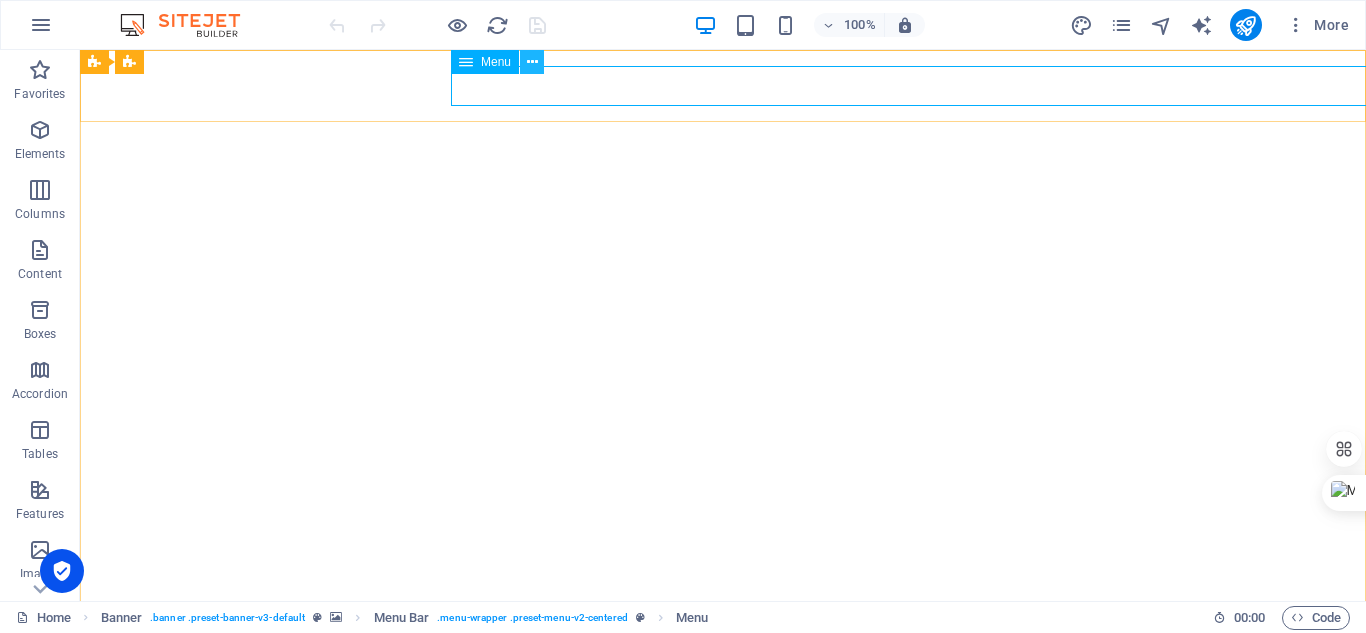 click at bounding box center [532, 62] 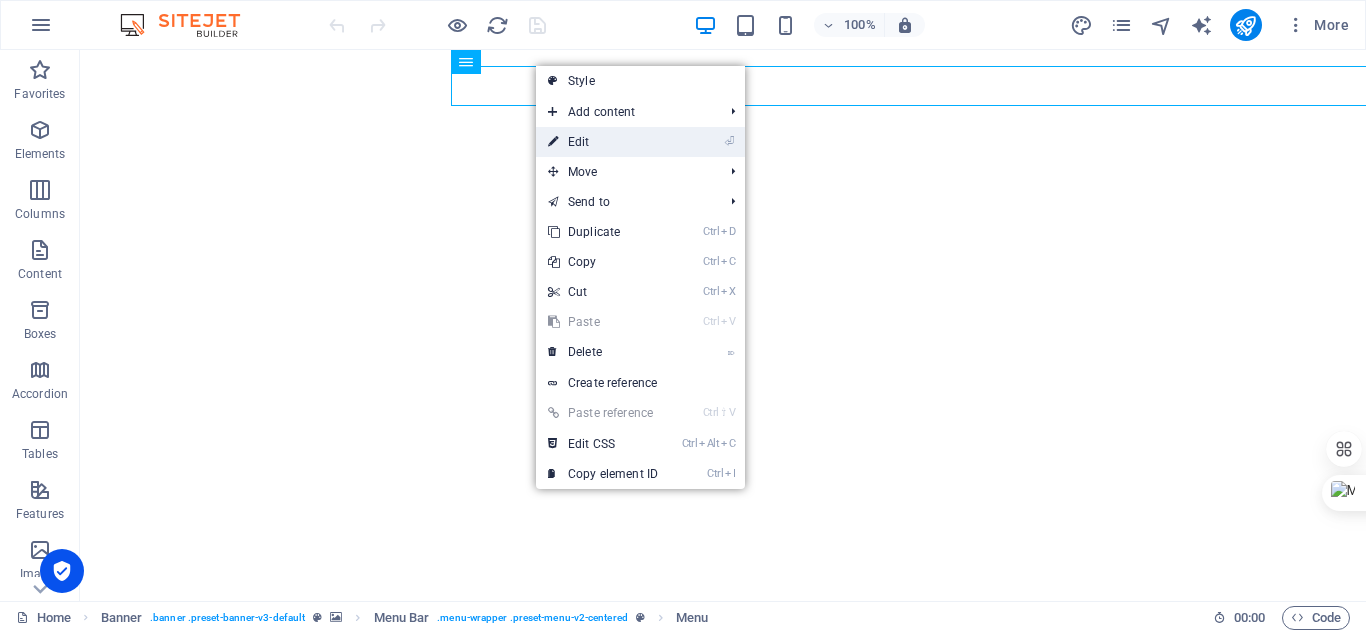 click on "⏎  Edit" at bounding box center (603, 142) 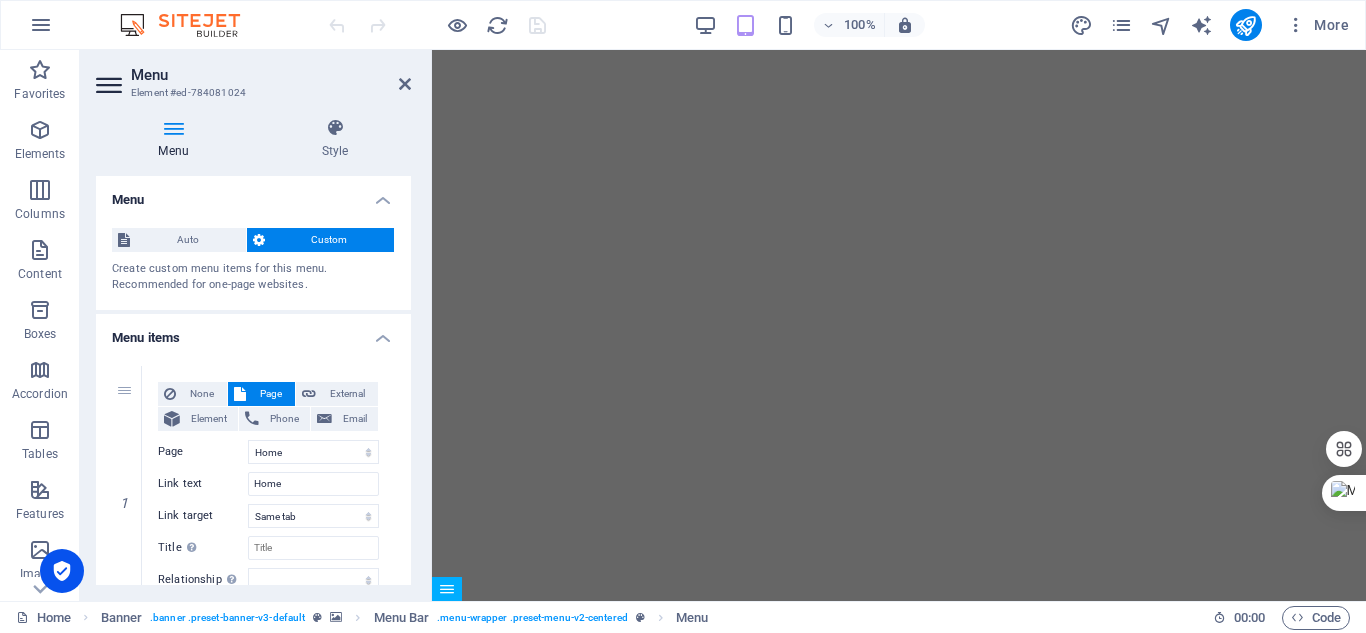 click on "Menu items" at bounding box center [253, 332] 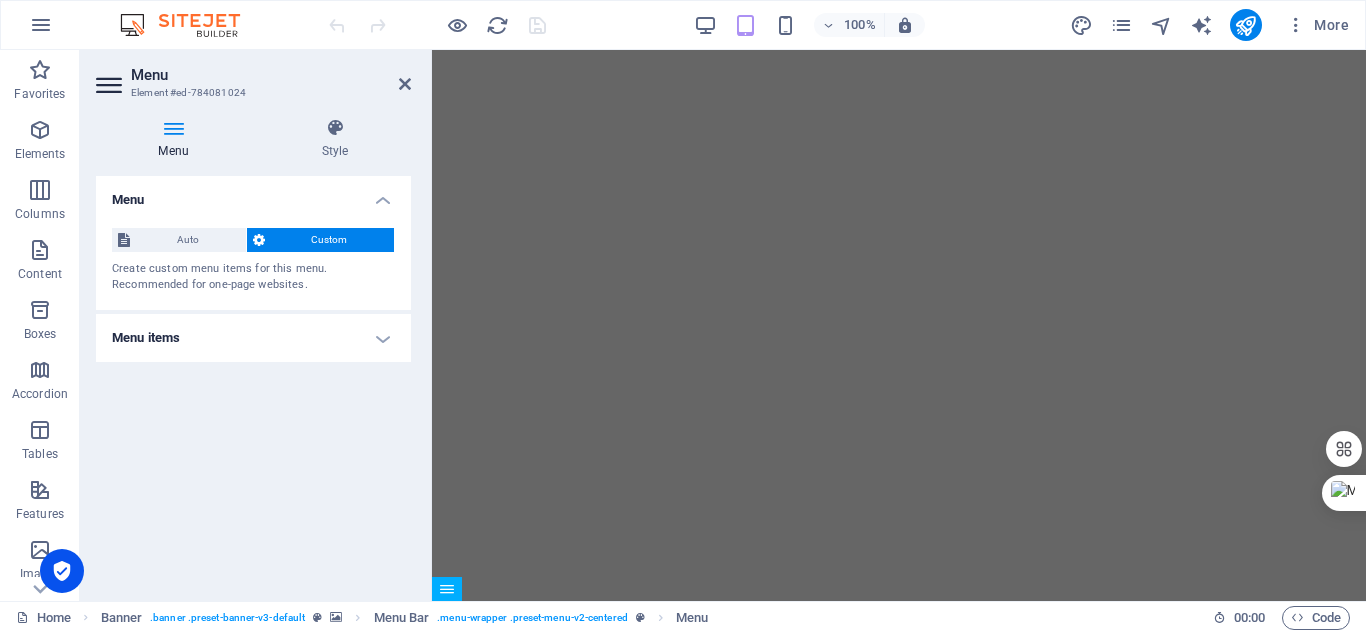 click on "Menu items" at bounding box center (253, 338) 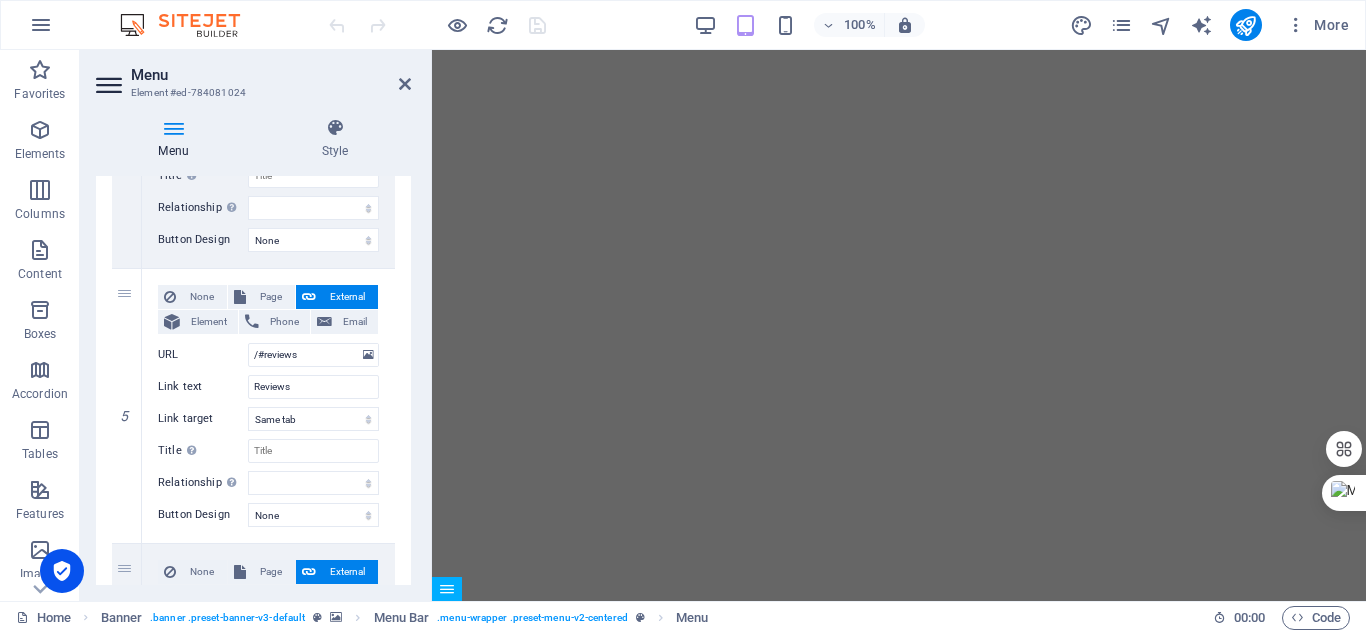 scroll, scrollTop: 1201, scrollLeft: 0, axis: vertical 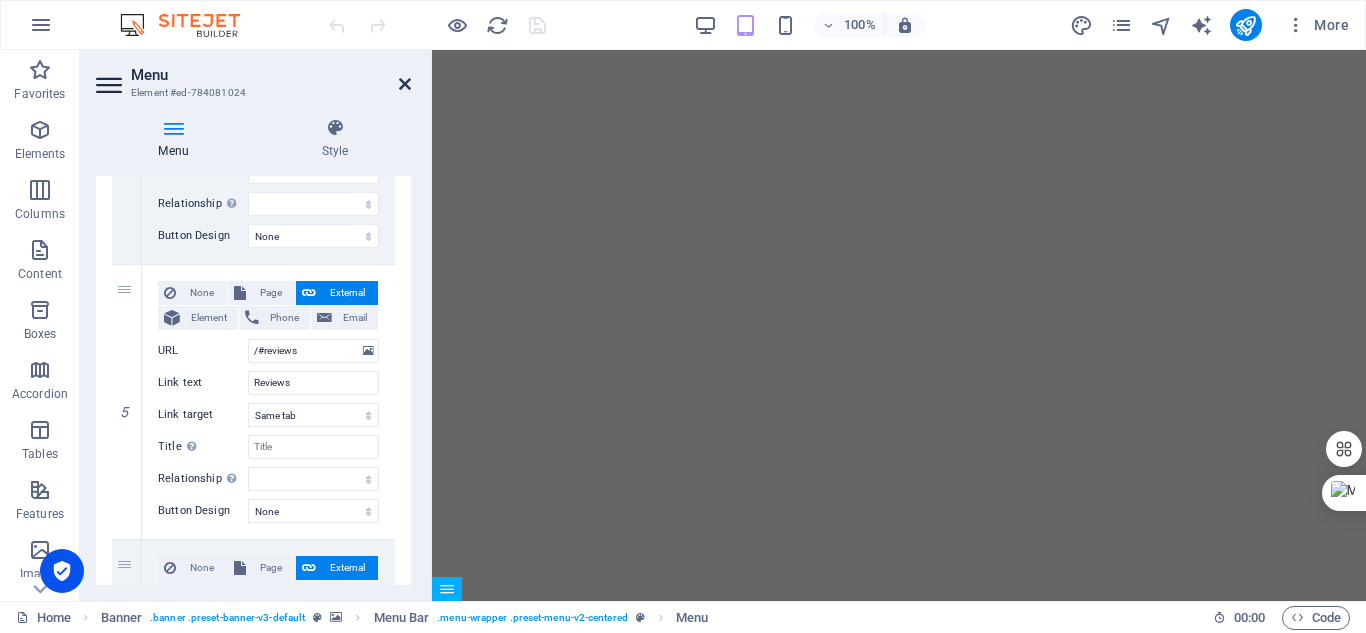 click at bounding box center (405, 84) 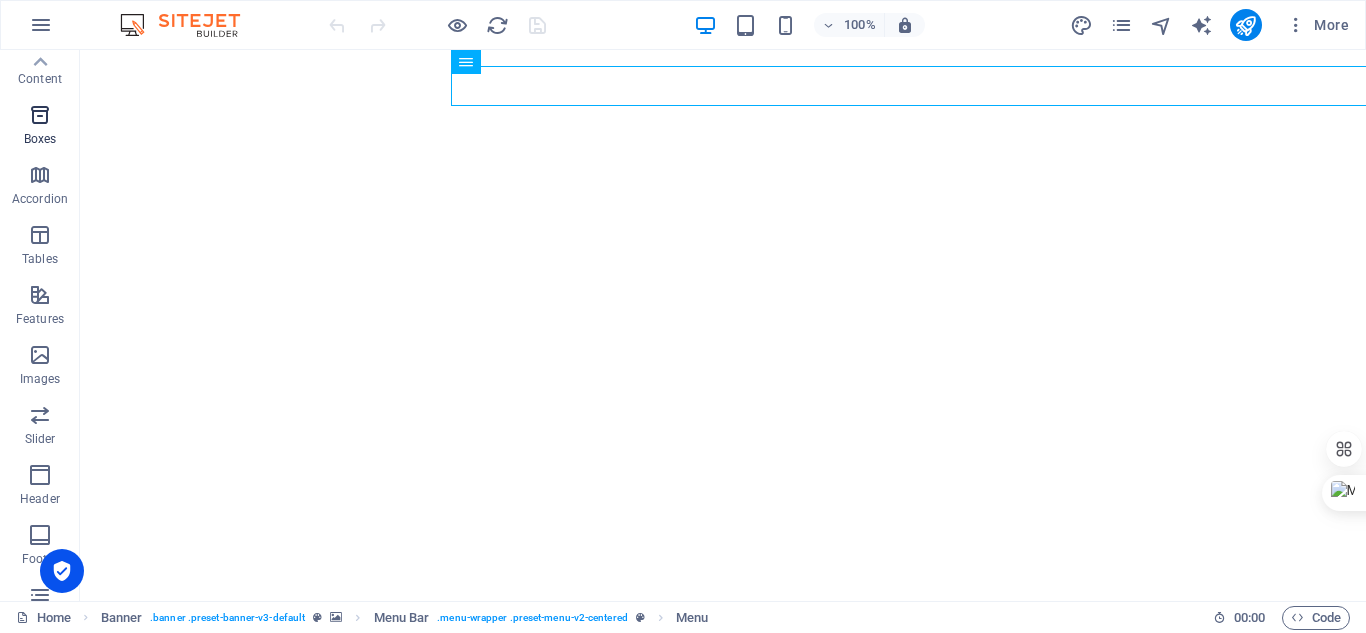 scroll, scrollTop: 0, scrollLeft: 0, axis: both 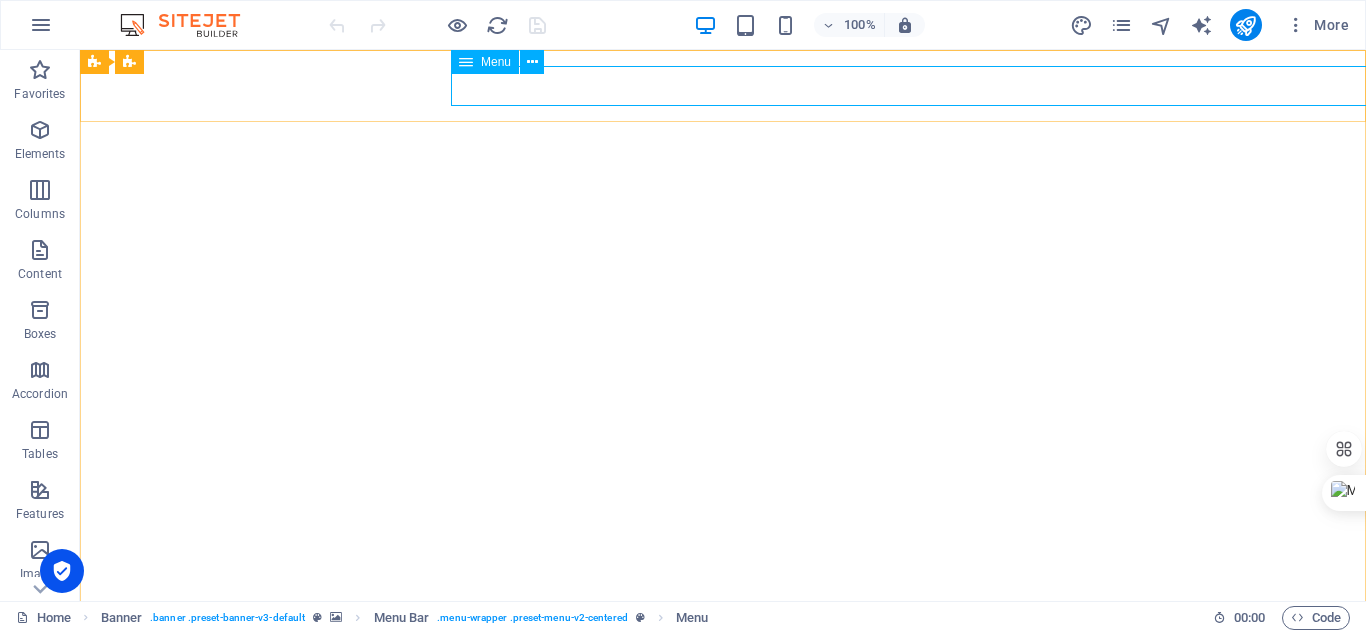 click at bounding box center (466, 62) 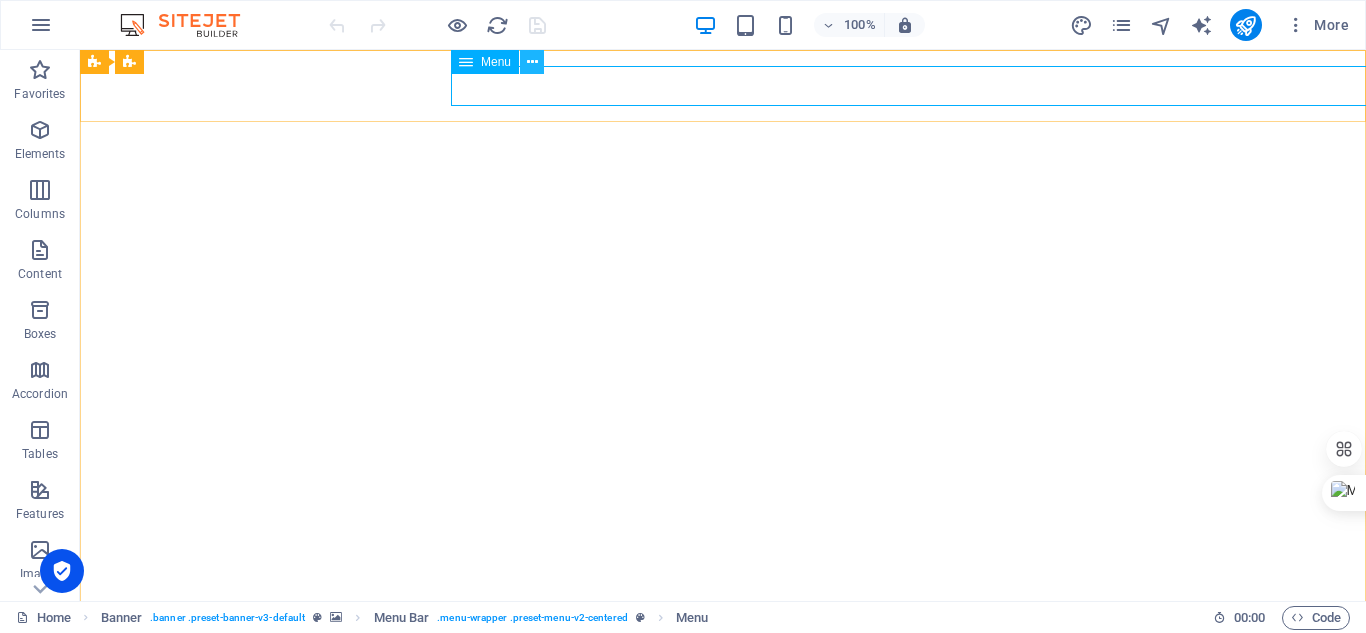 click at bounding box center [532, 62] 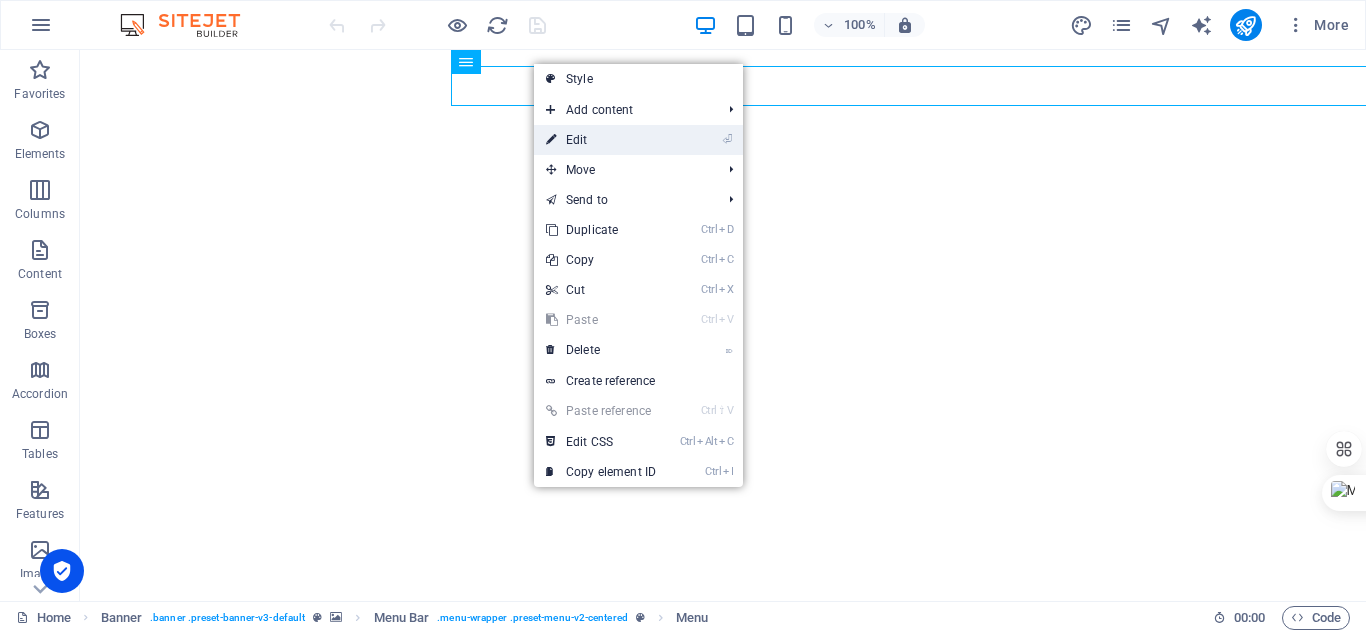 click on "⏎  Edit" at bounding box center (601, 140) 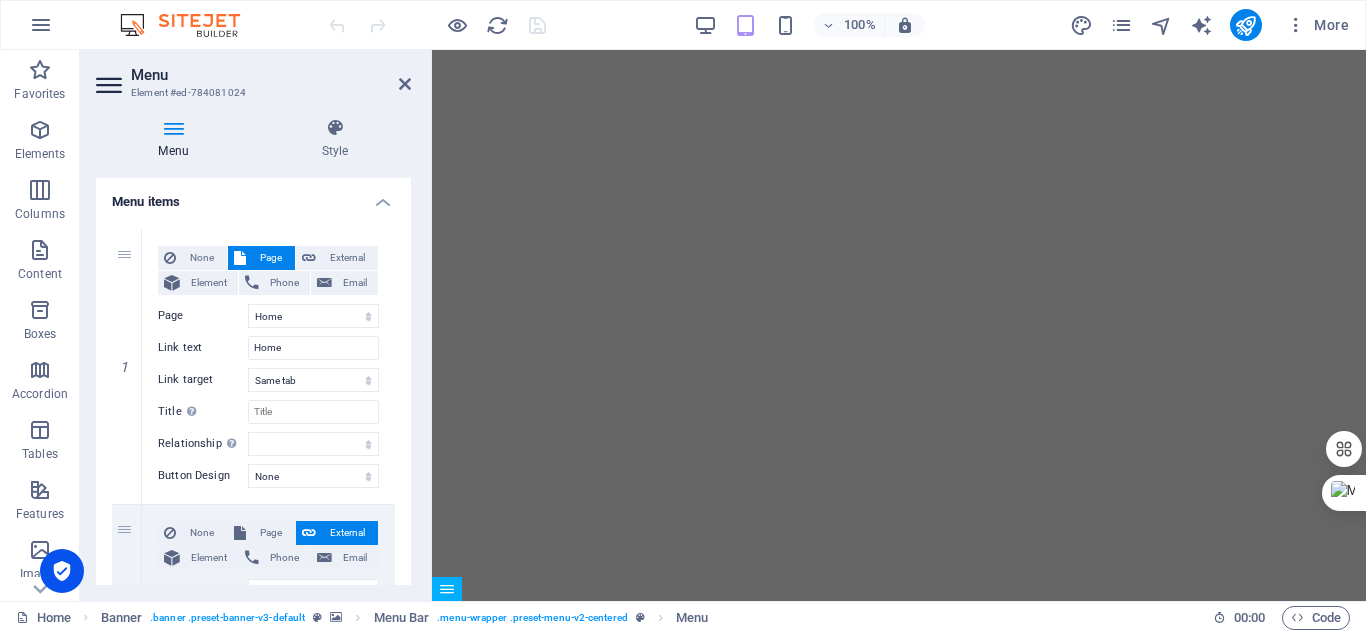 scroll, scrollTop: 135, scrollLeft: 0, axis: vertical 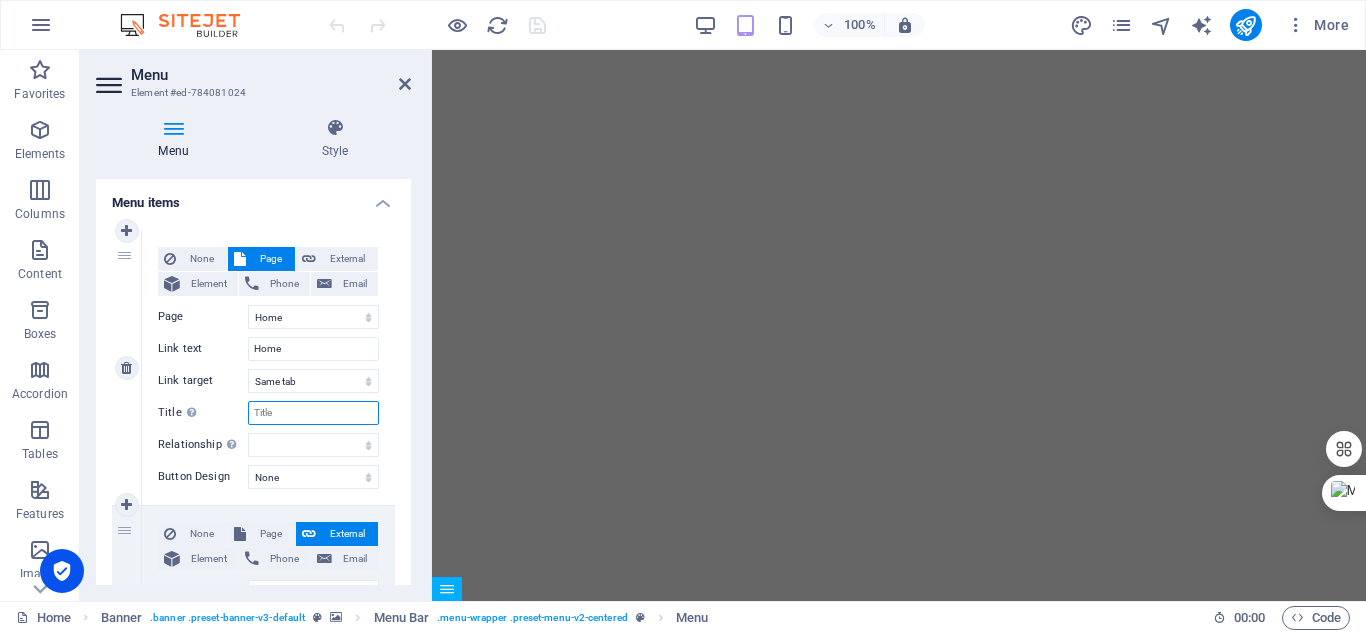 click on "Title Additional link description, should not be the same as the link text. The title is most often shown as a tooltip text when the mouse moves over the element. Leave empty if uncertain." at bounding box center [313, 413] 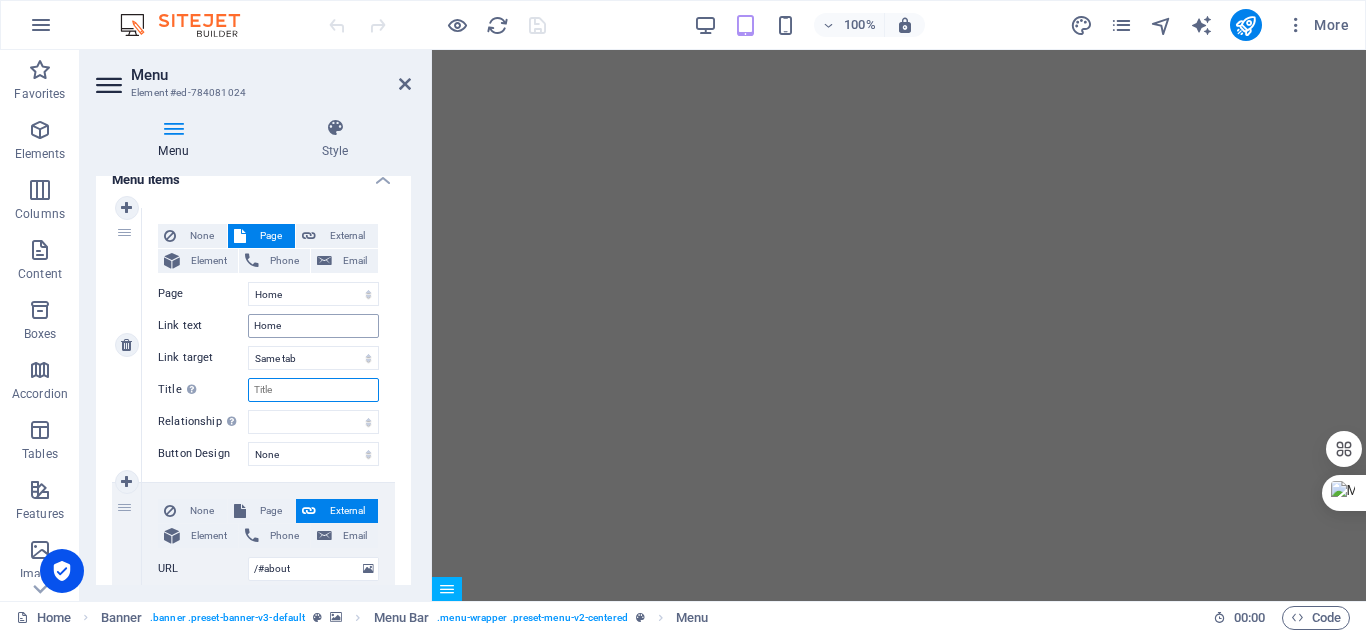 scroll, scrollTop: 160, scrollLeft: 0, axis: vertical 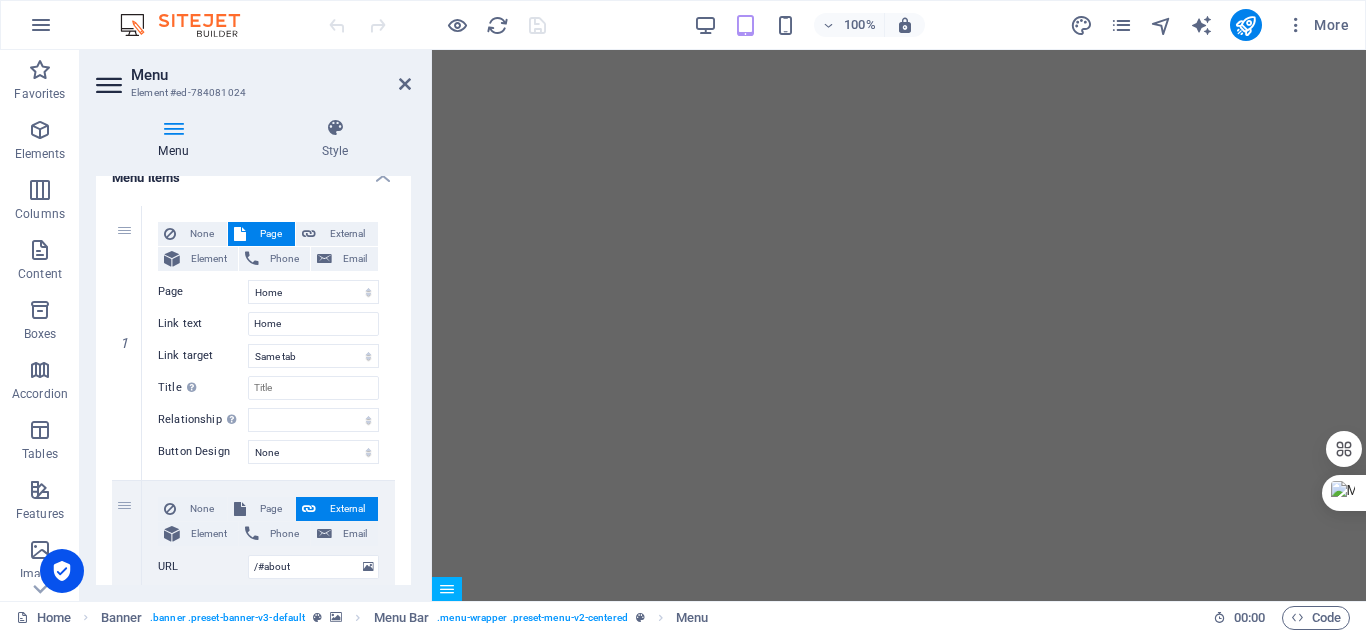 click on "Menu items" at bounding box center [253, 172] 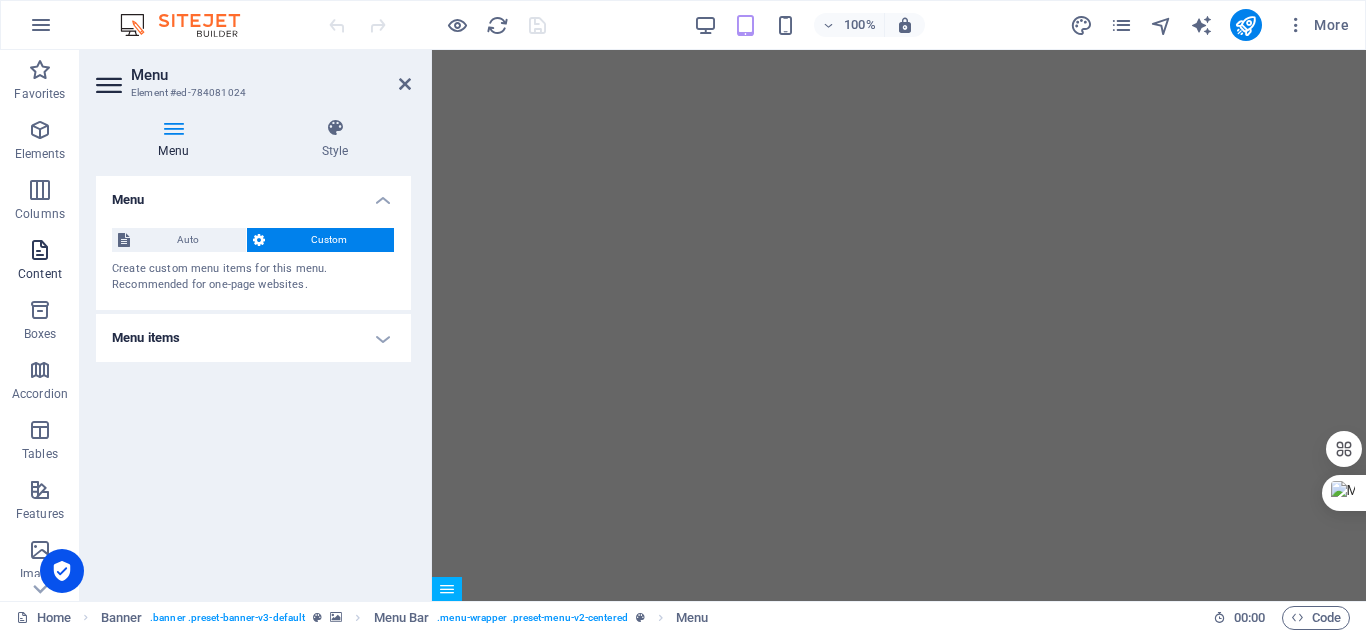click at bounding box center (40, 250) 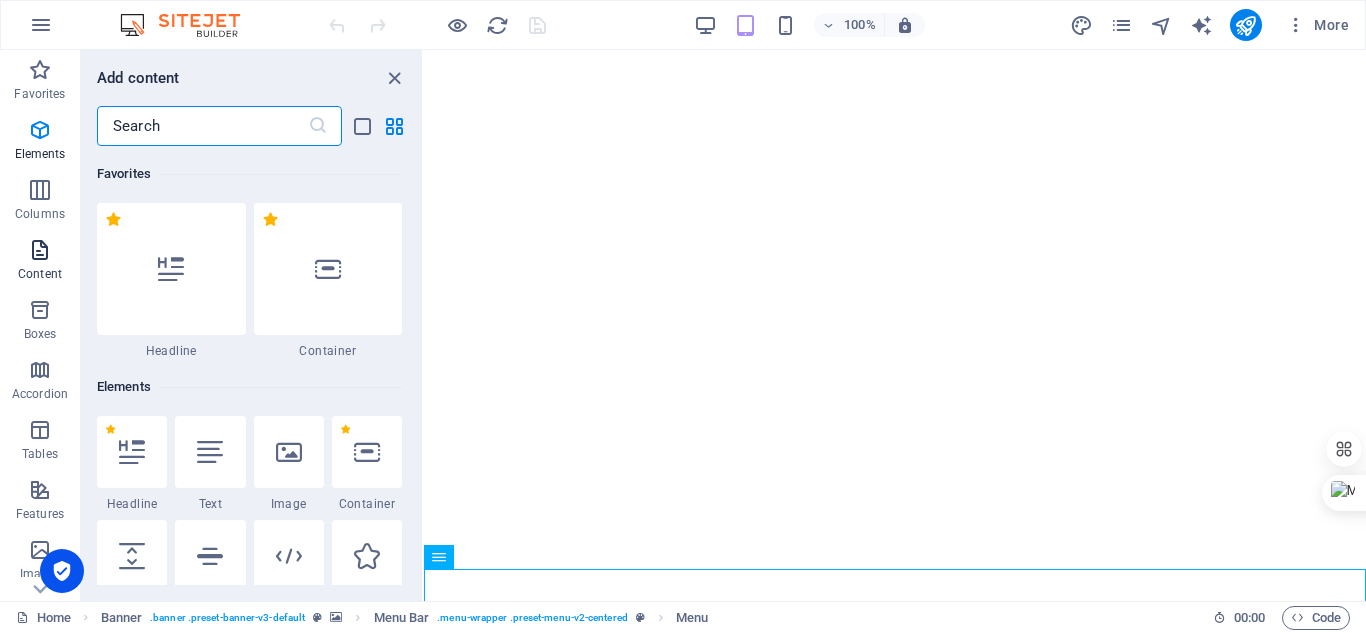 scroll, scrollTop: 3499, scrollLeft: 0, axis: vertical 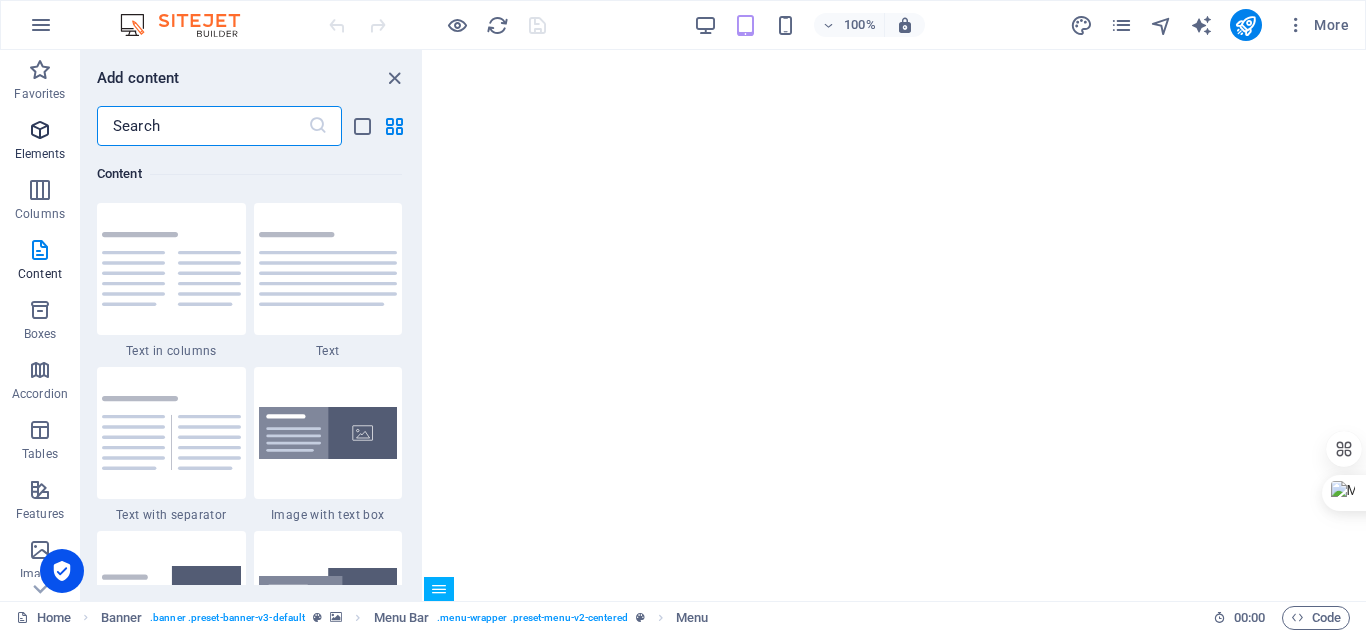 click at bounding box center [40, 130] 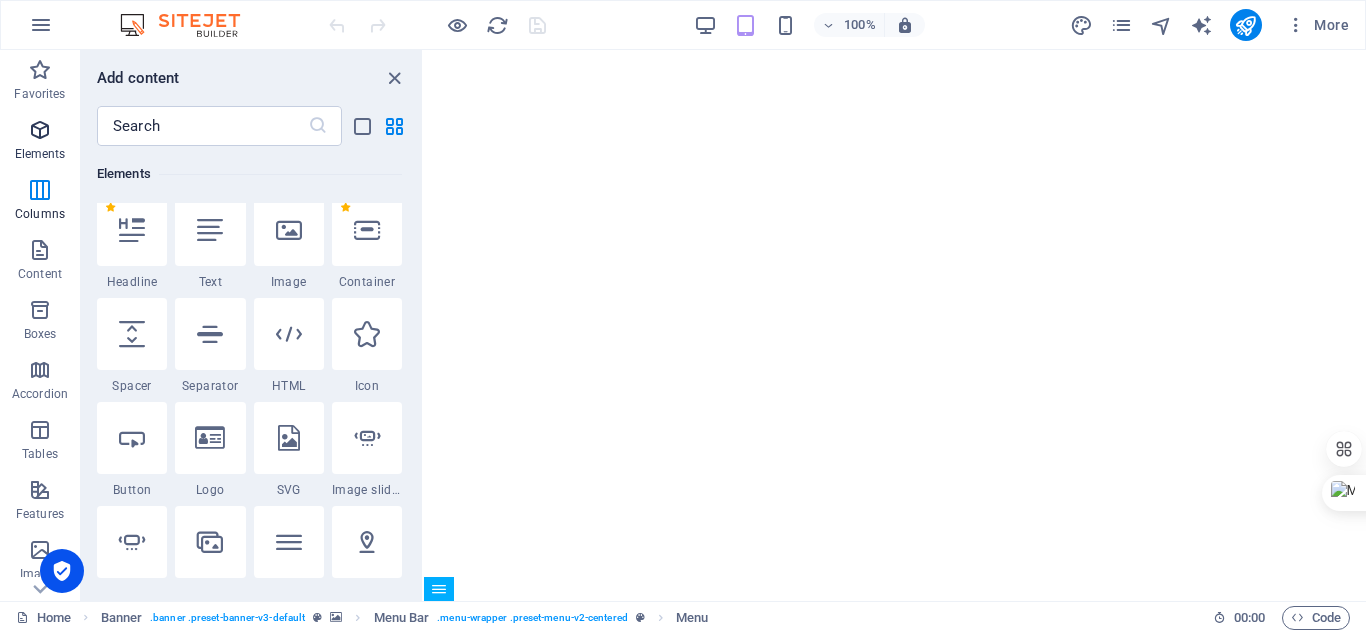 scroll, scrollTop: 213, scrollLeft: 0, axis: vertical 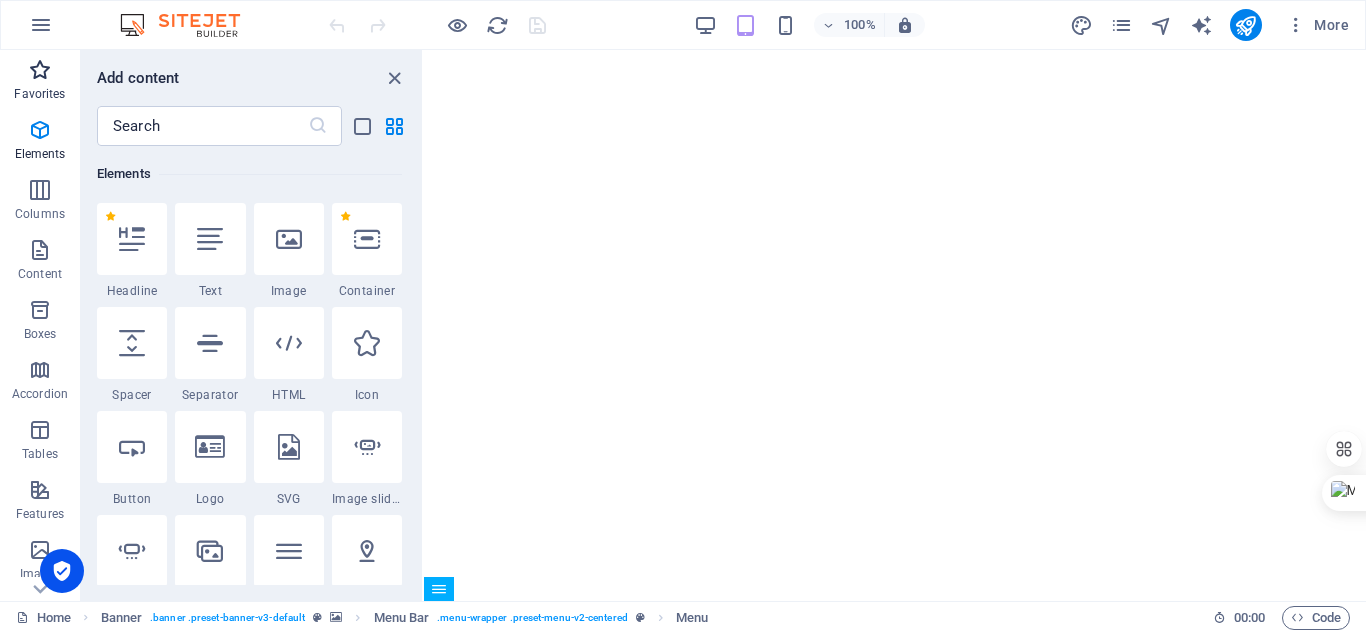 click at bounding box center [40, 70] 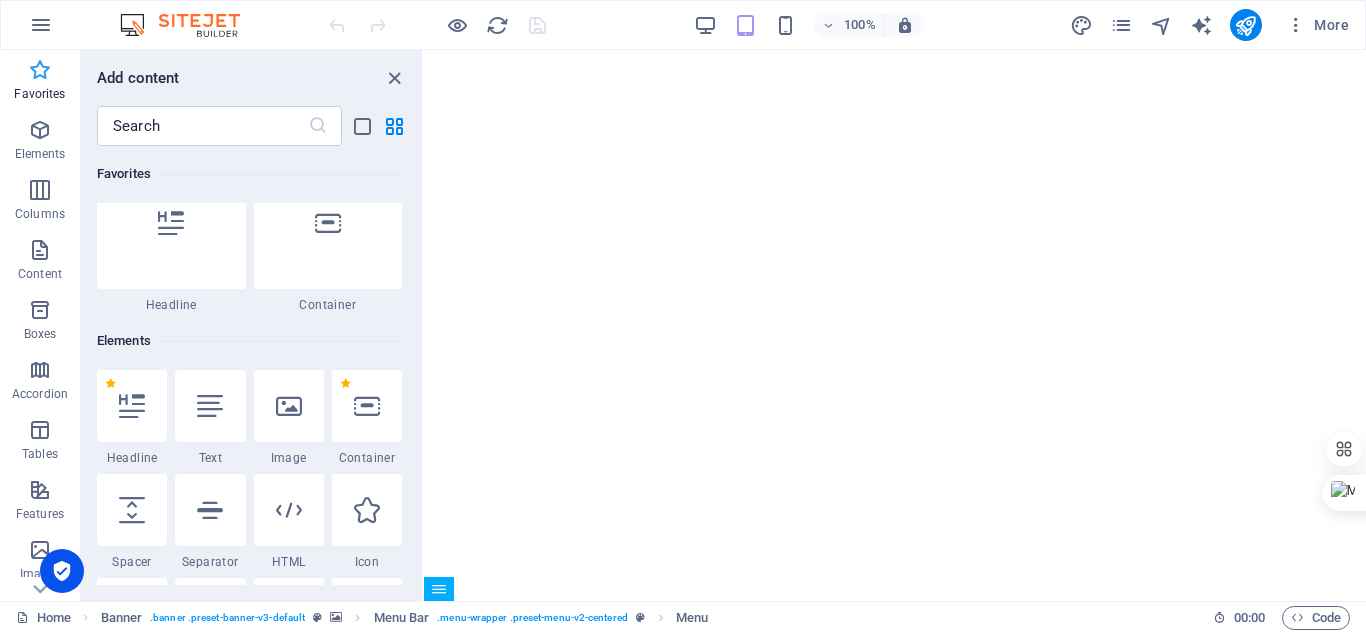 scroll, scrollTop: 0, scrollLeft: 0, axis: both 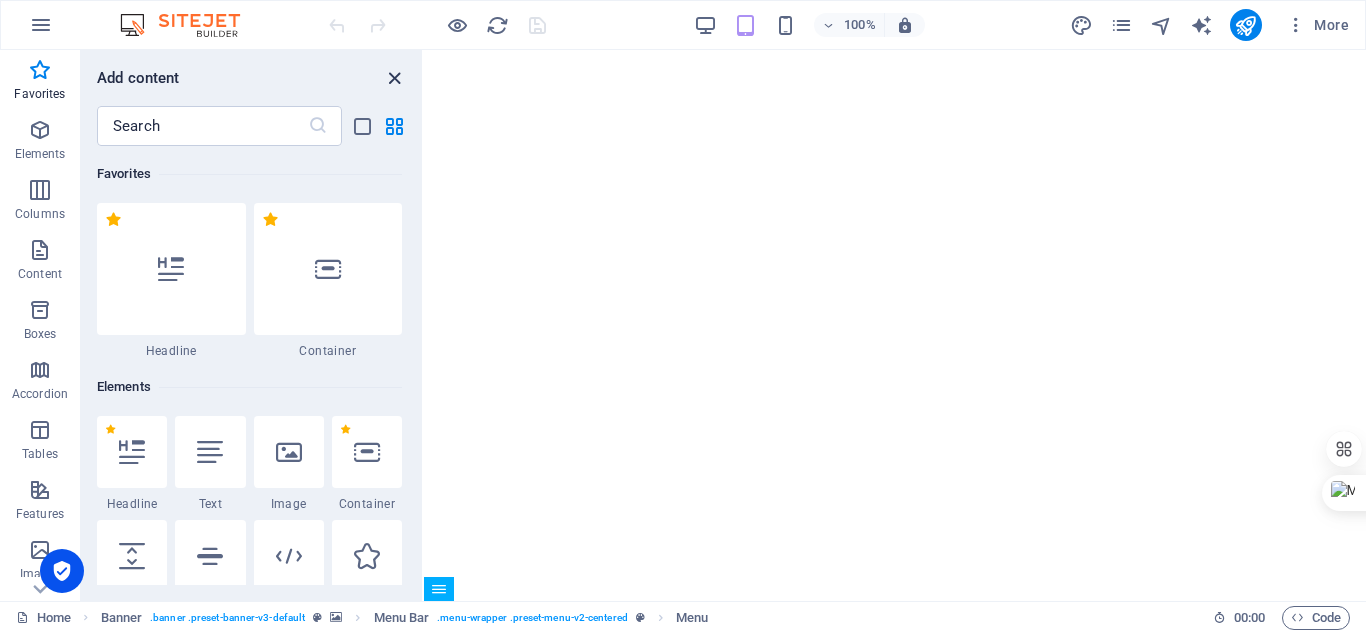 click at bounding box center (394, 78) 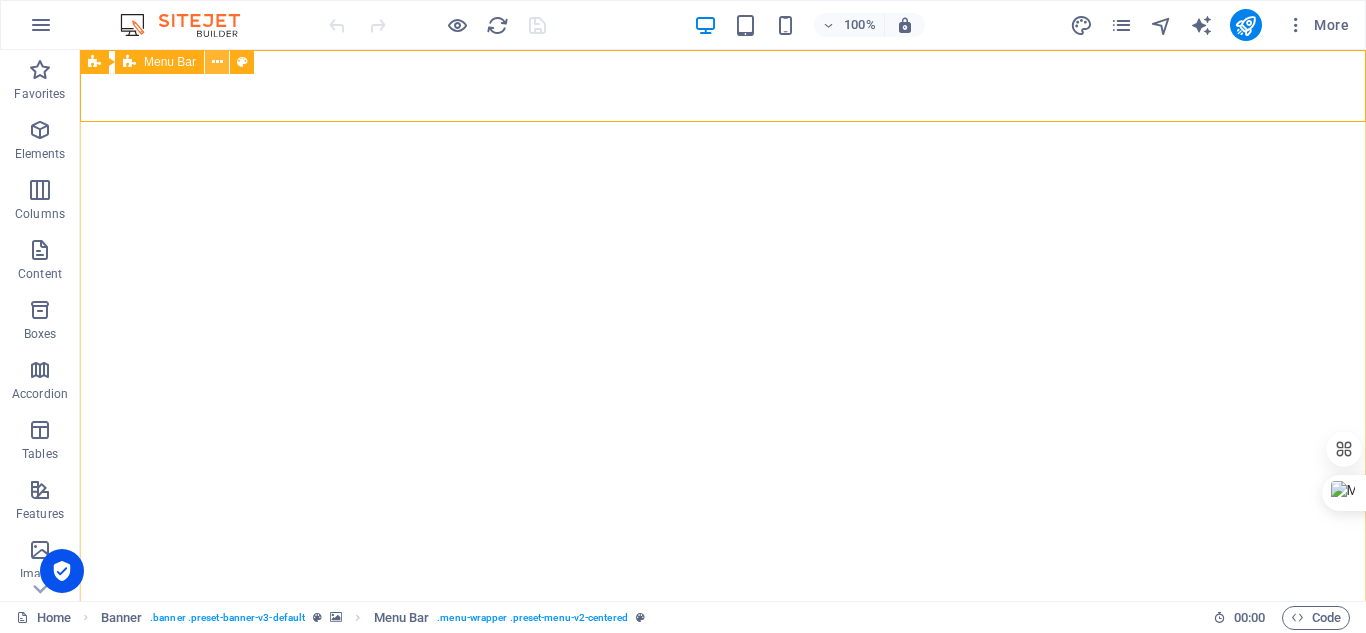 click at bounding box center [217, 62] 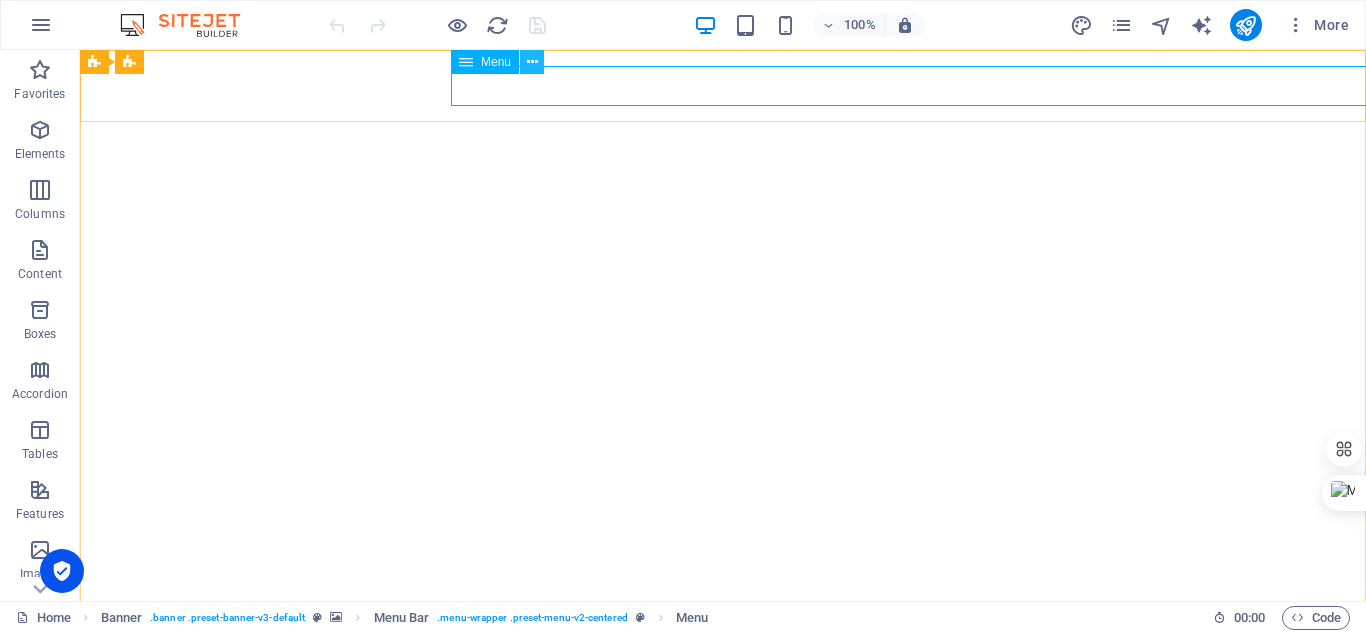 click at bounding box center (532, 62) 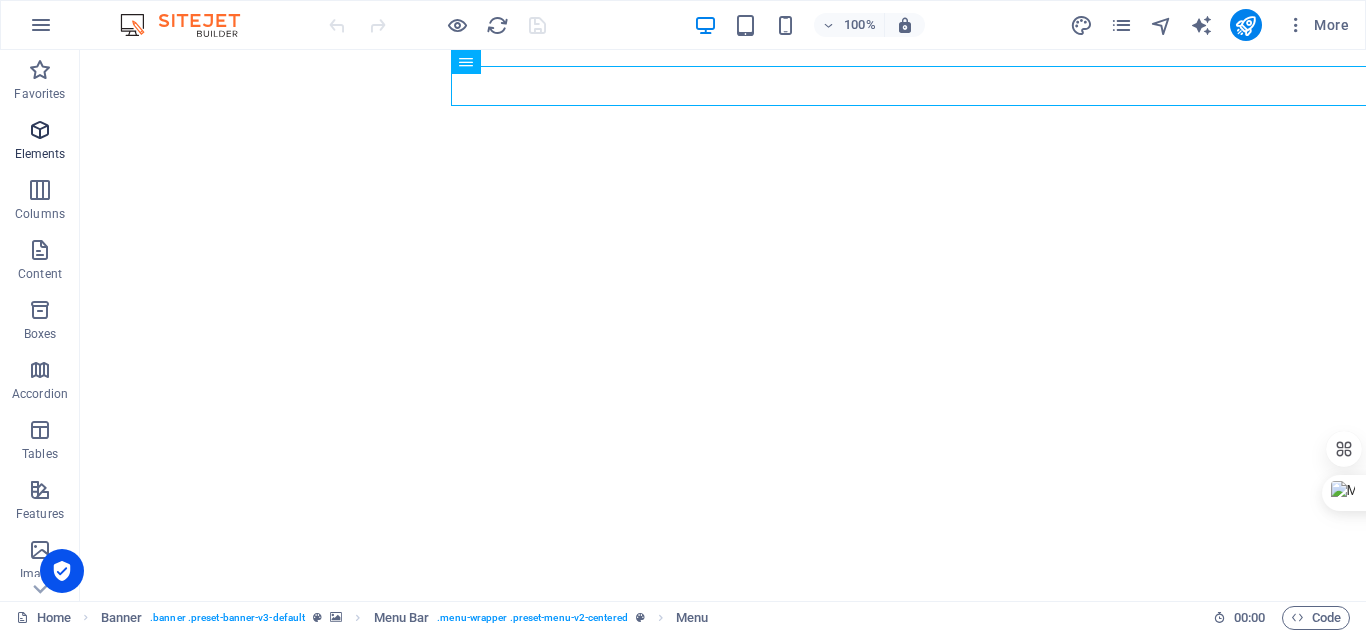 click at bounding box center [40, 130] 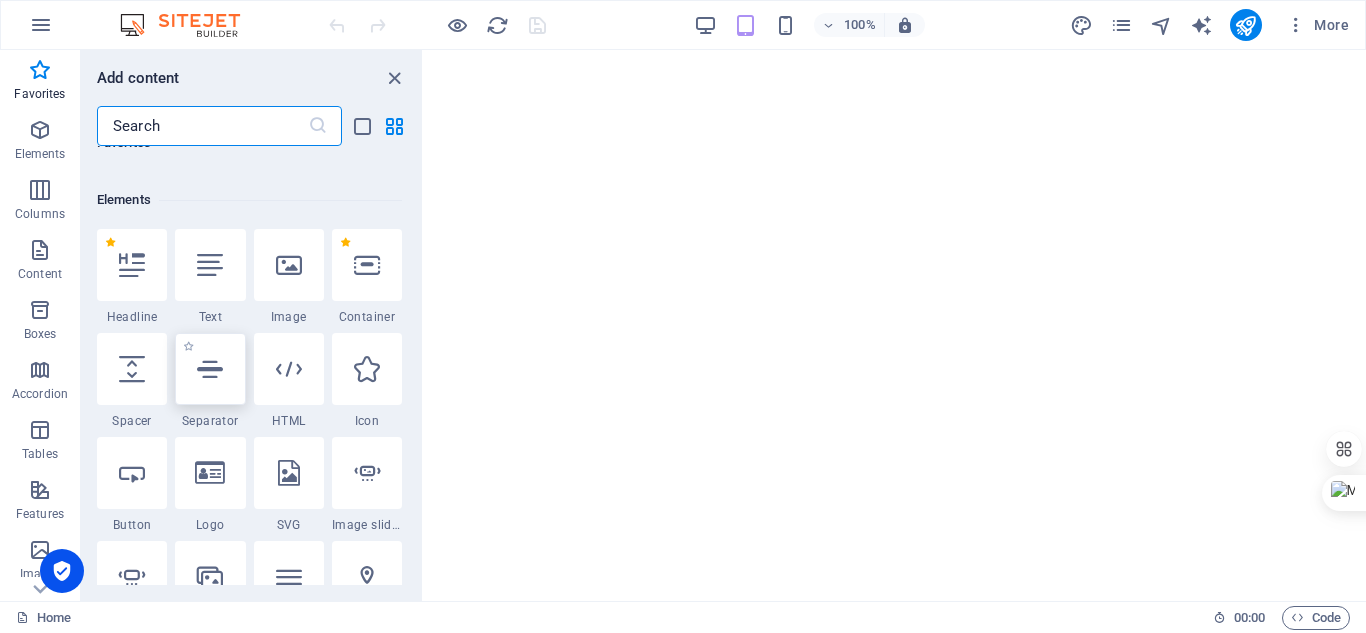 scroll, scrollTop: 191, scrollLeft: 0, axis: vertical 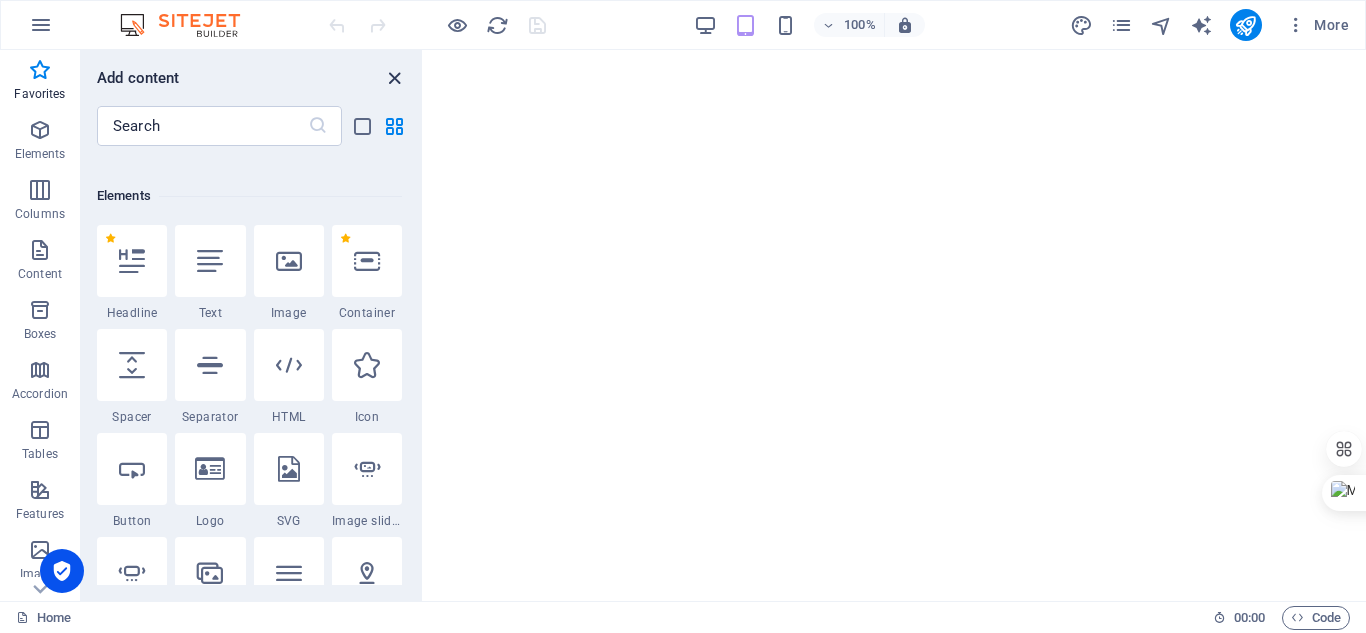 click at bounding box center (394, 78) 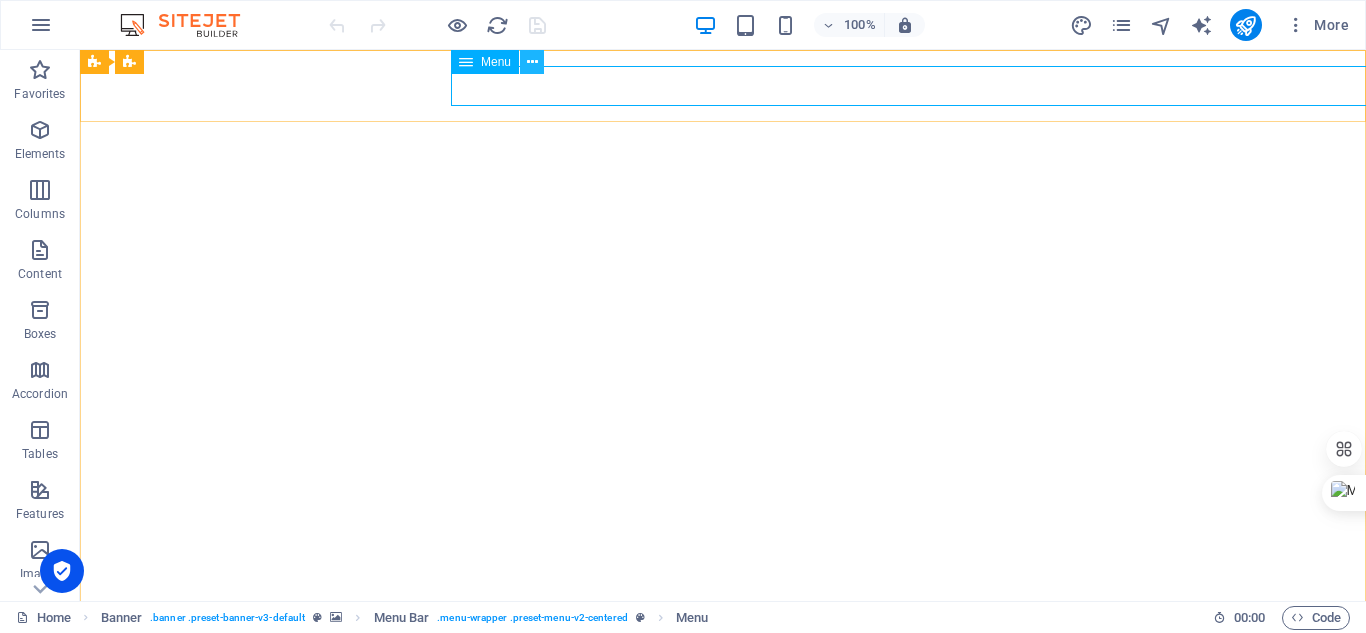click at bounding box center [532, 62] 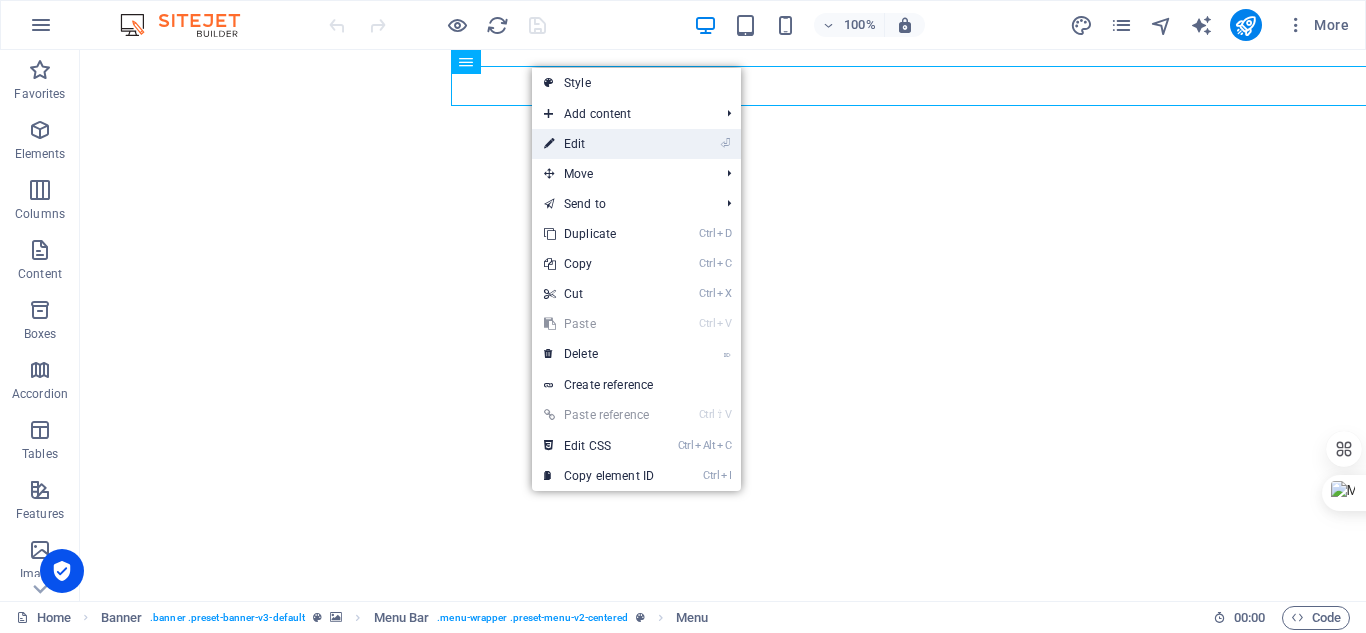 click on "⏎  Edit" at bounding box center [599, 144] 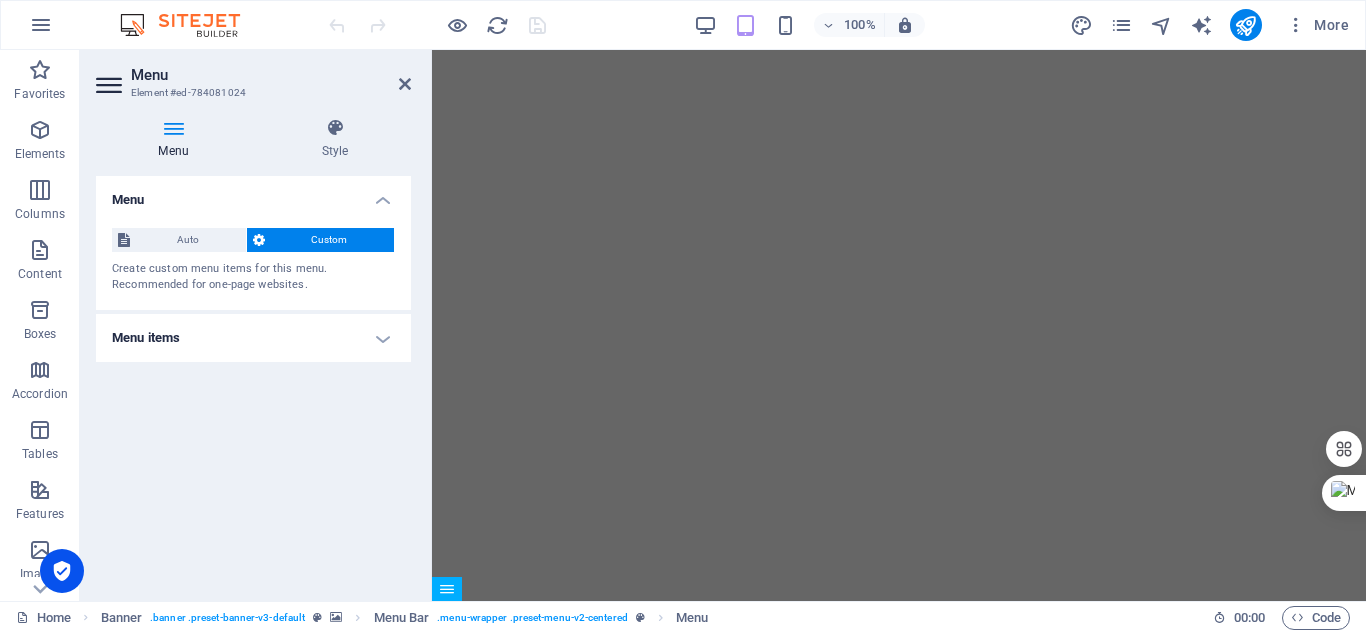 click at bounding box center [173, 128] 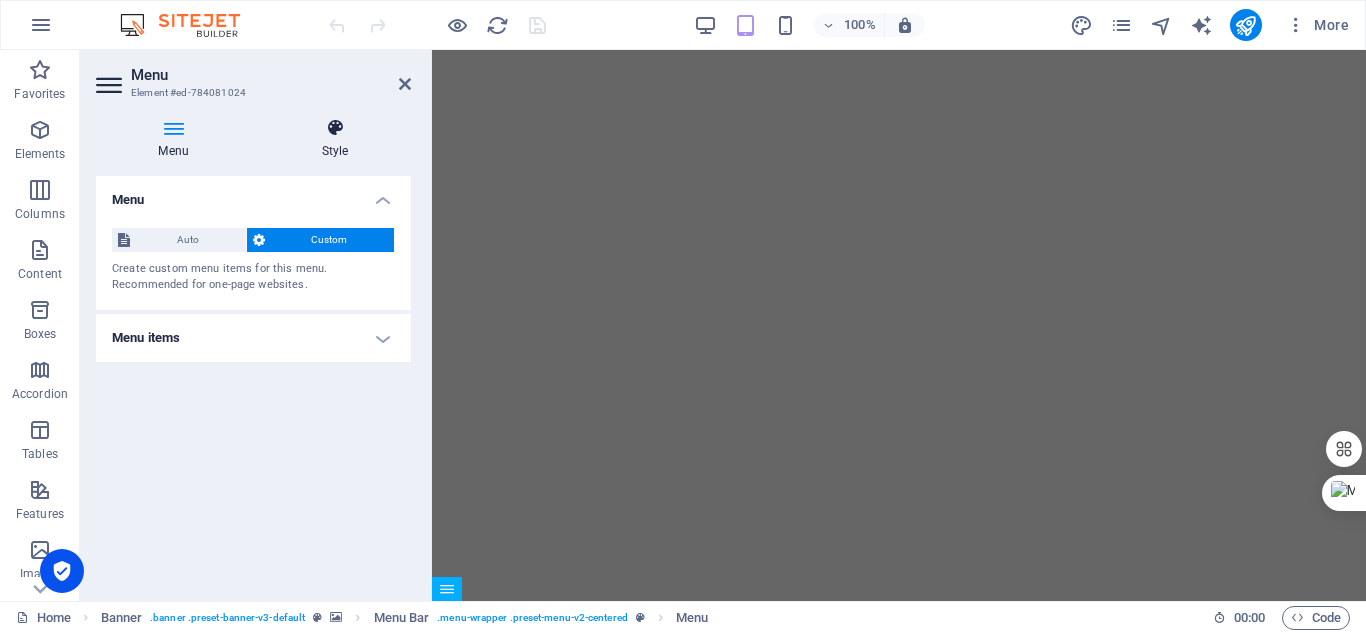 click at bounding box center (335, 128) 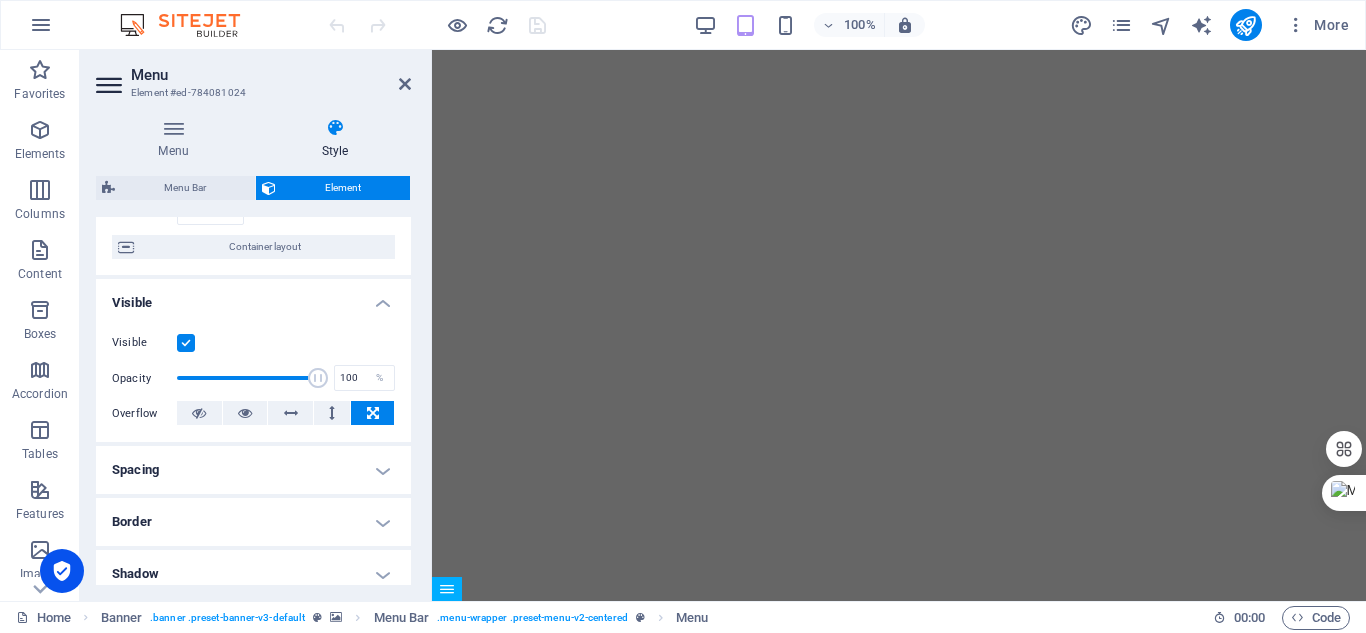scroll, scrollTop: 0, scrollLeft: 0, axis: both 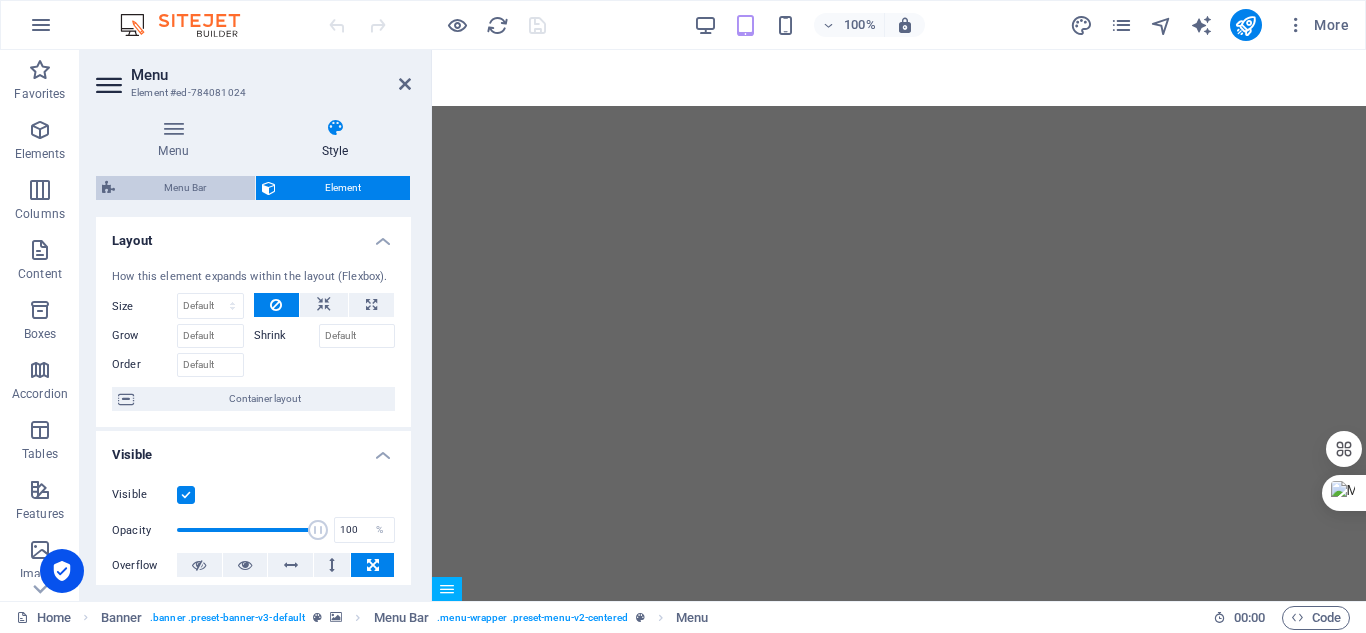 click on "Menu Bar" at bounding box center (185, 188) 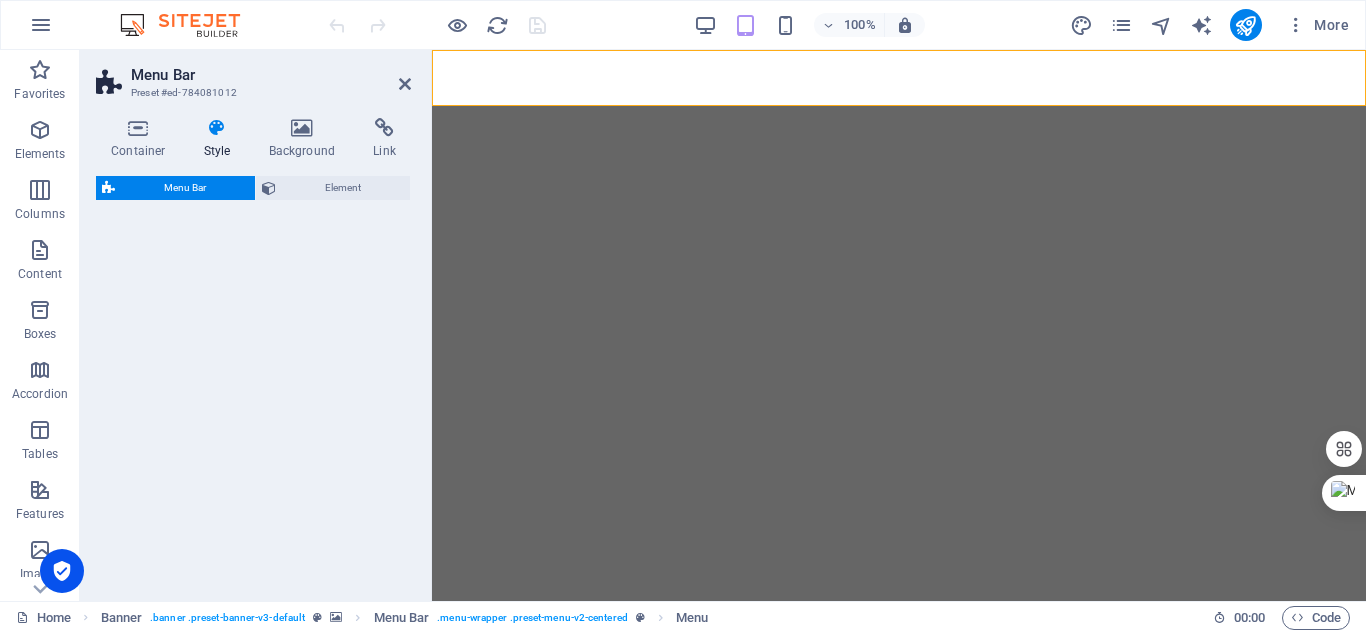 select on "rem" 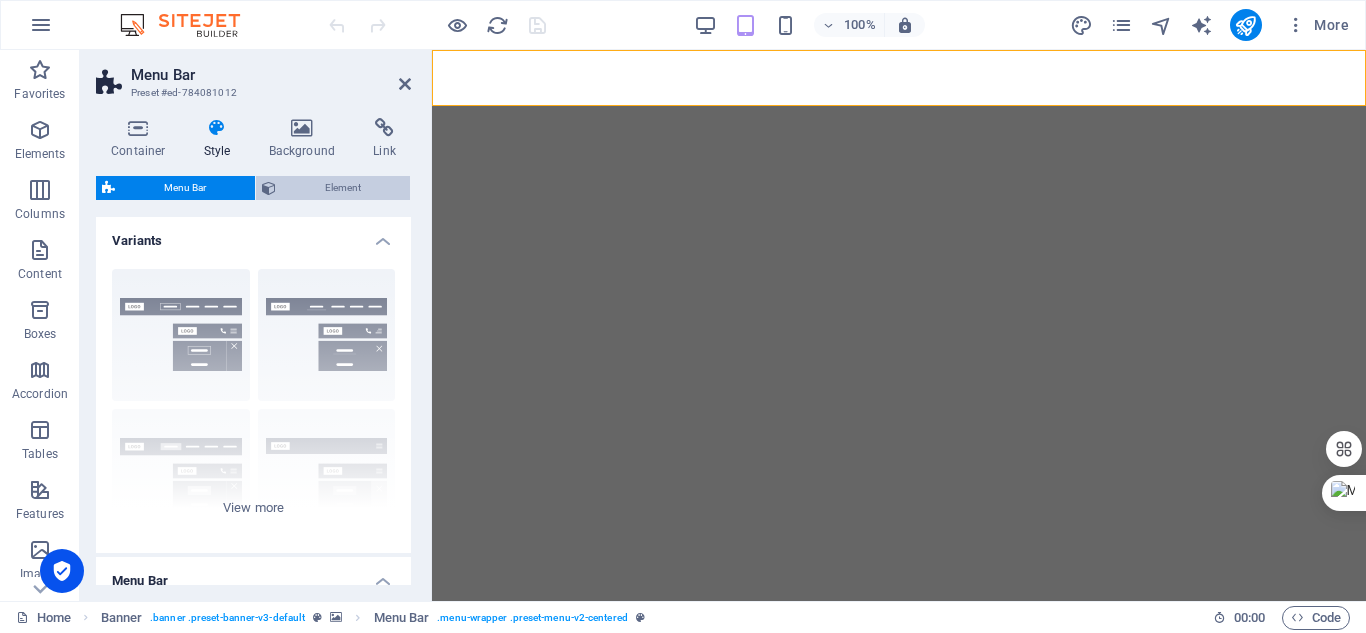 click on "Element" at bounding box center [343, 188] 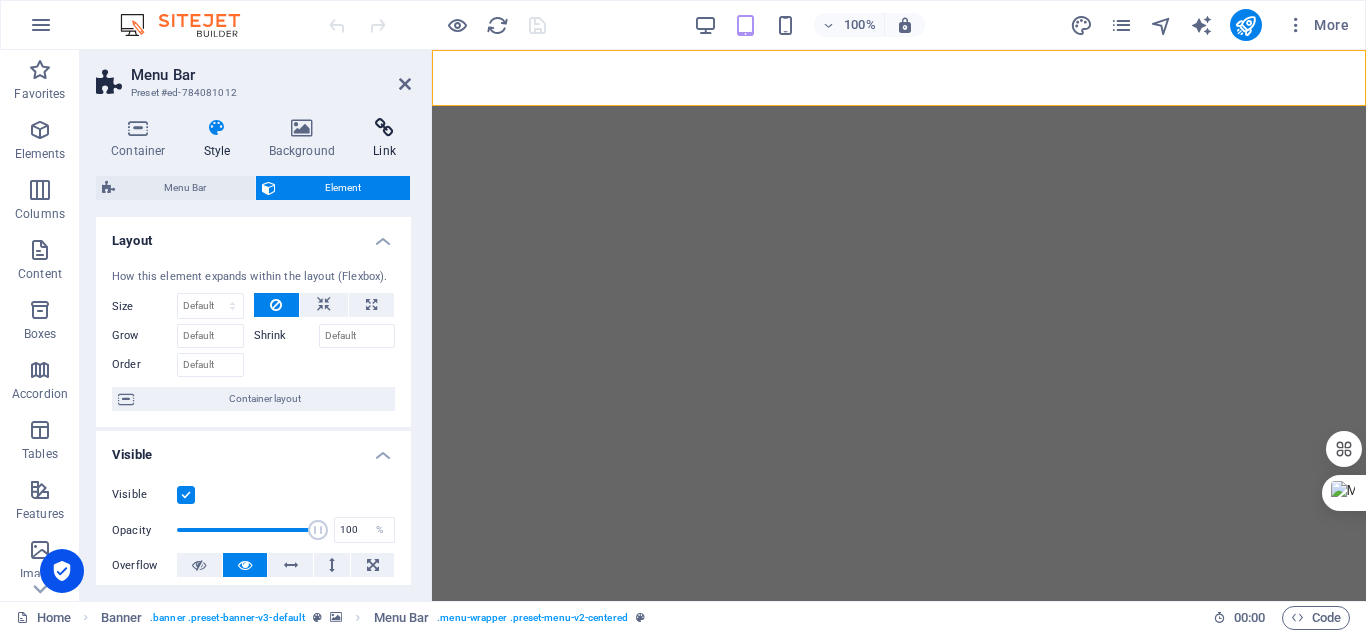 click at bounding box center (384, 128) 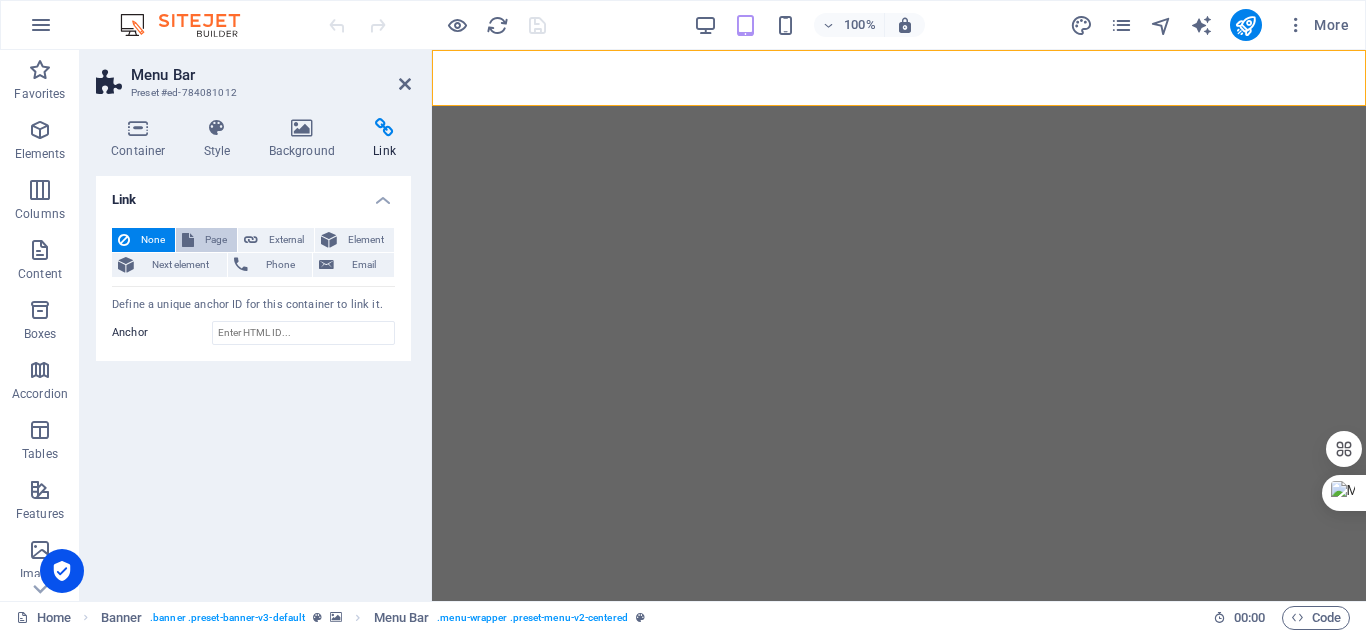 click on "Page" at bounding box center [215, 240] 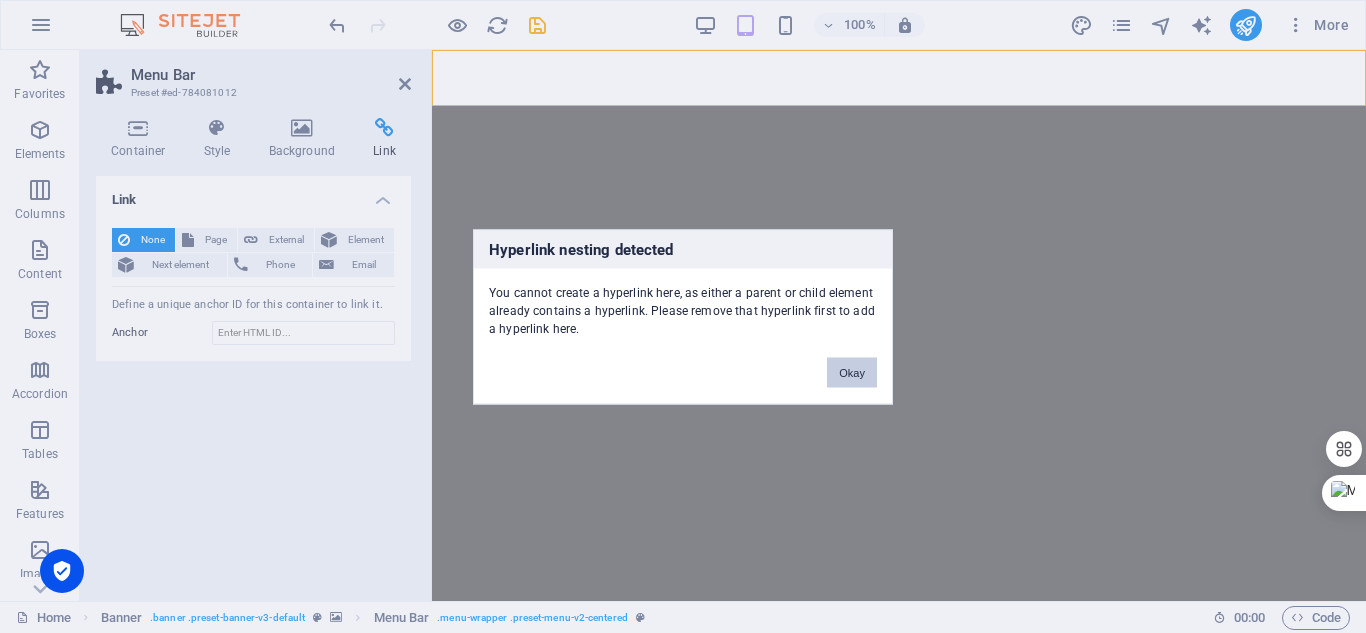 click on "Okay" at bounding box center [852, 372] 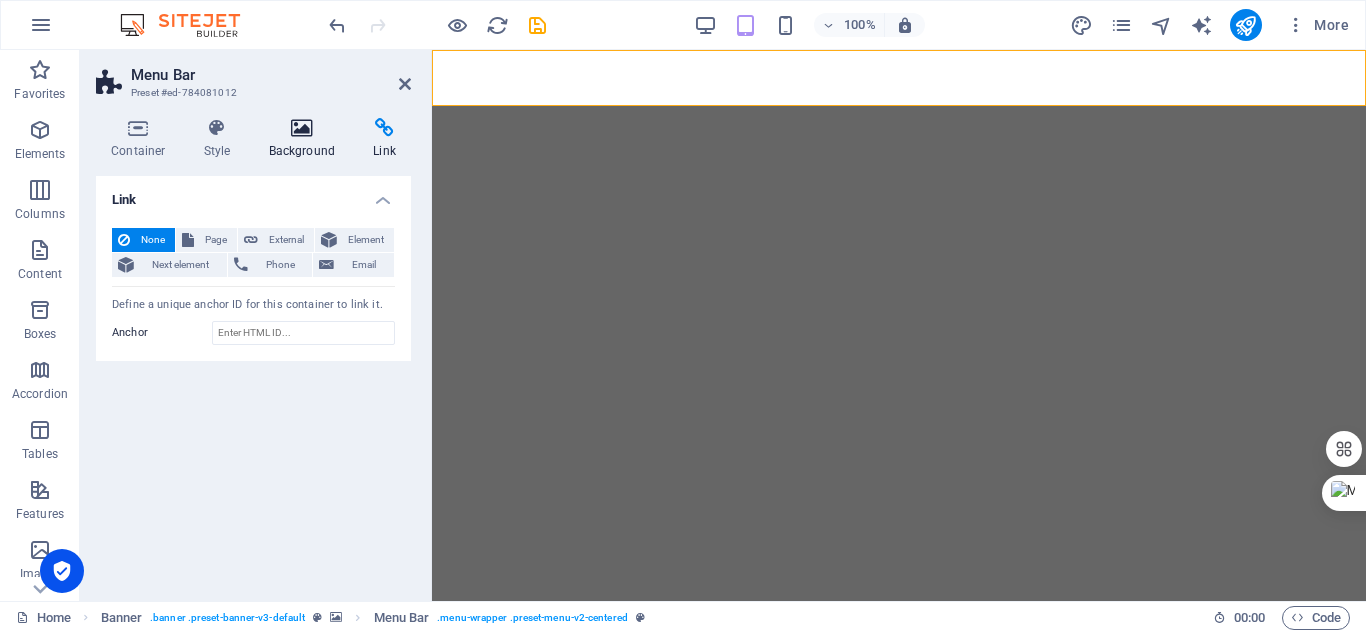 click at bounding box center (302, 128) 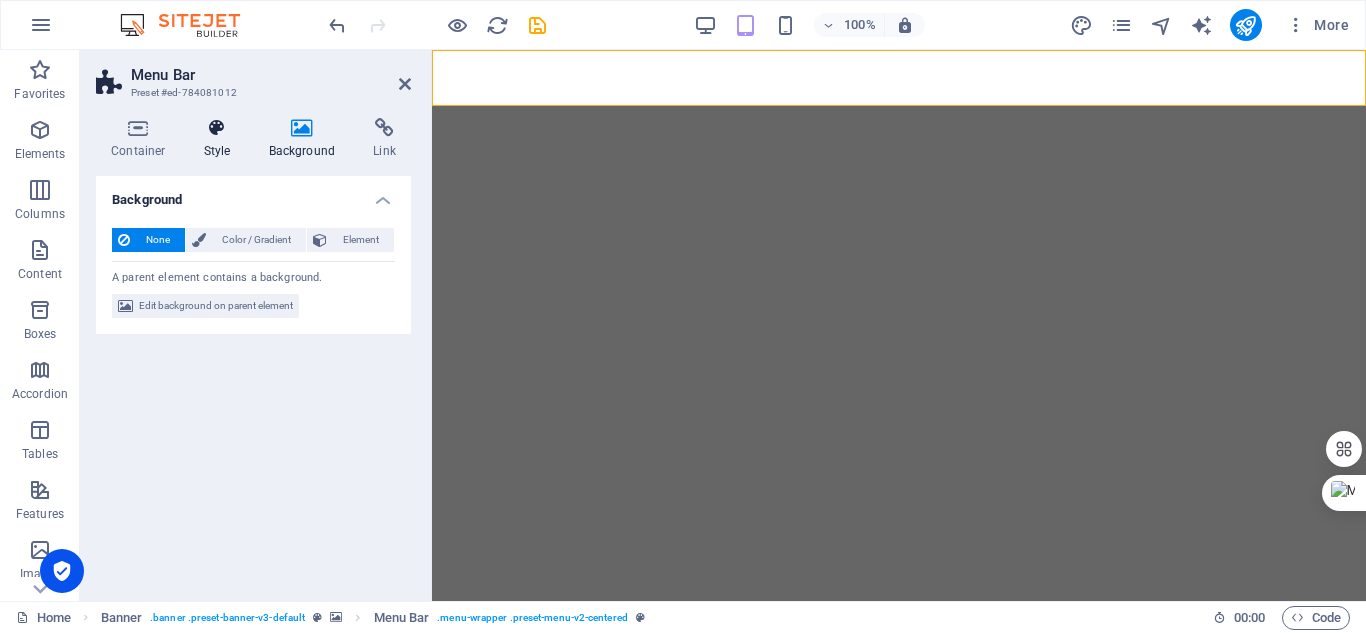 click on "Style" at bounding box center [221, 139] 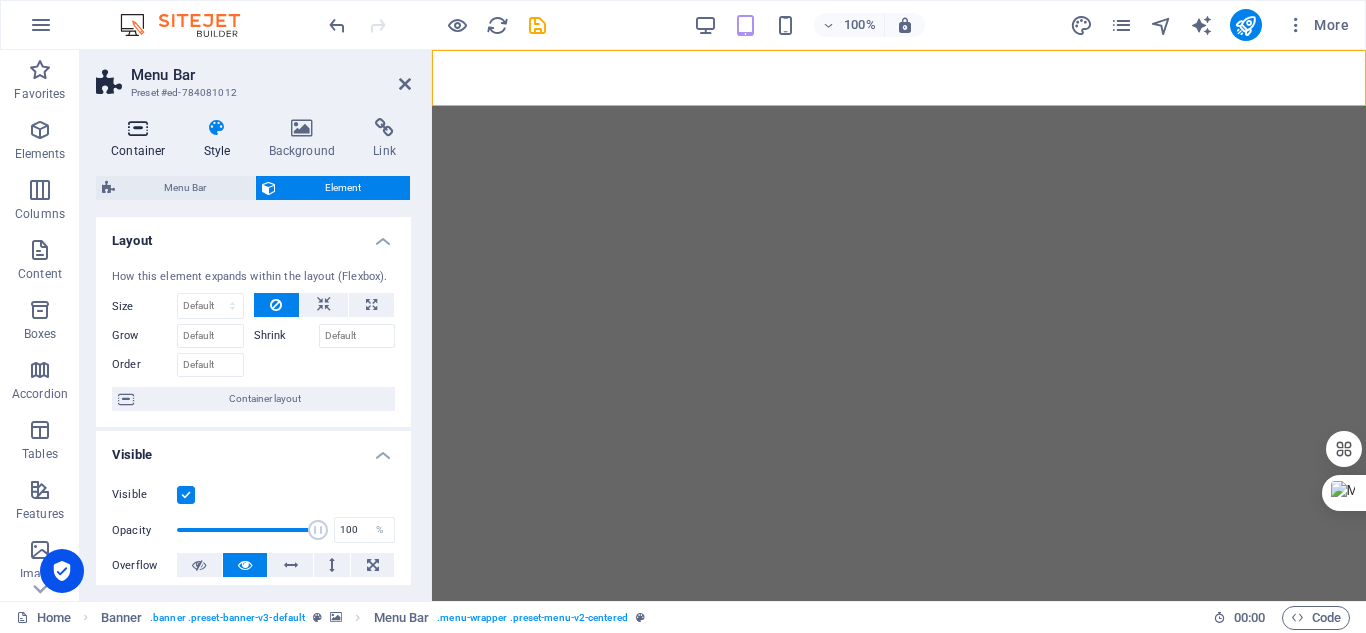 click at bounding box center [138, 128] 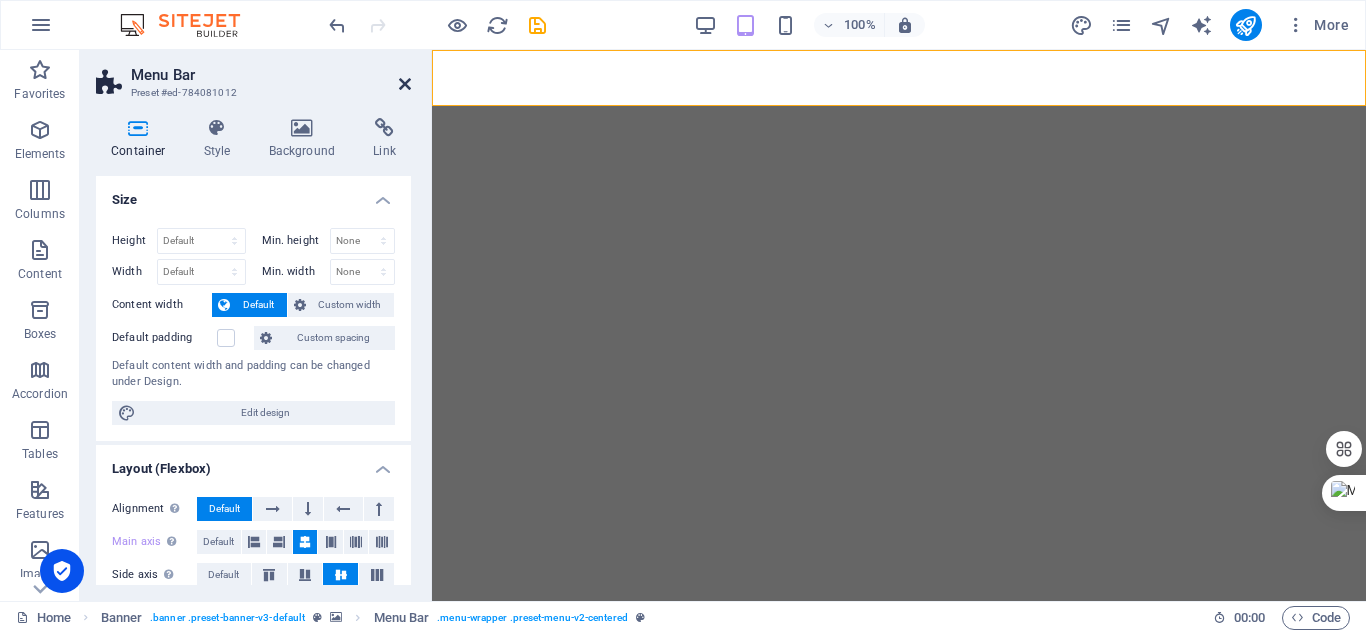 click at bounding box center (405, 84) 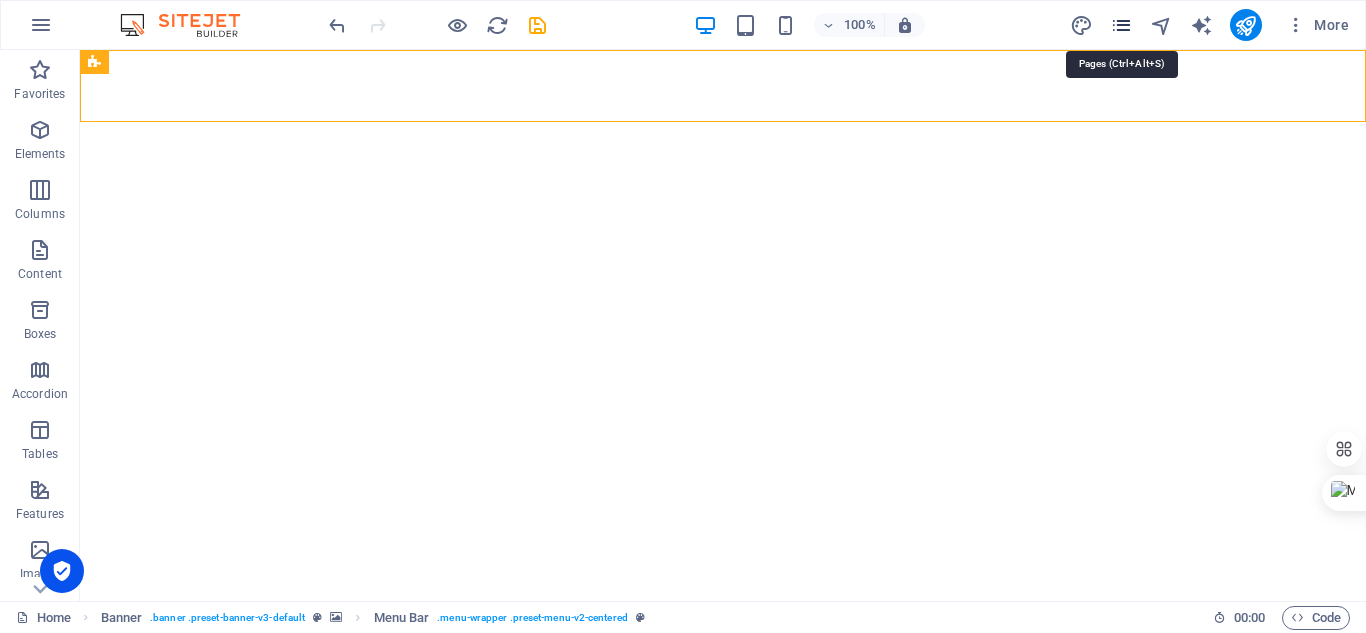 click at bounding box center [1121, 25] 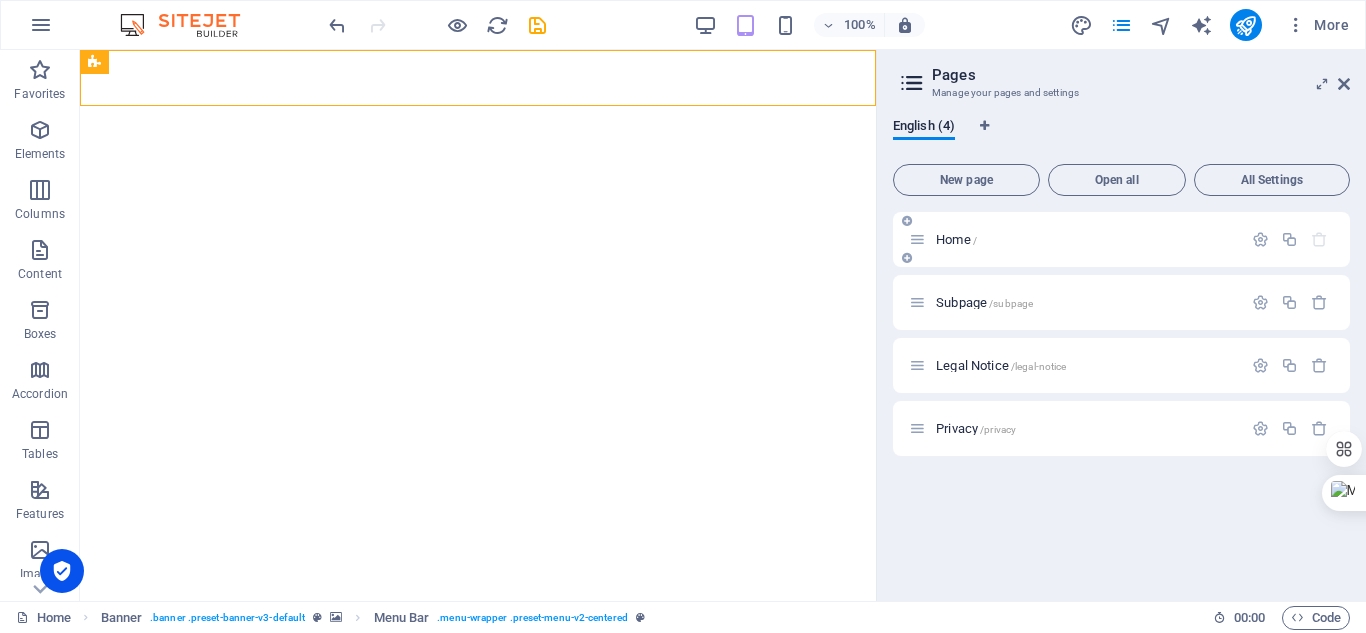 click on "Home /" at bounding box center [1086, 239] 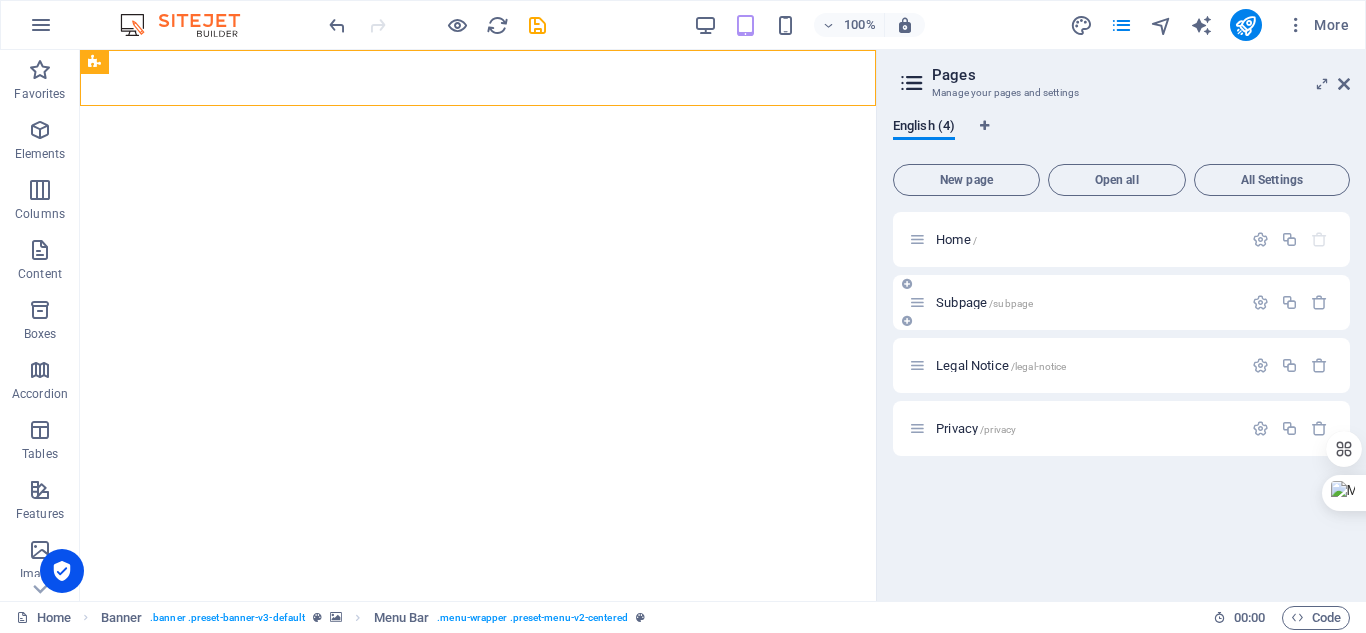 click on "/subpage" at bounding box center (1011, 303) 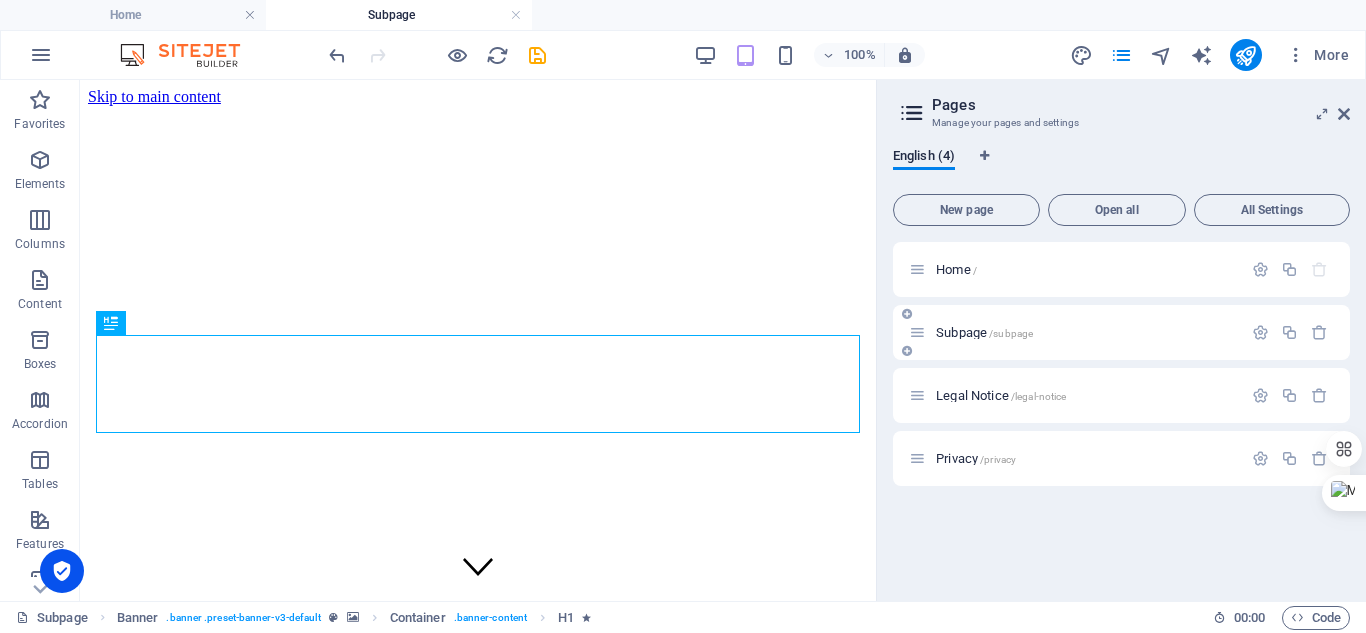 scroll, scrollTop: 0, scrollLeft: 0, axis: both 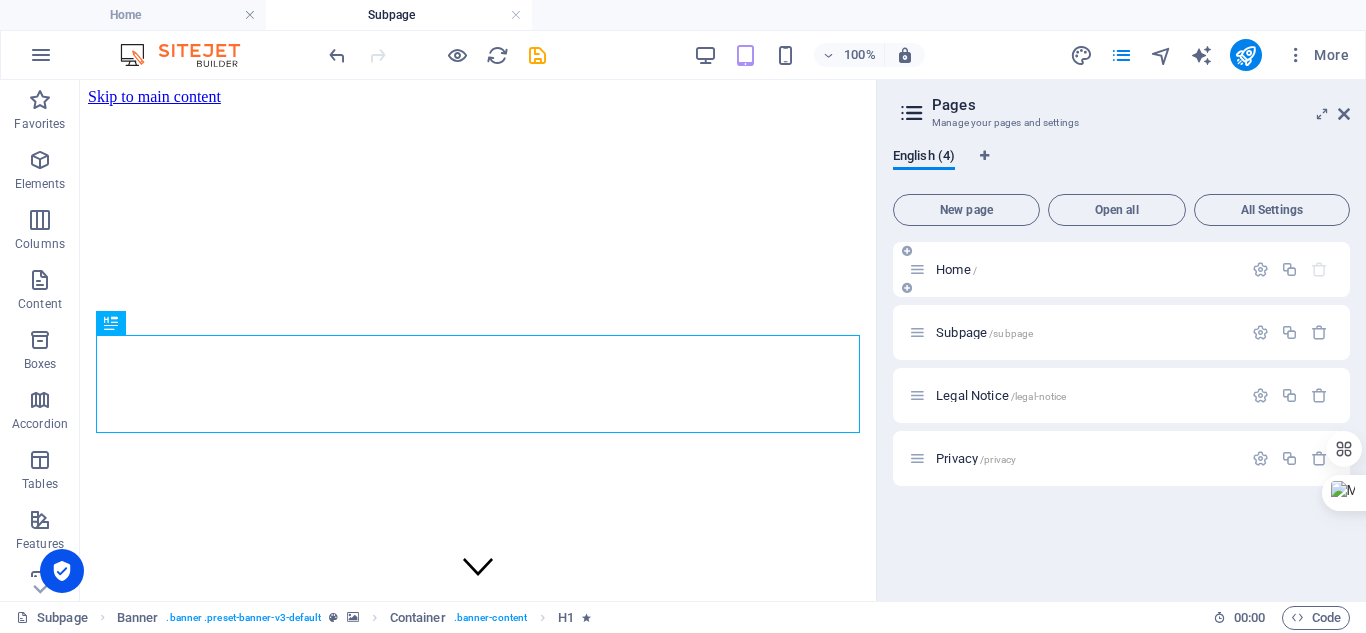 click on "Home /" at bounding box center (1075, 269) 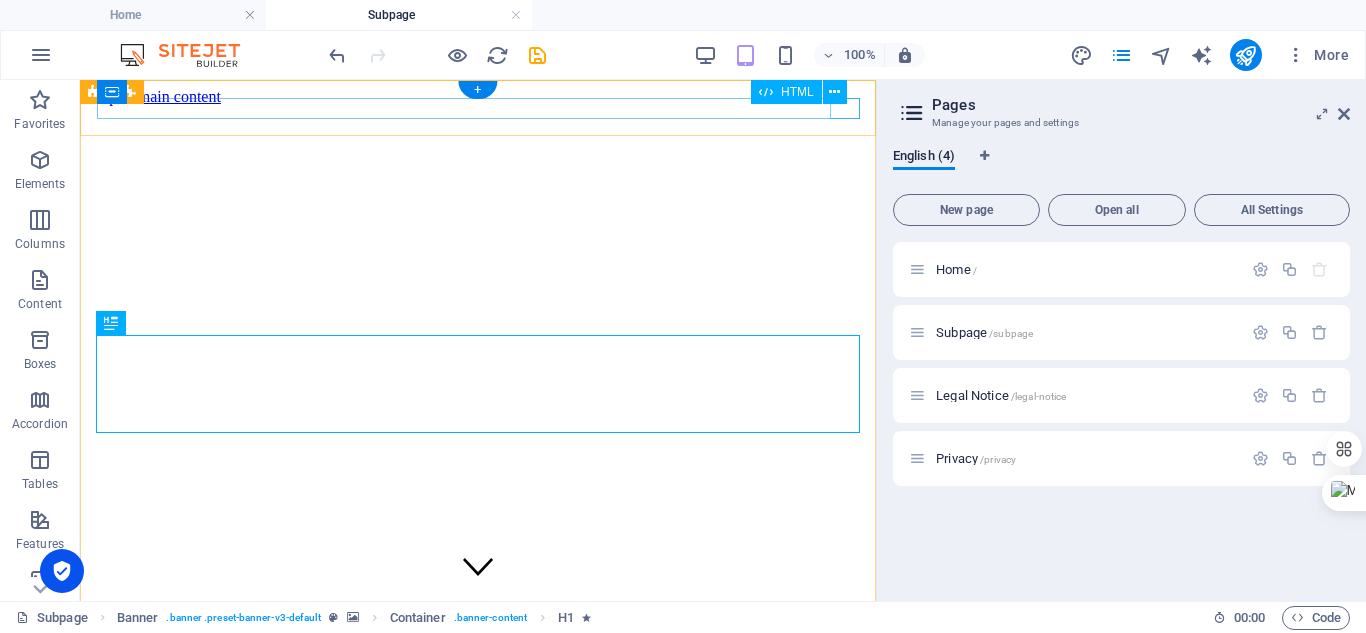 click at bounding box center (478, 909) 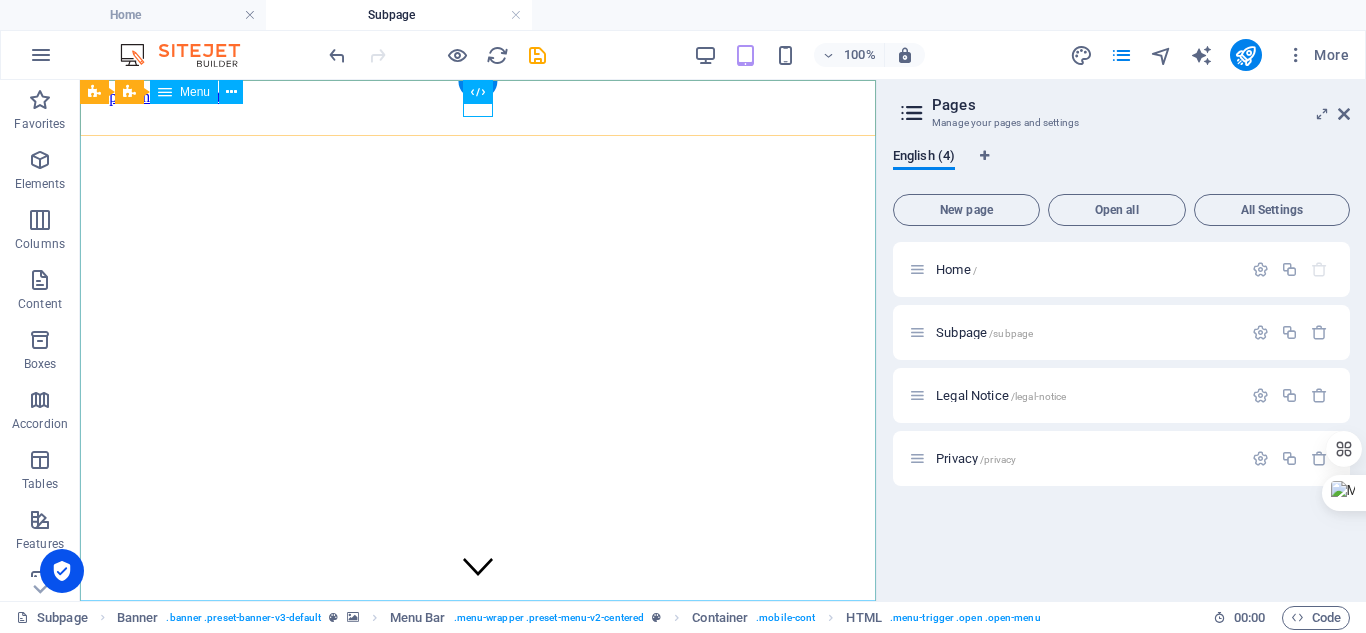 click on "Home About Menu Order Reviews Events Reservation Contact" at bounding box center (478, 812) 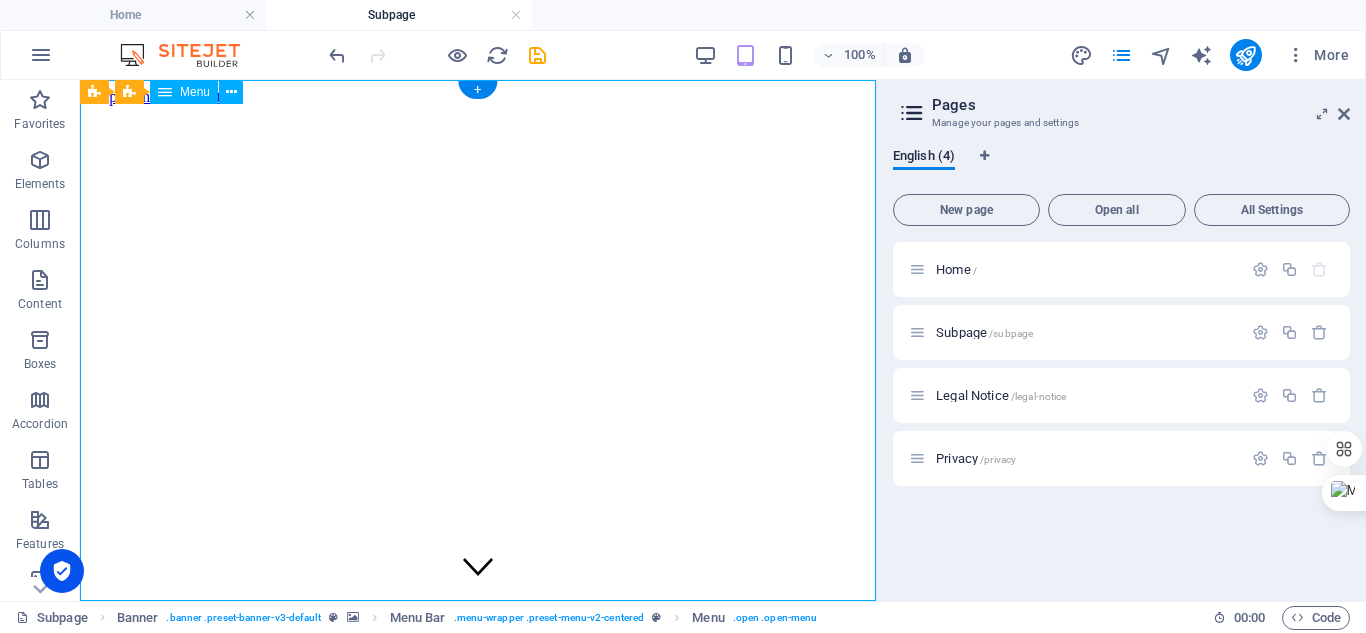 click on "Home About Menu Order Reviews Events Reservation Contact" at bounding box center [478, 812] 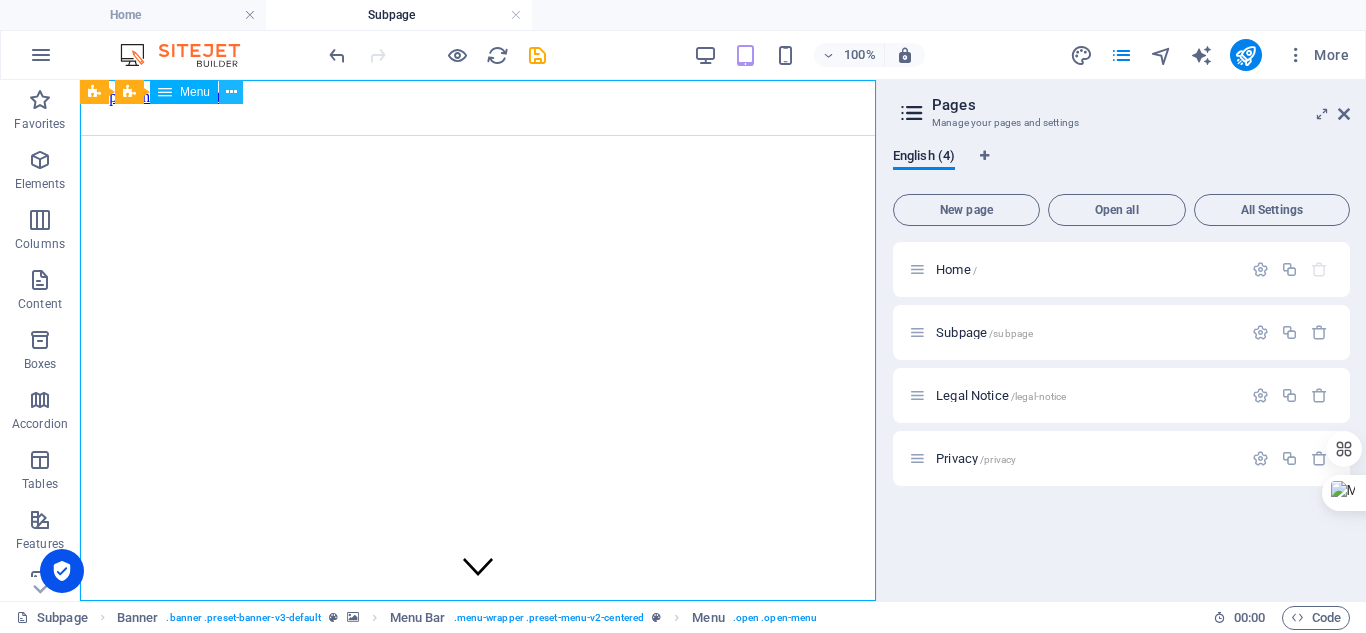 click at bounding box center (231, 92) 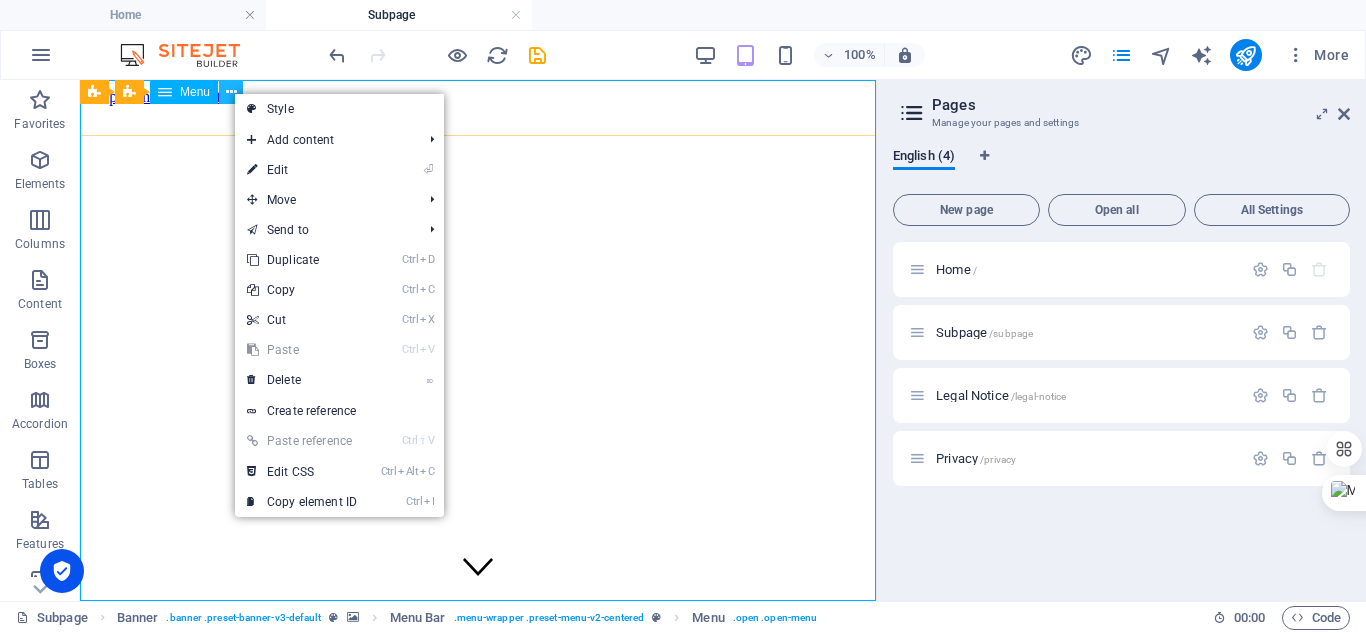 click at bounding box center [231, 92] 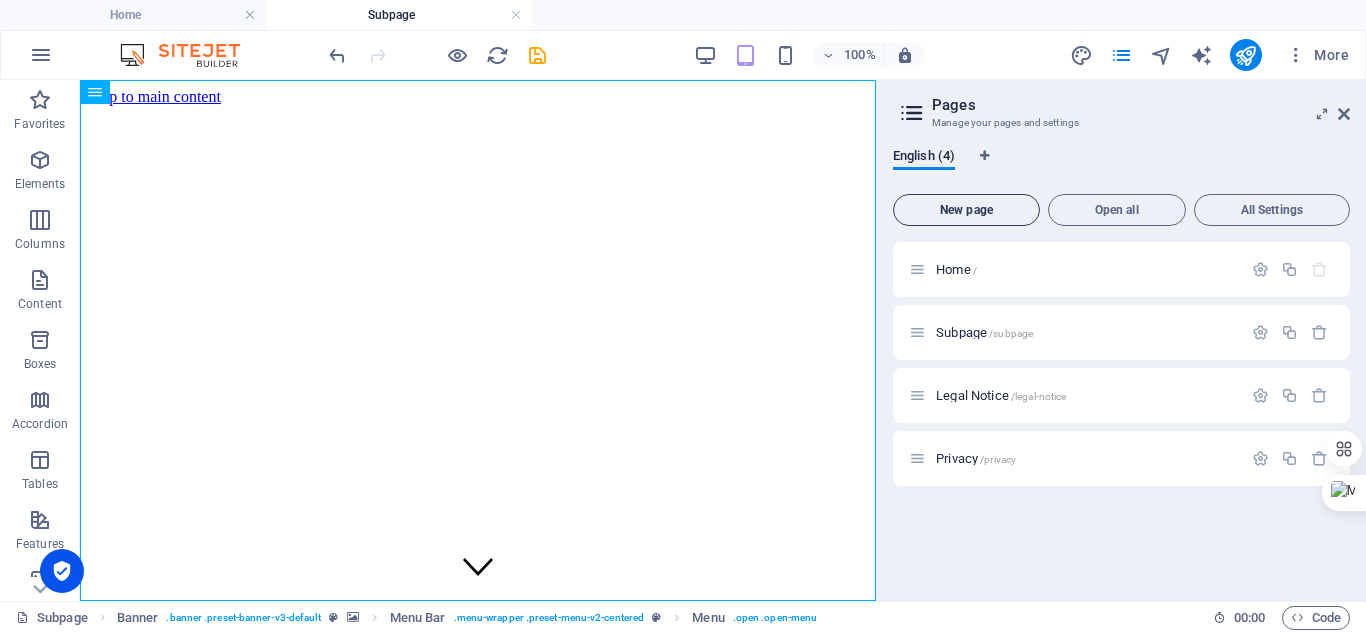 click on "New page" at bounding box center (966, 210) 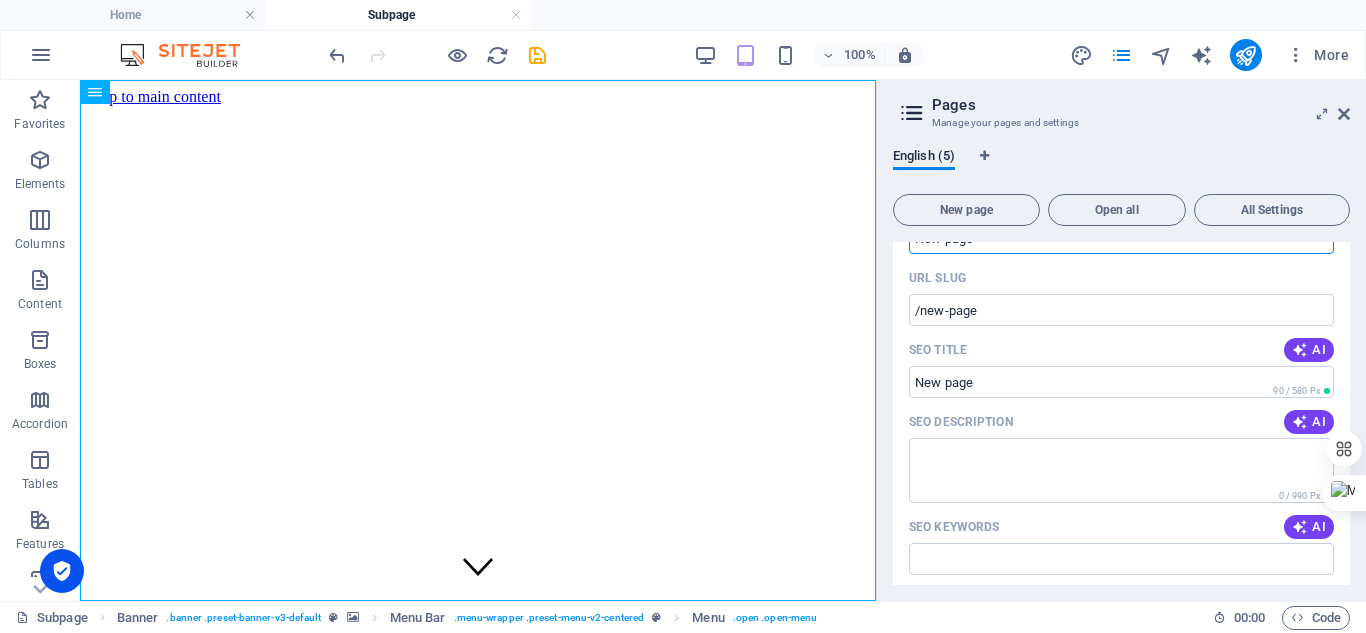 scroll, scrollTop: 357, scrollLeft: 0, axis: vertical 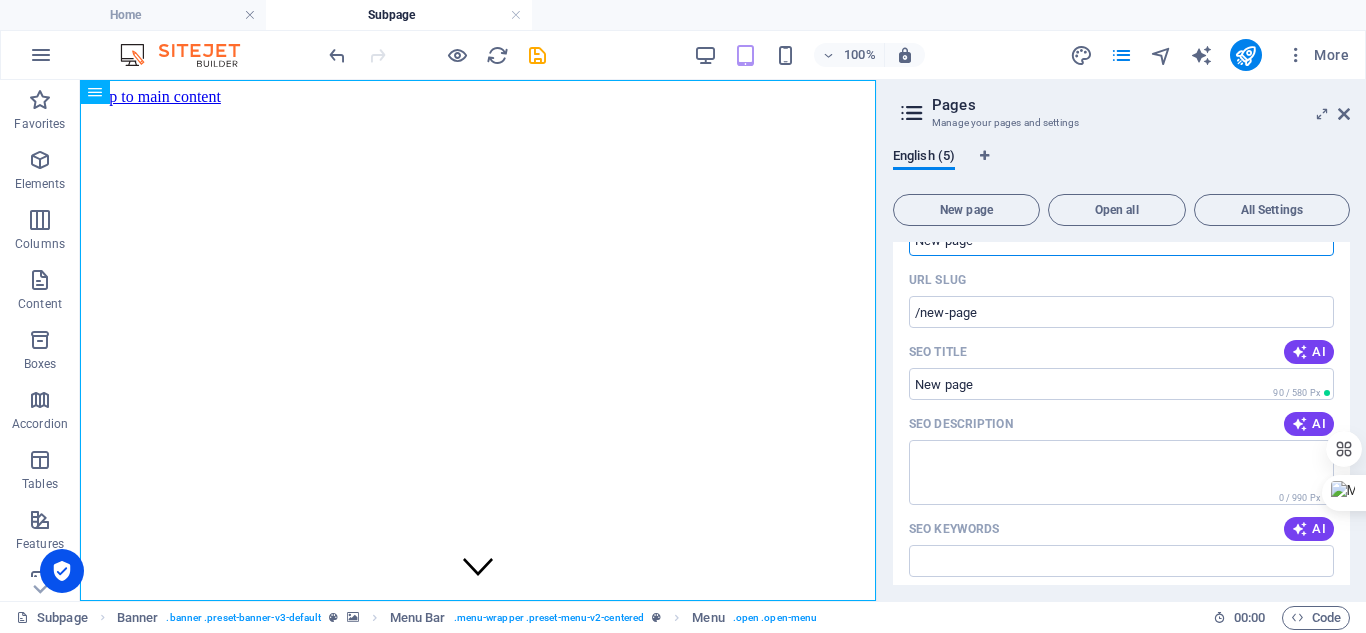 click on "SEO Description" at bounding box center (1121, 472) 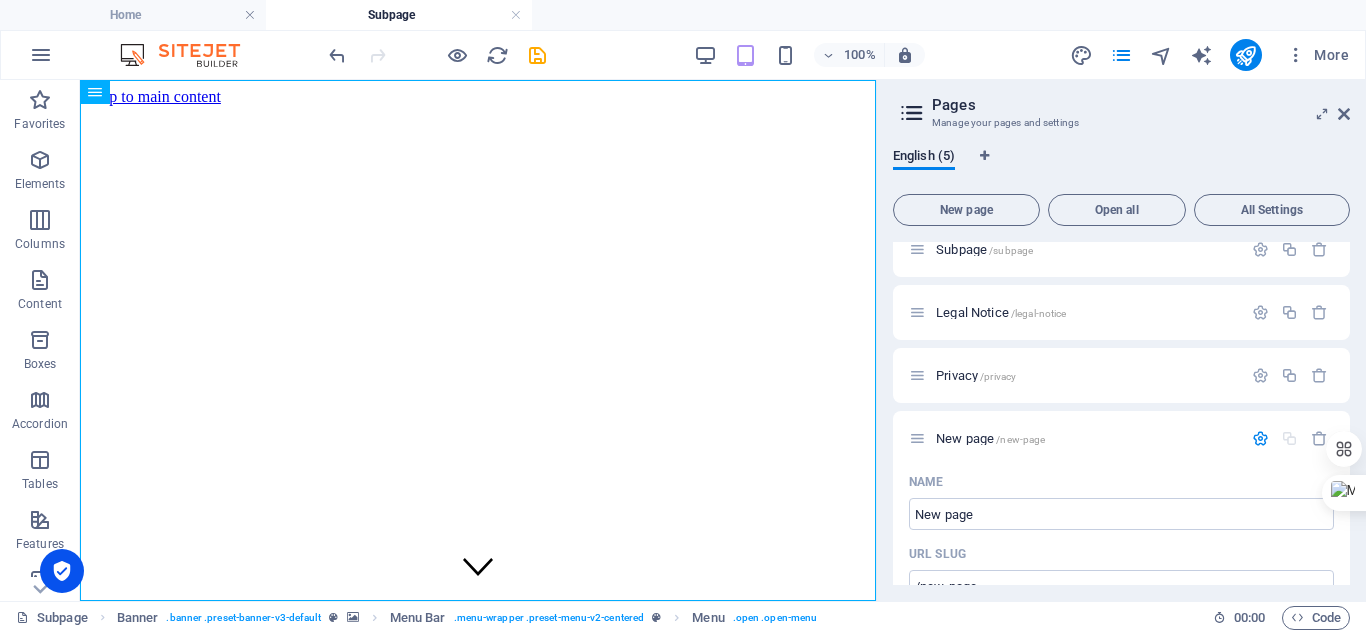 scroll, scrollTop: 0, scrollLeft: 0, axis: both 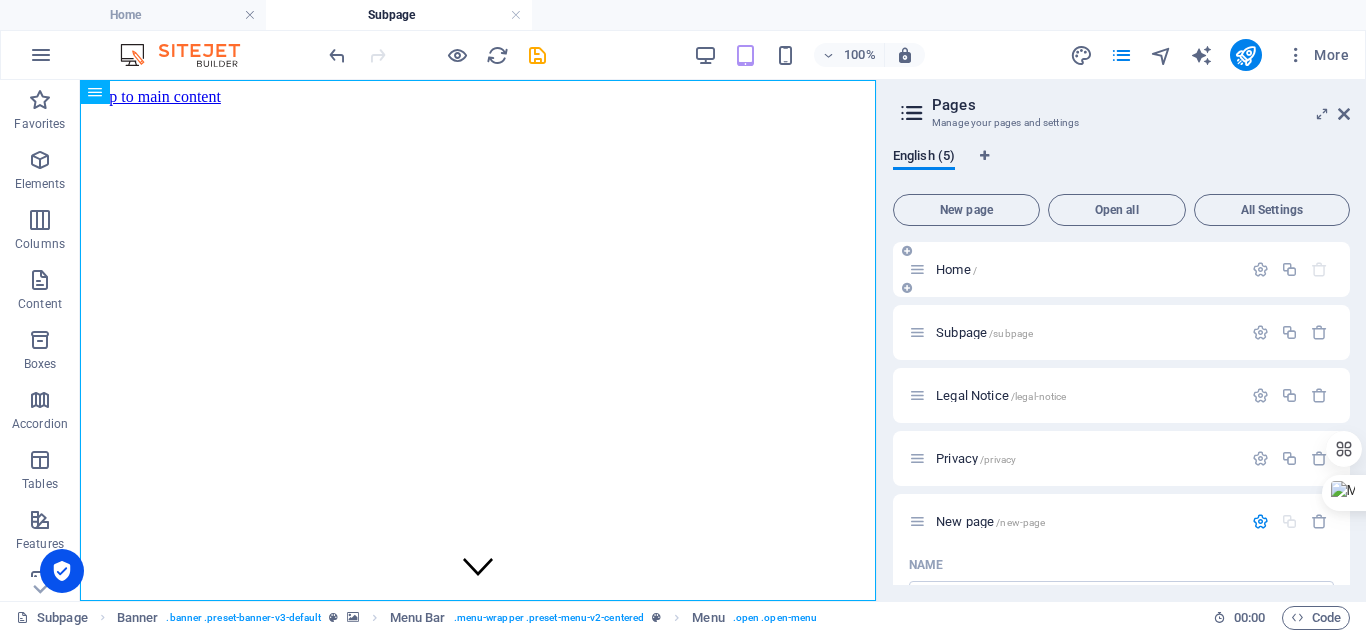 click on "Home /" at bounding box center (1086, 269) 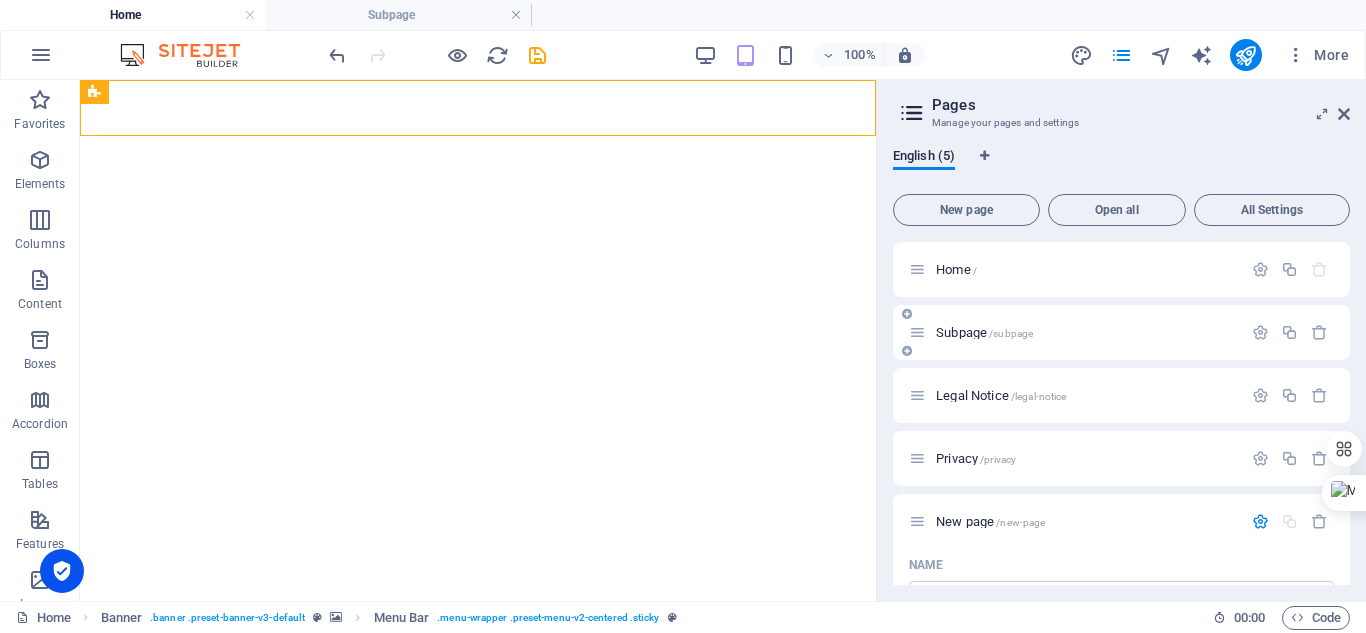 click on "Subpage /subpage" at bounding box center [984, 332] 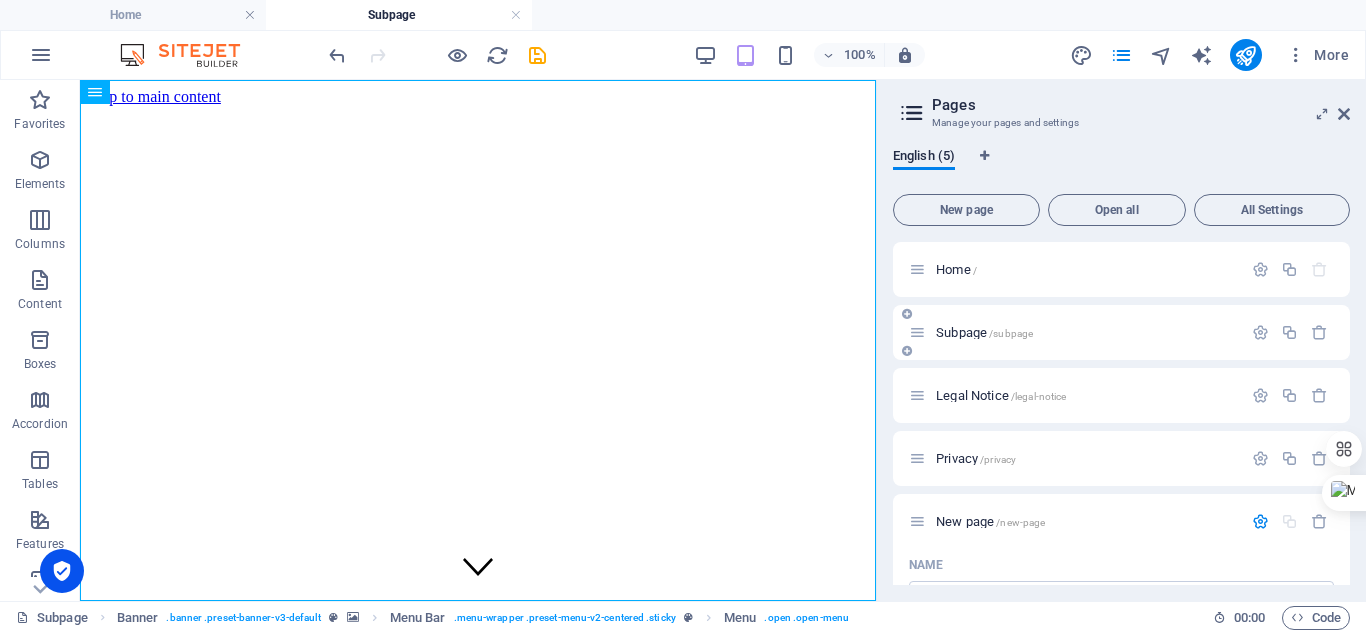 click on "Subpage /subpage" at bounding box center [984, 332] 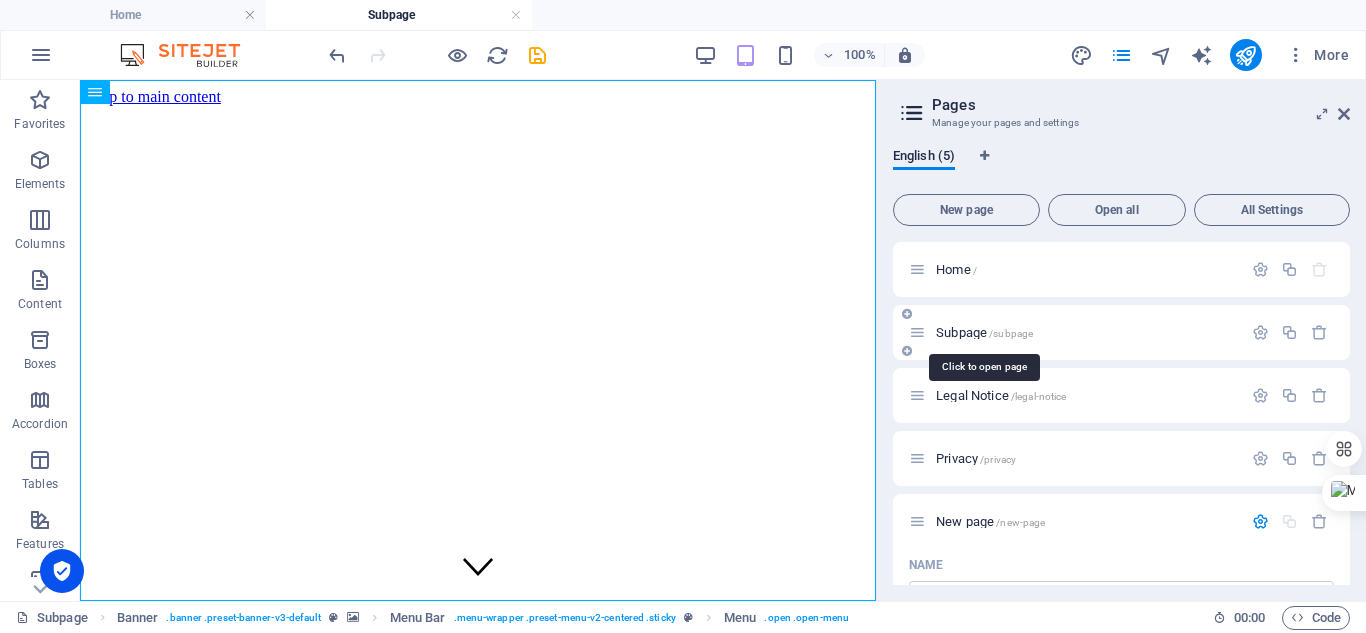 click on "Subpage /subpage" at bounding box center [984, 332] 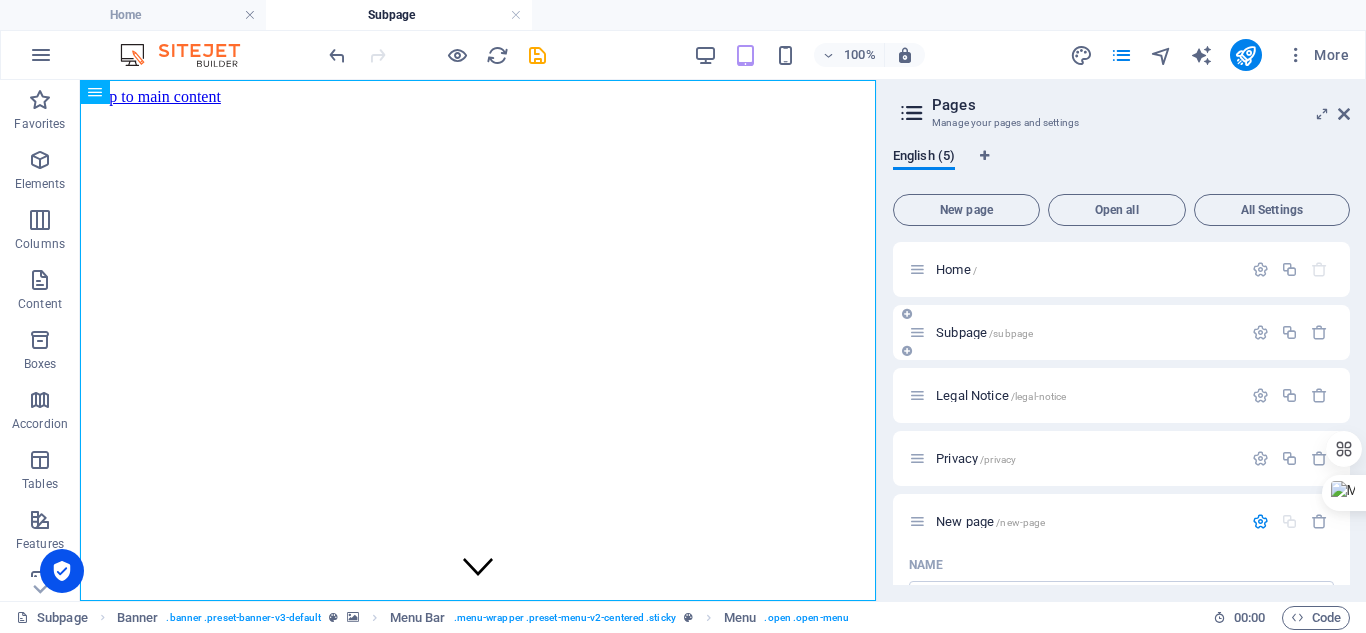 click at bounding box center [917, 332] 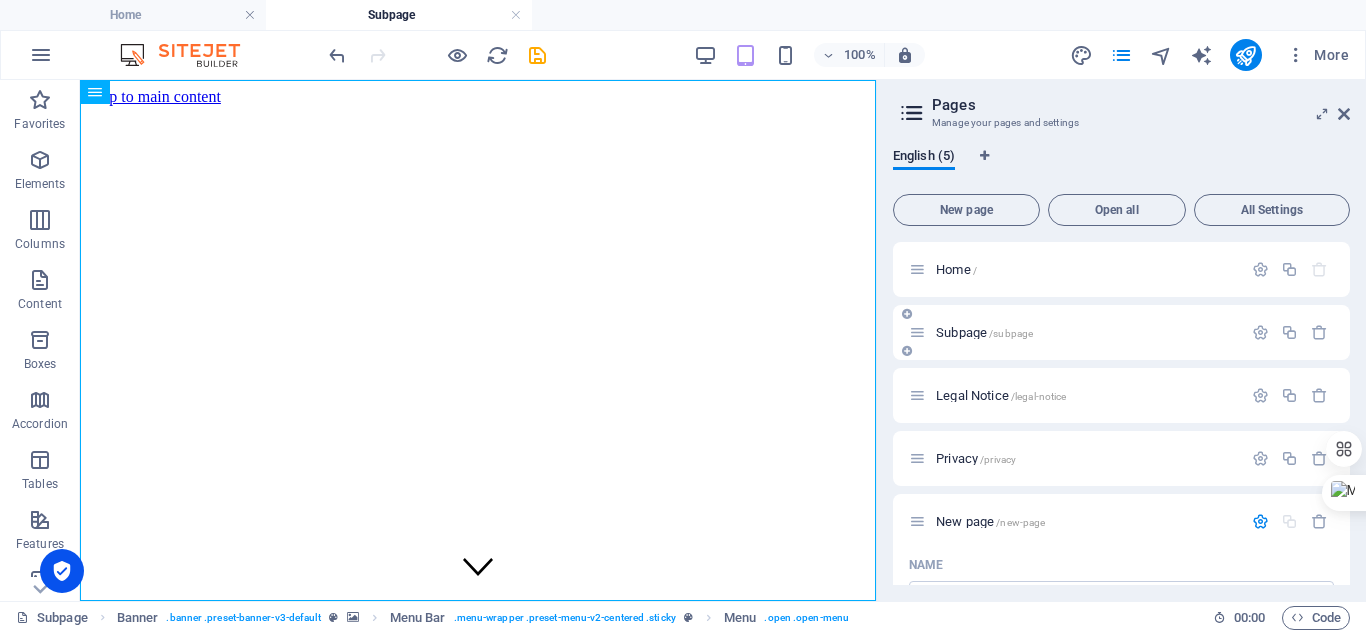 click at bounding box center [917, 332] 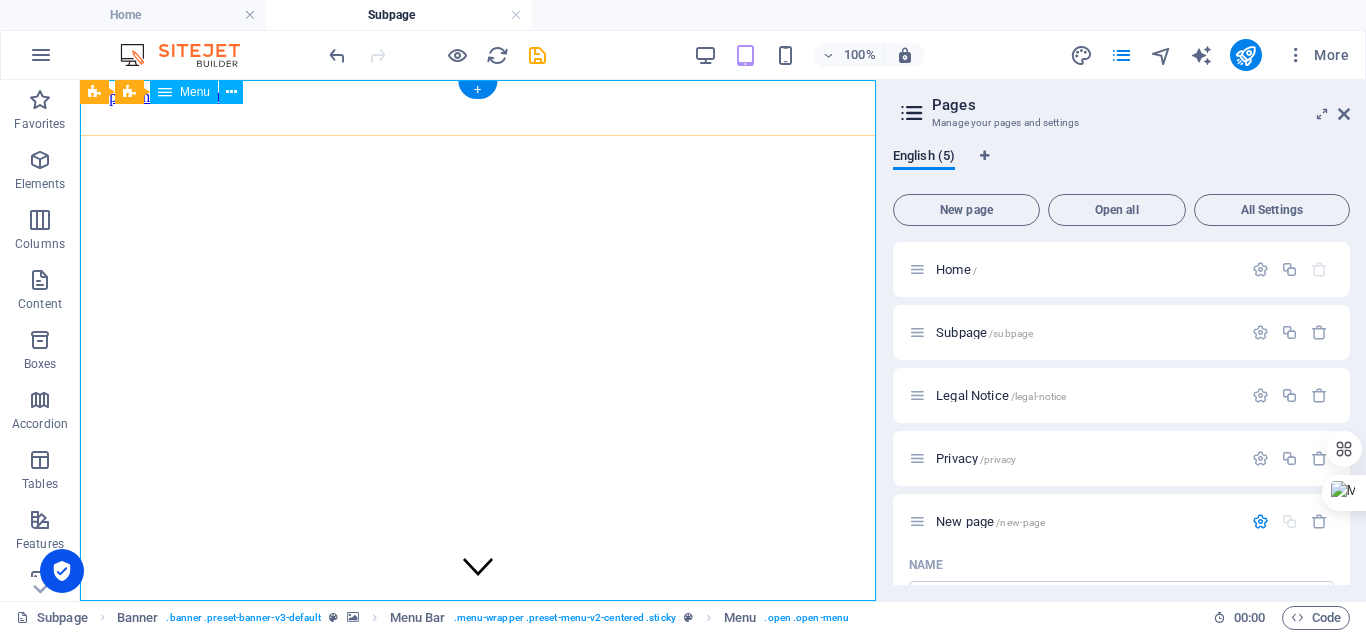 click on "Home About Menu Order Reviews Events Reservation Contact" at bounding box center (478, 812) 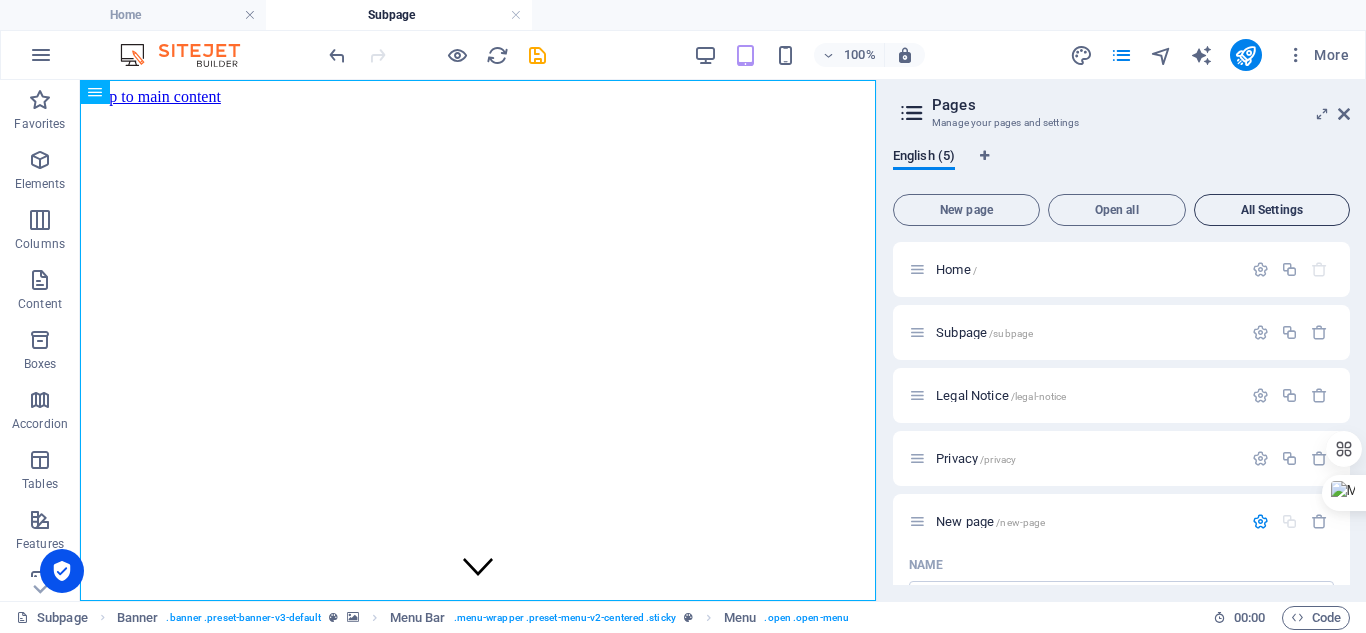 click on "All Settings" at bounding box center [1272, 210] 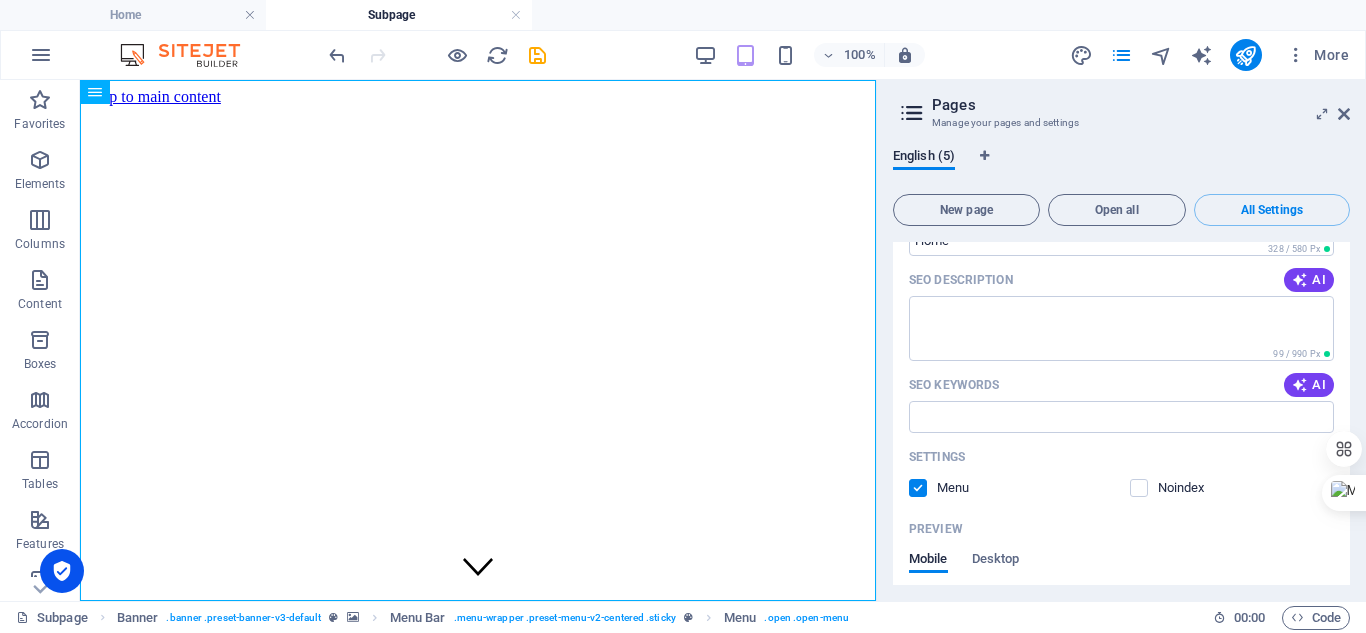 scroll, scrollTop: 0, scrollLeft: 0, axis: both 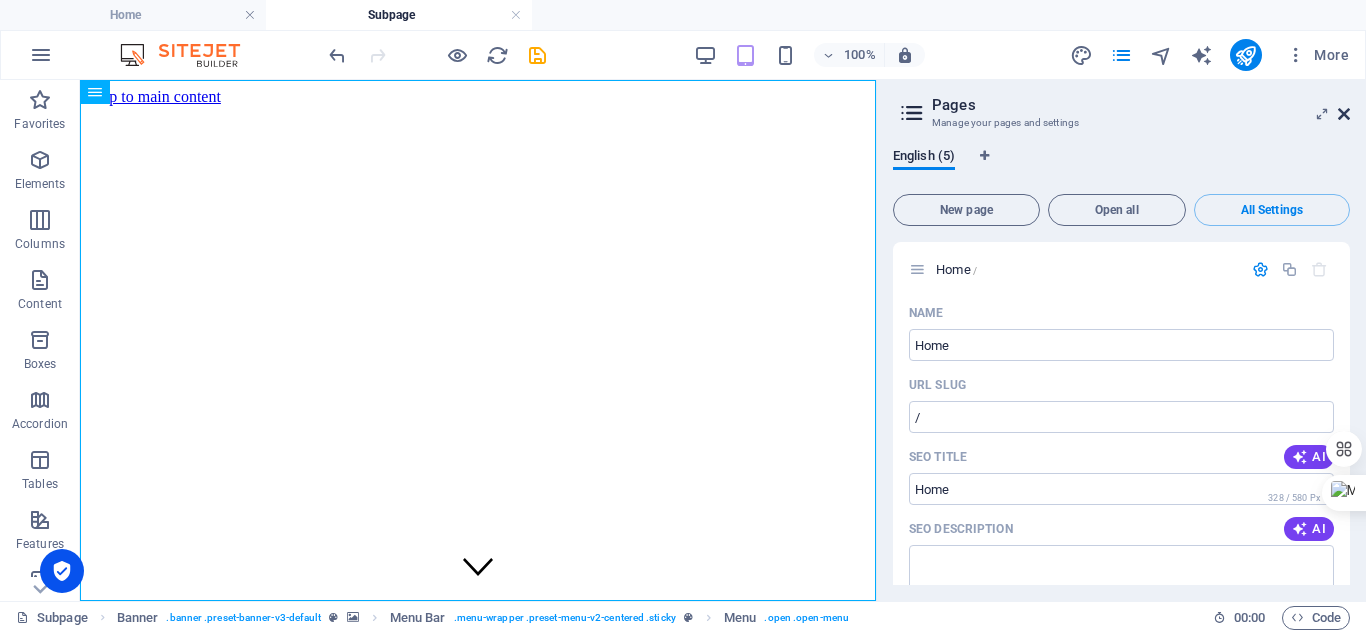 click at bounding box center (1344, 114) 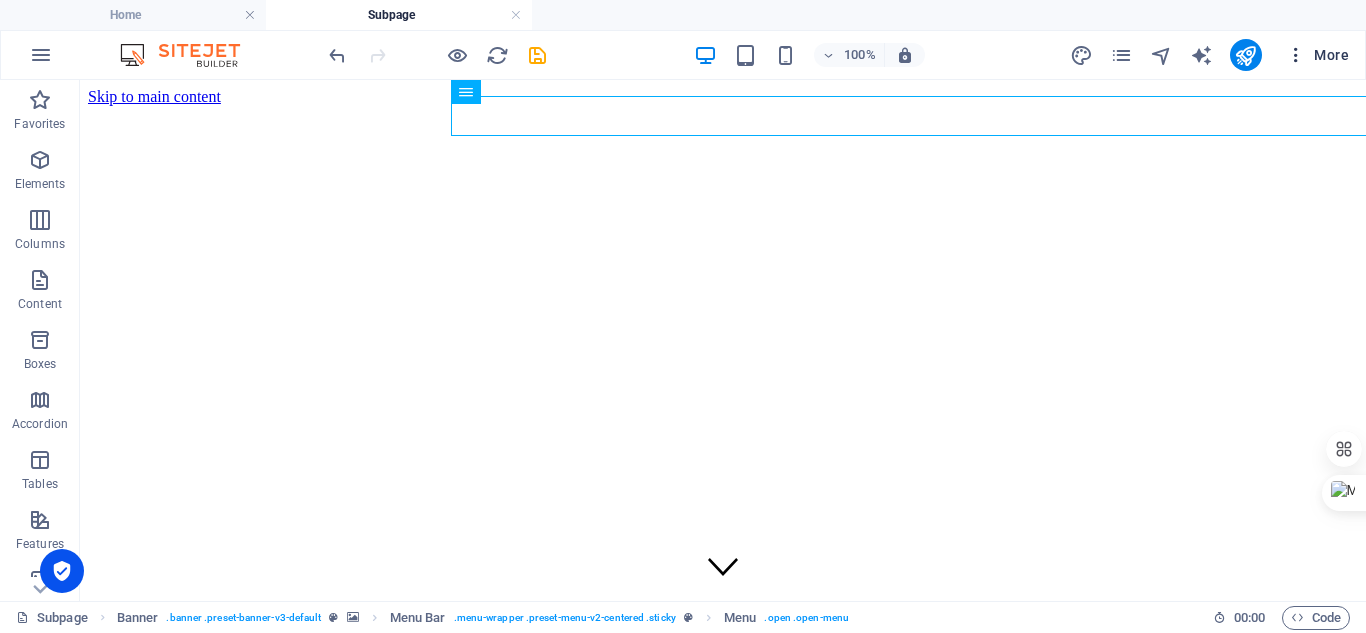 click at bounding box center [1296, 55] 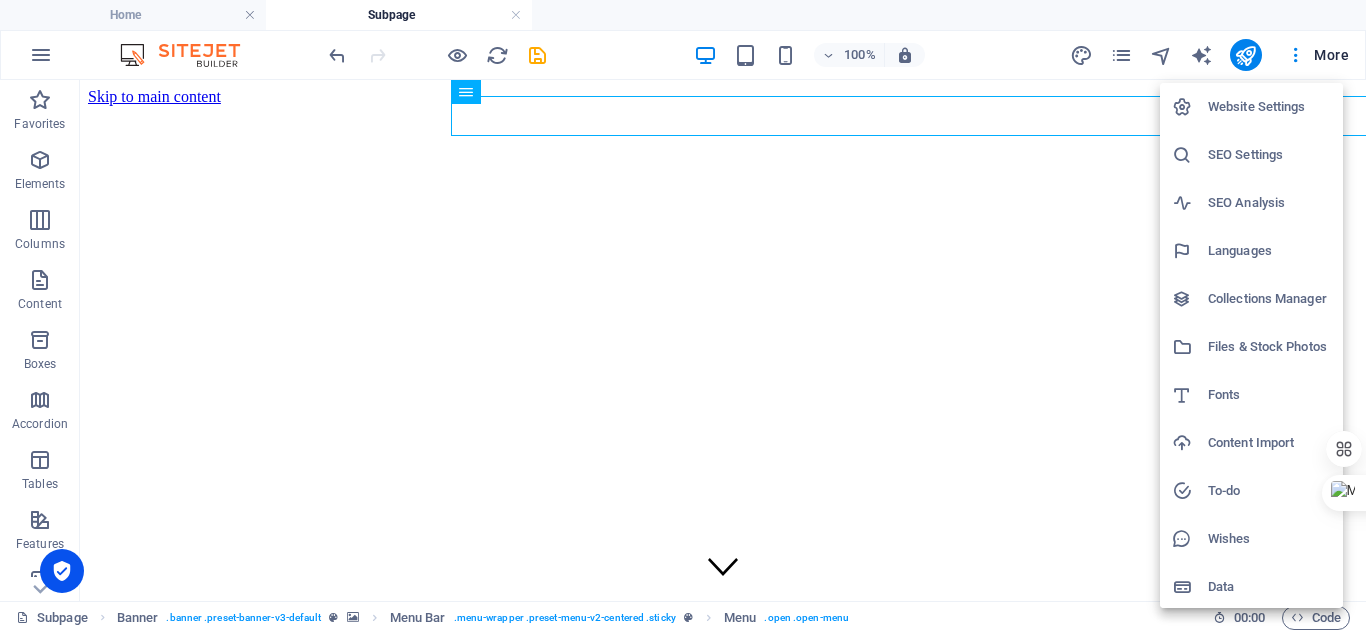 click at bounding box center [683, 316] 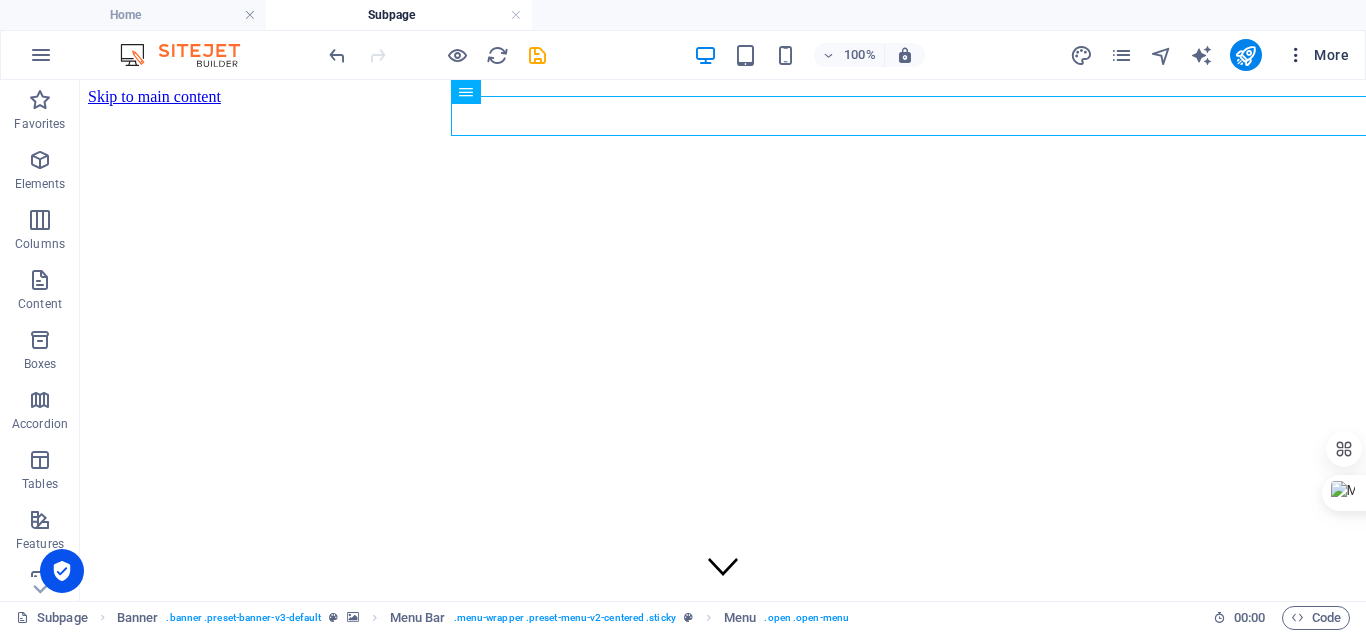 click on "More" at bounding box center (1317, 55) 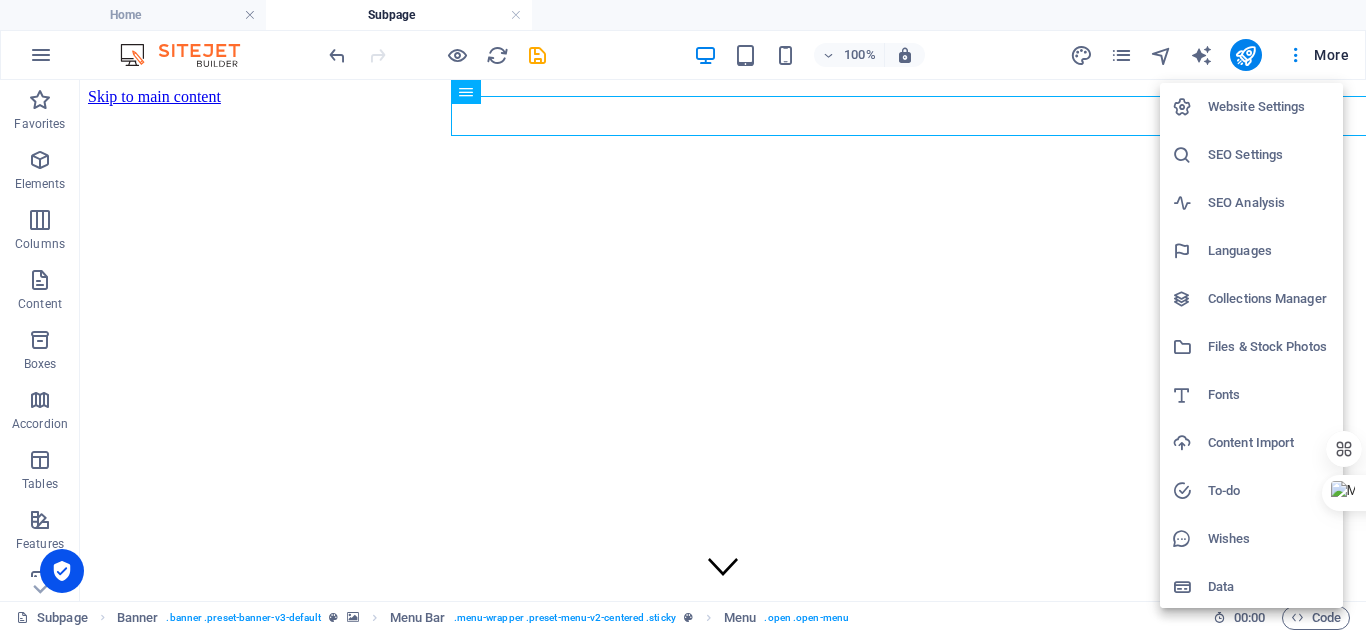 click at bounding box center (683, 316) 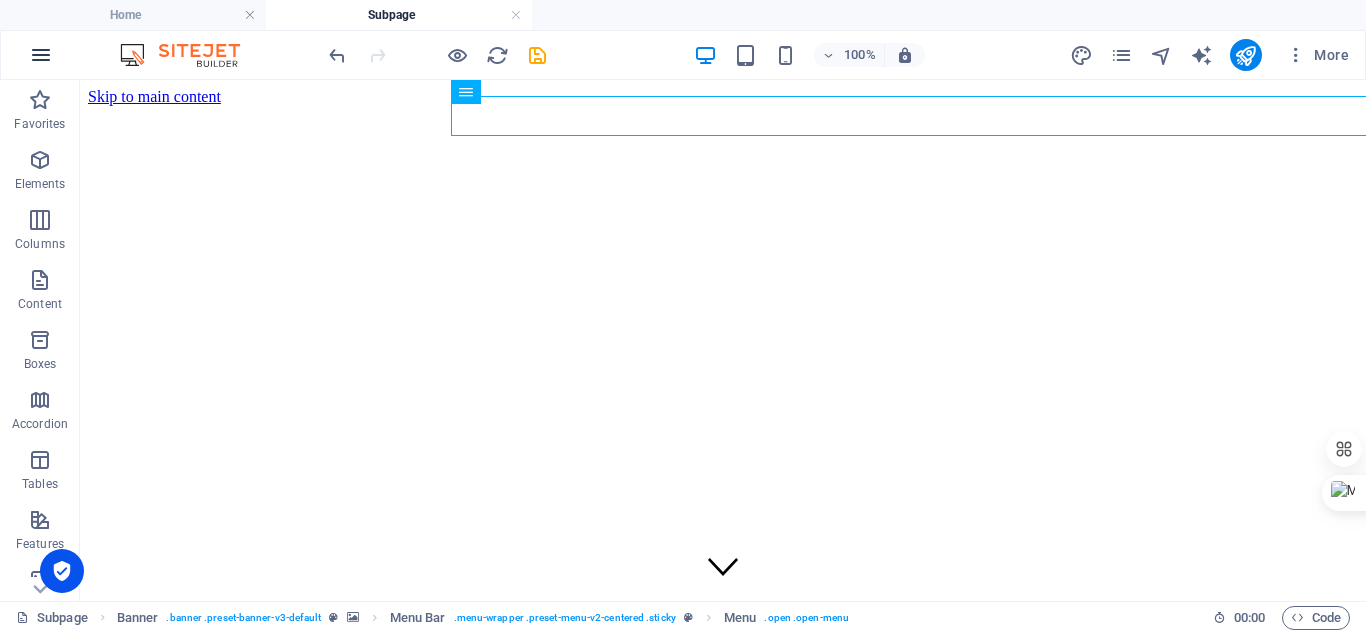 click at bounding box center [41, 55] 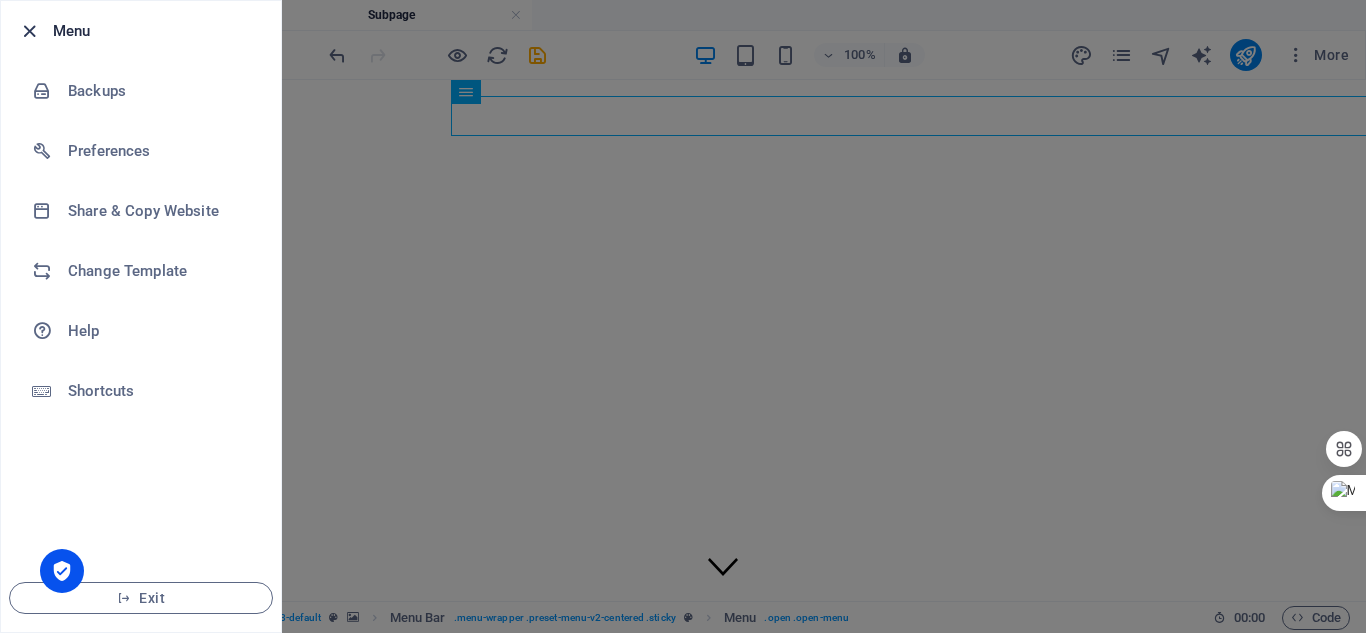 click at bounding box center [29, 31] 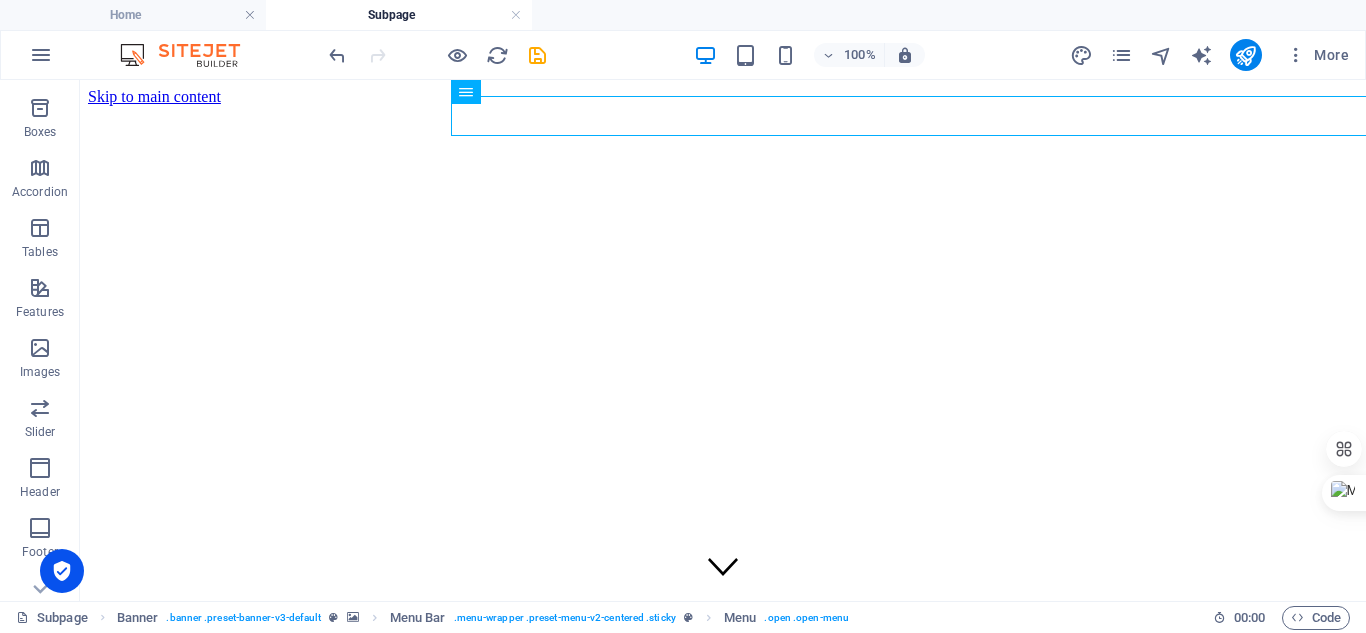 scroll, scrollTop: 379, scrollLeft: 0, axis: vertical 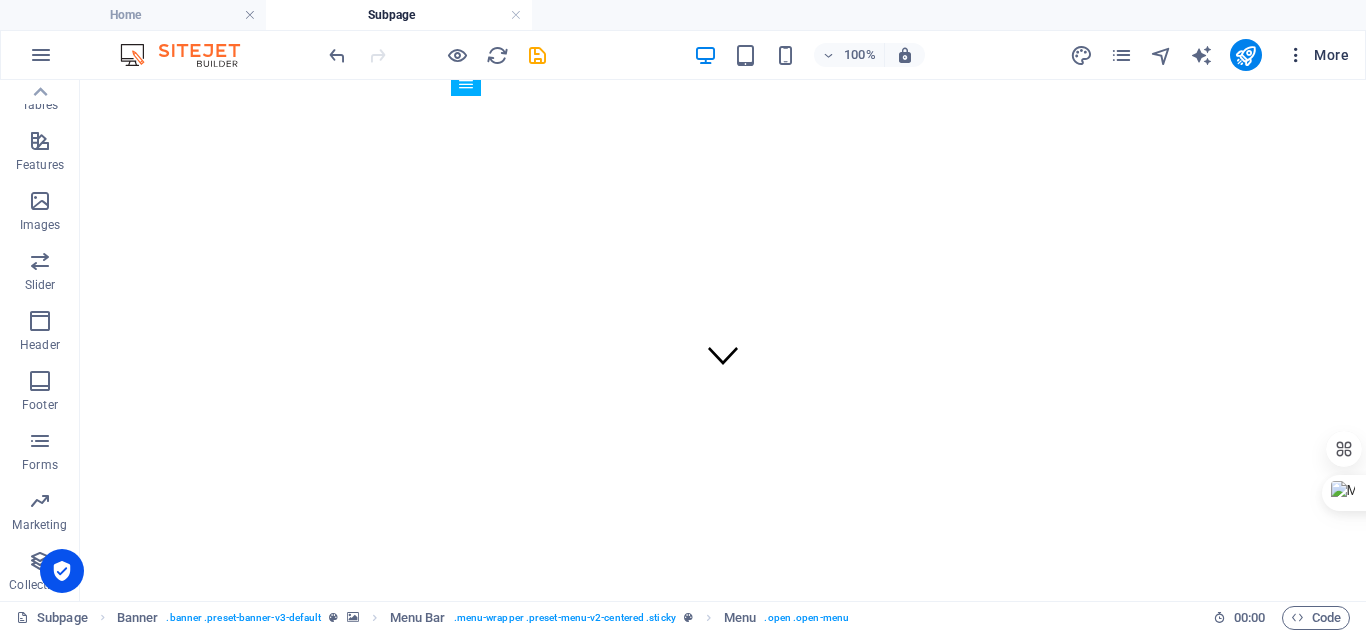 click on "More" at bounding box center [1317, 55] 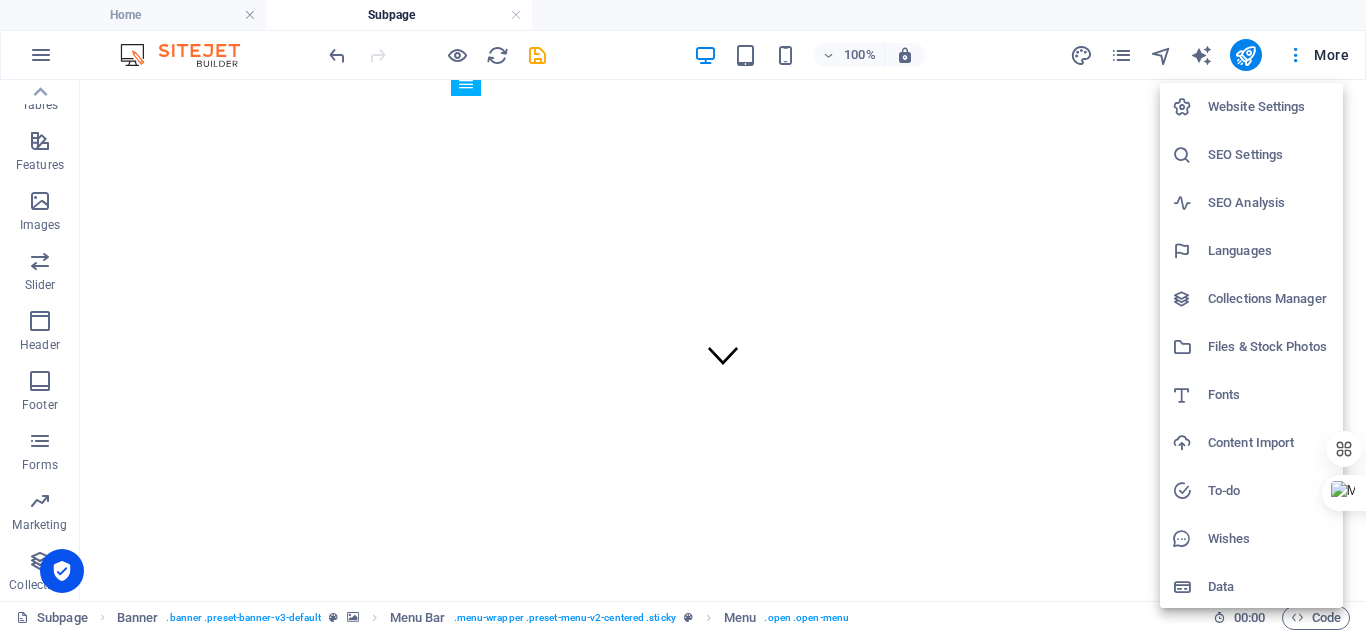 click on "Website Settings" at bounding box center (1269, 107) 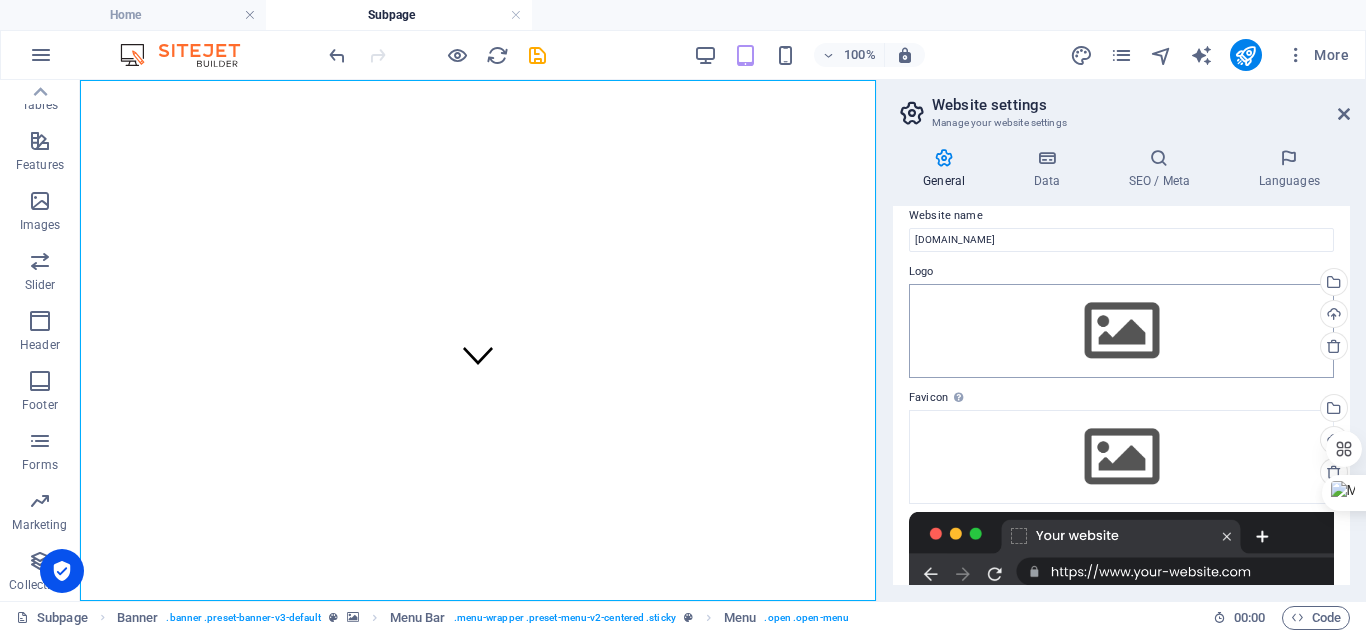 scroll, scrollTop: 0, scrollLeft: 0, axis: both 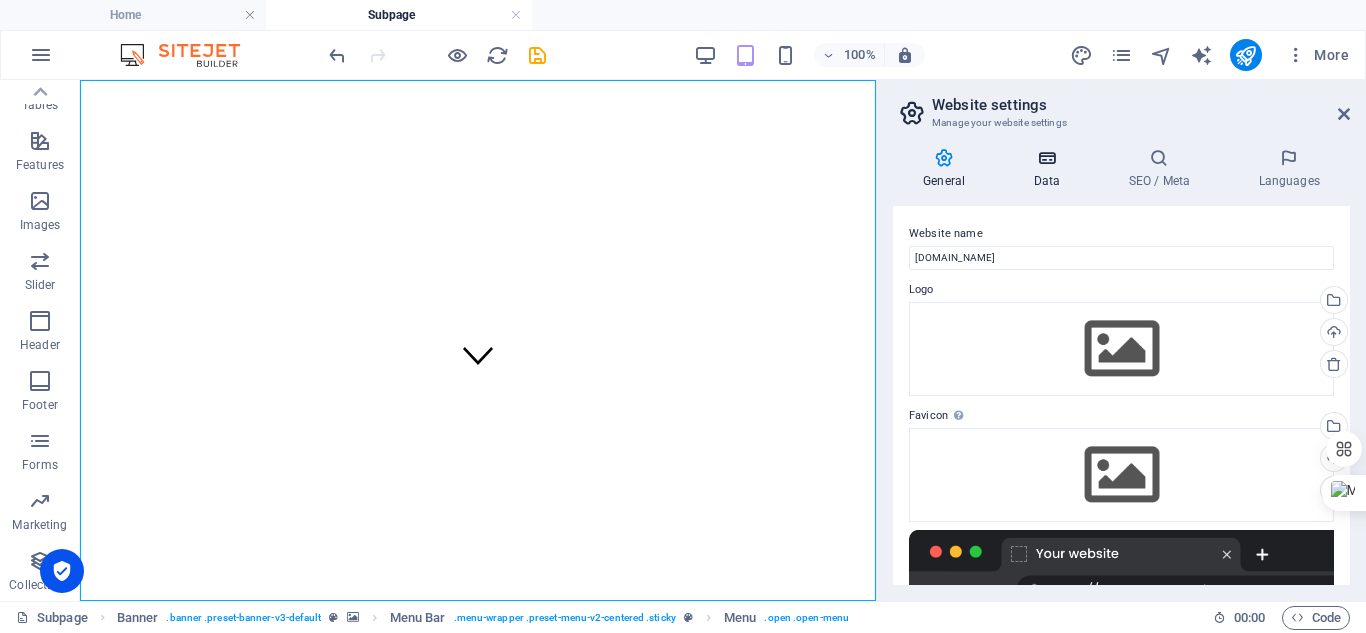 click on "Data" at bounding box center (1050, 169) 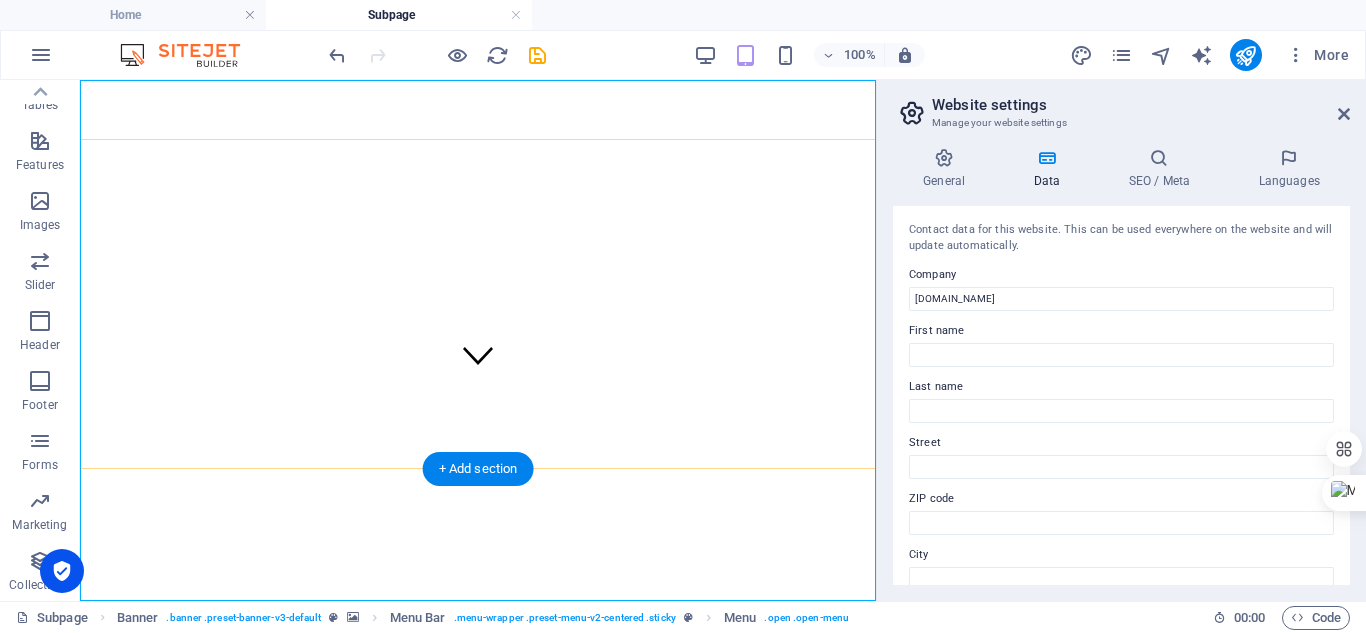 click on "Home About Menu Order Reviews Events Reservation Contact" at bounding box center (478, 761) 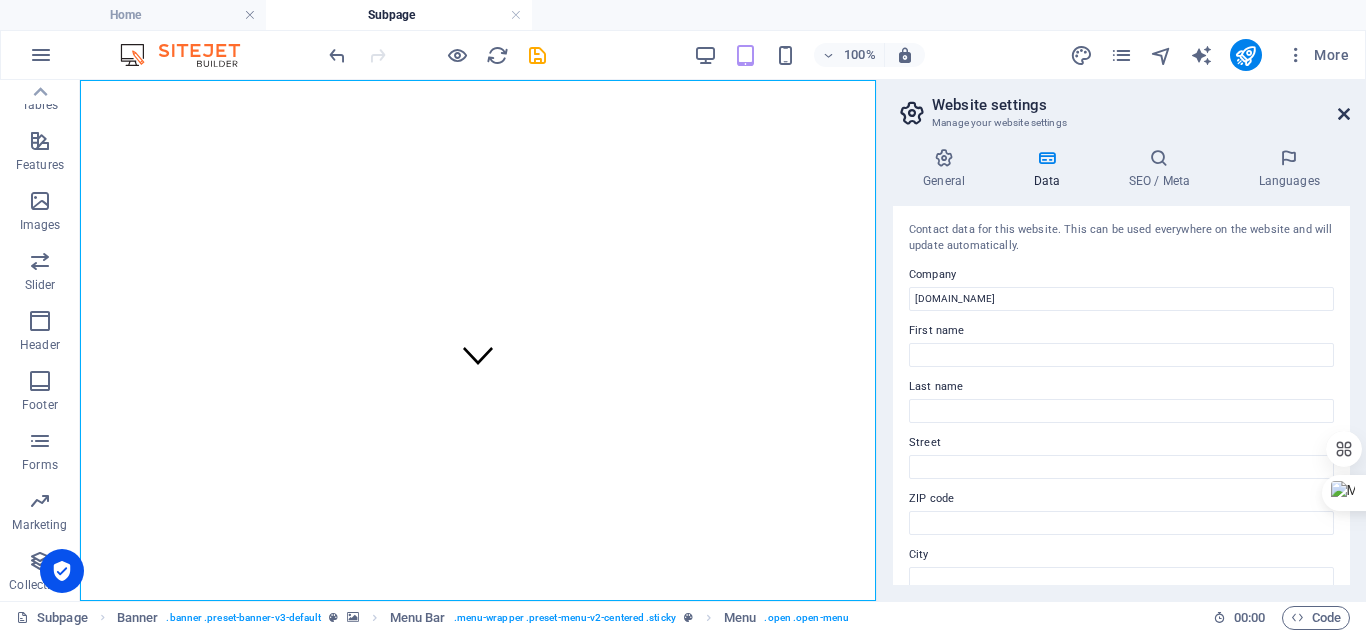 click at bounding box center [1344, 114] 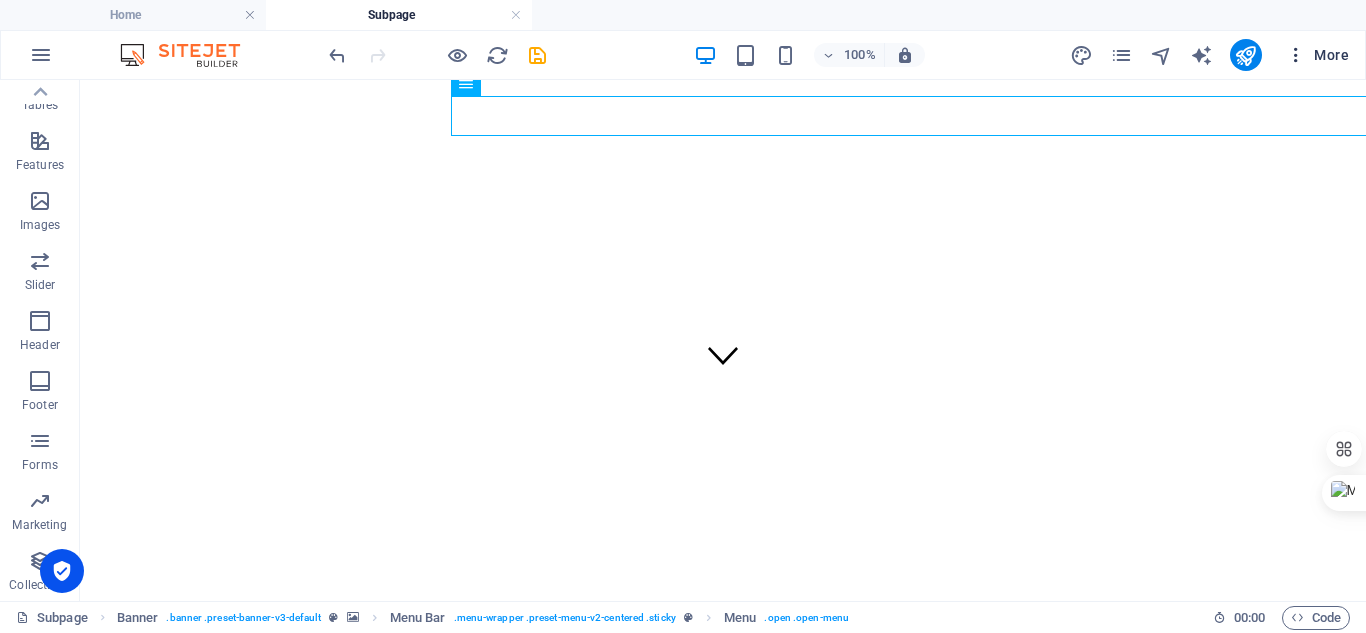 click on "More" at bounding box center (1317, 55) 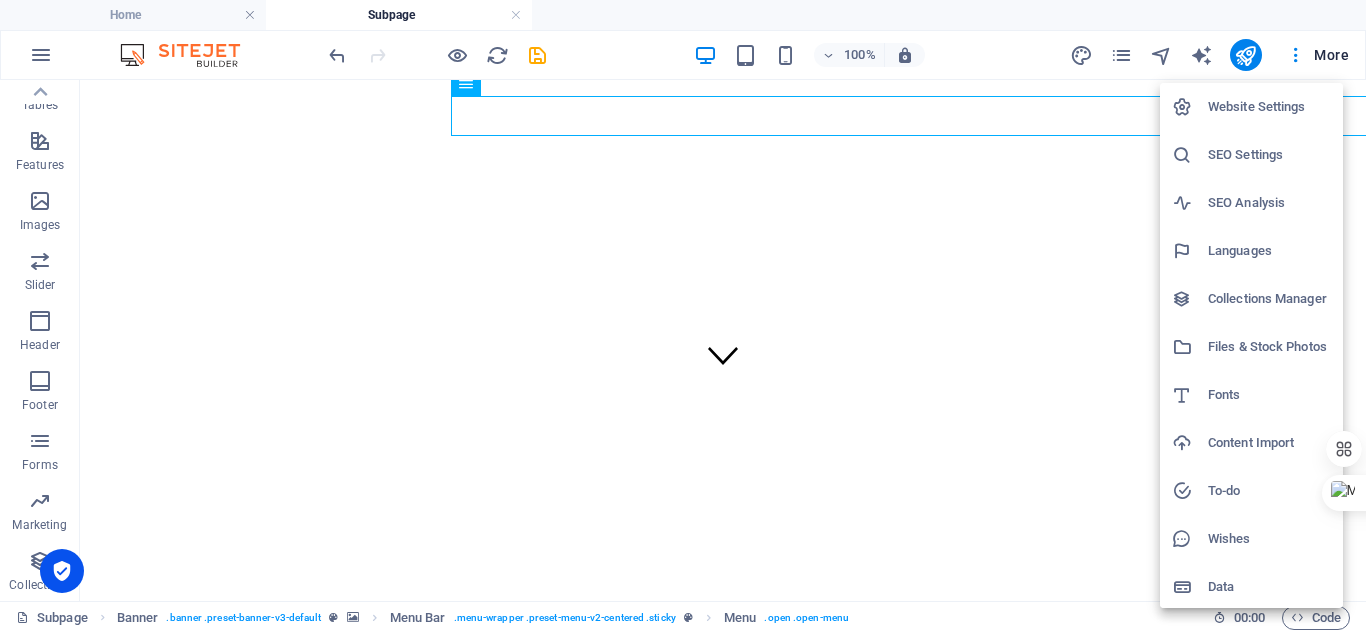 click on "Website Settings" at bounding box center (1269, 107) 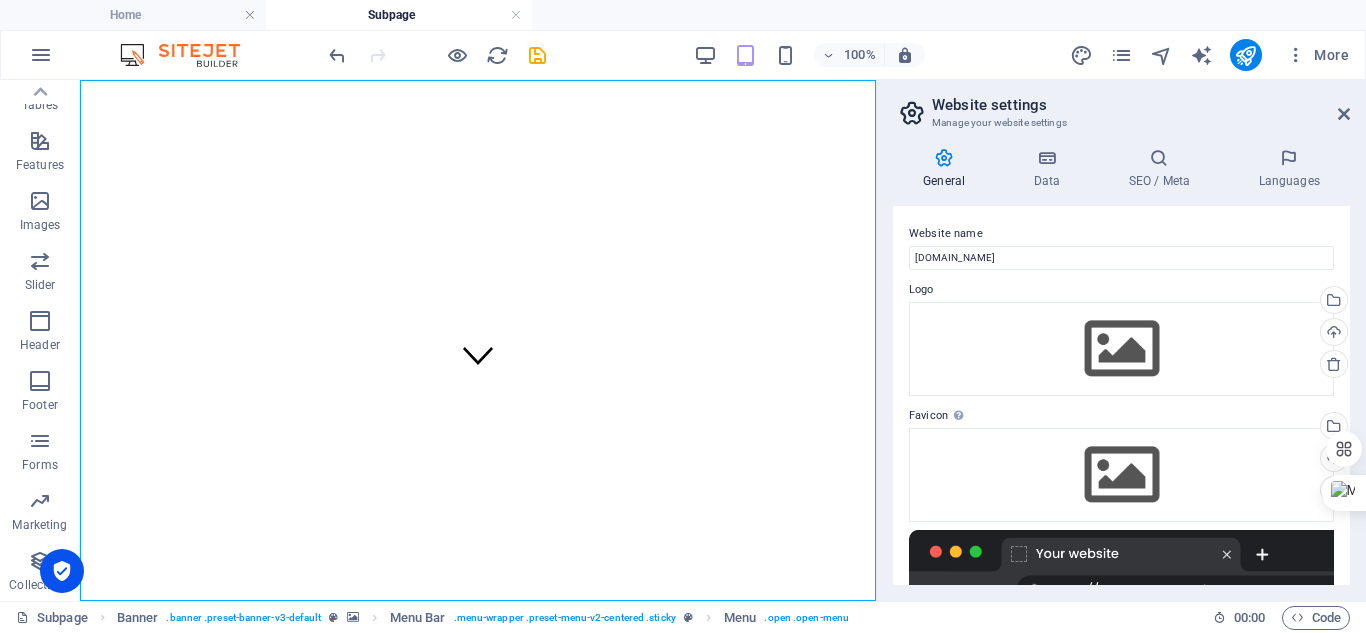 scroll, scrollTop: 39, scrollLeft: 0, axis: vertical 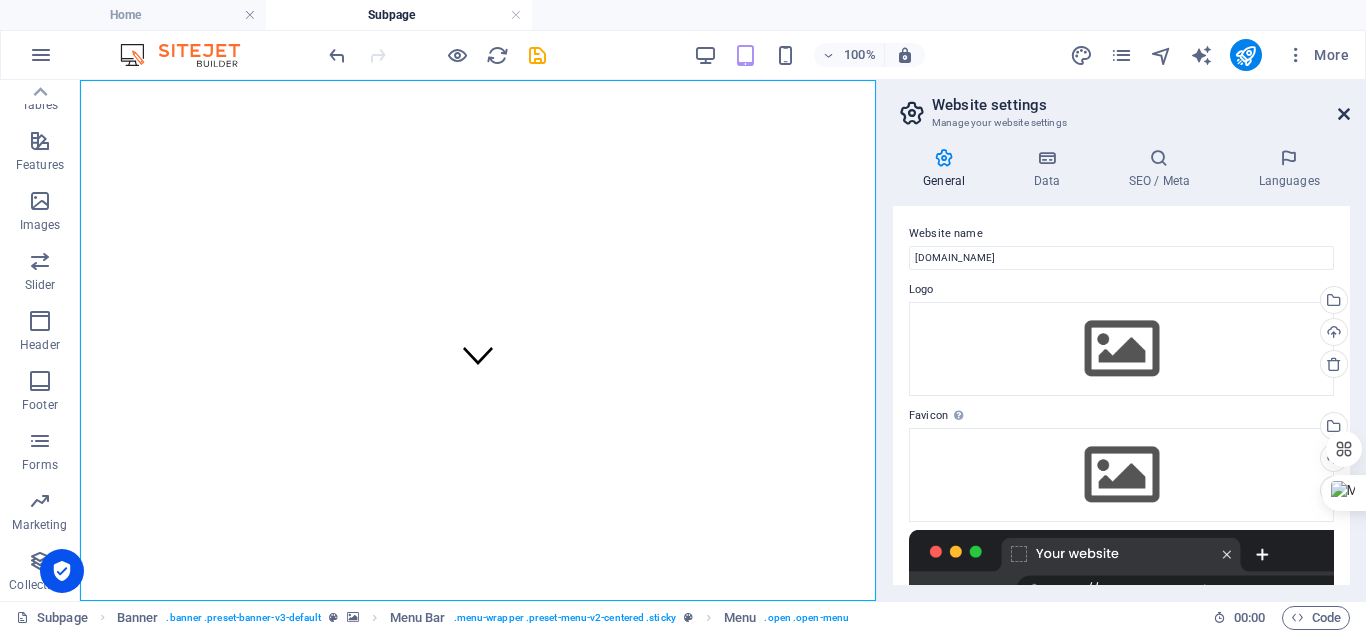 click at bounding box center (1344, 114) 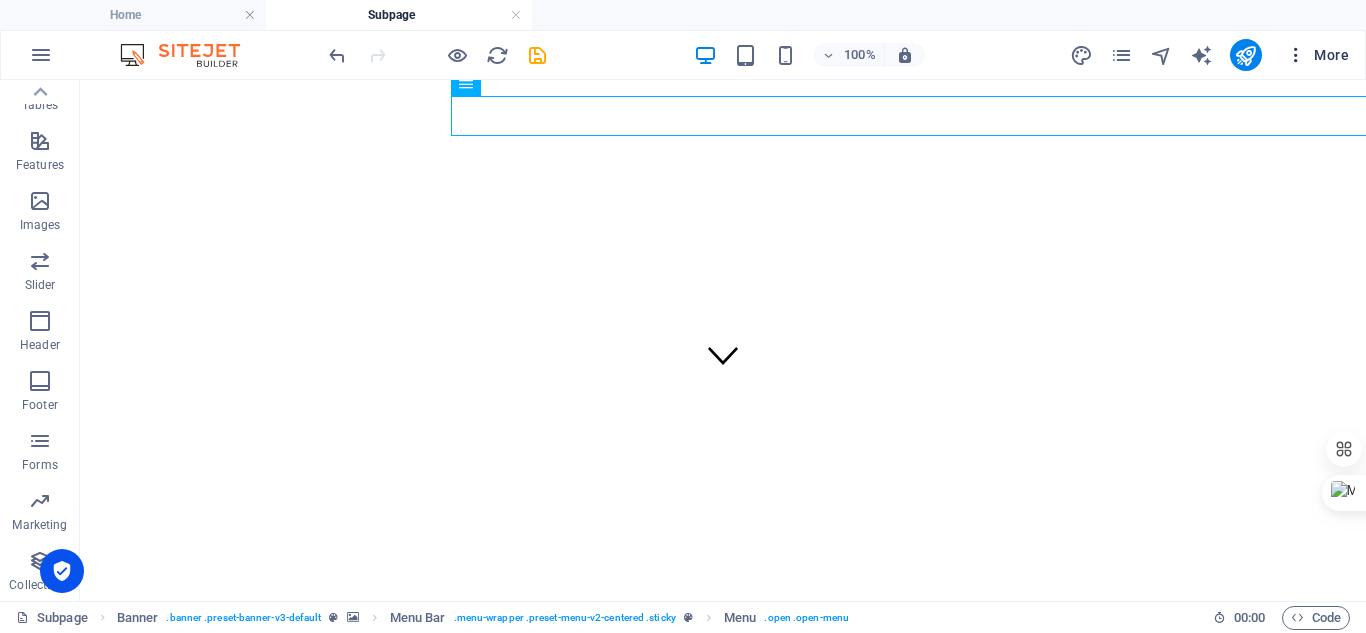 click on "More" at bounding box center (1317, 55) 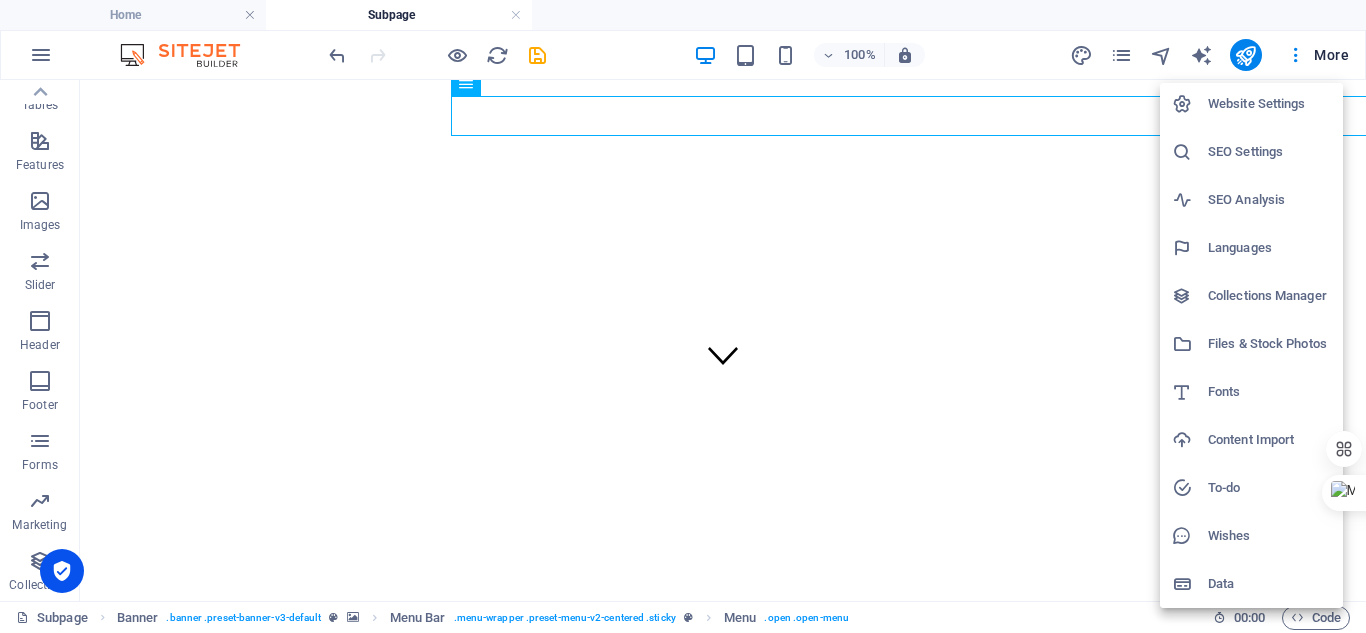 scroll, scrollTop: 0, scrollLeft: 0, axis: both 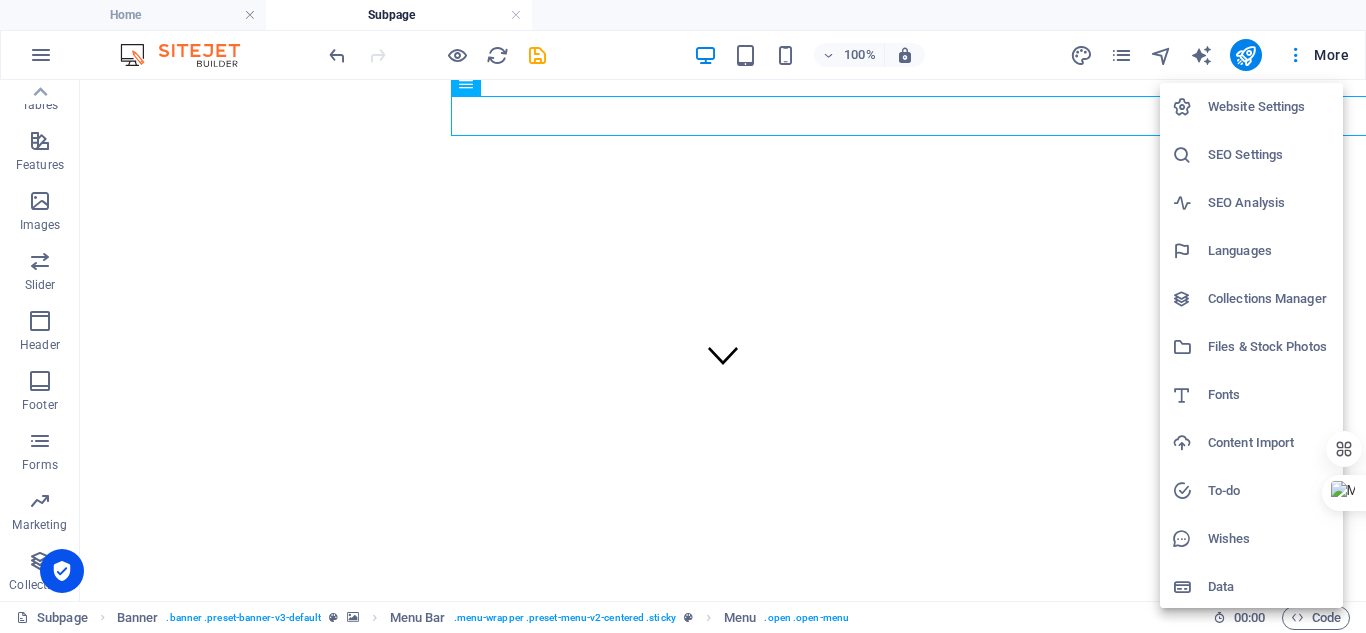 click at bounding box center [683, 316] 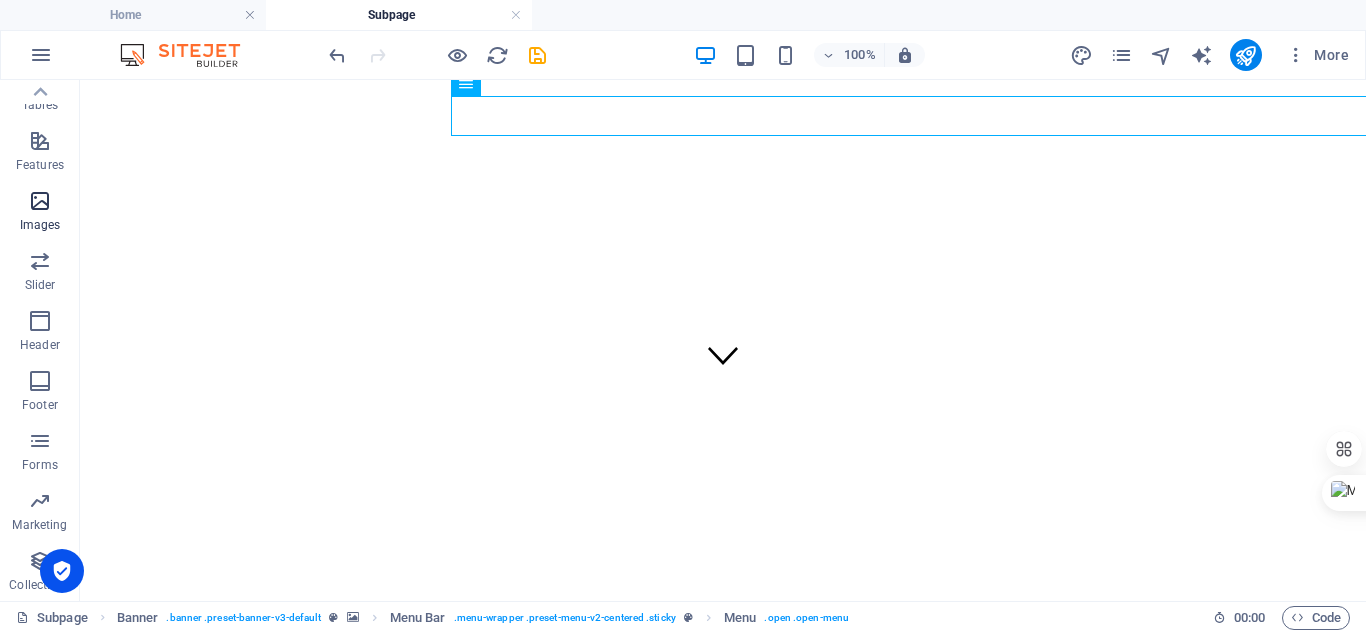 scroll, scrollTop: 0, scrollLeft: 0, axis: both 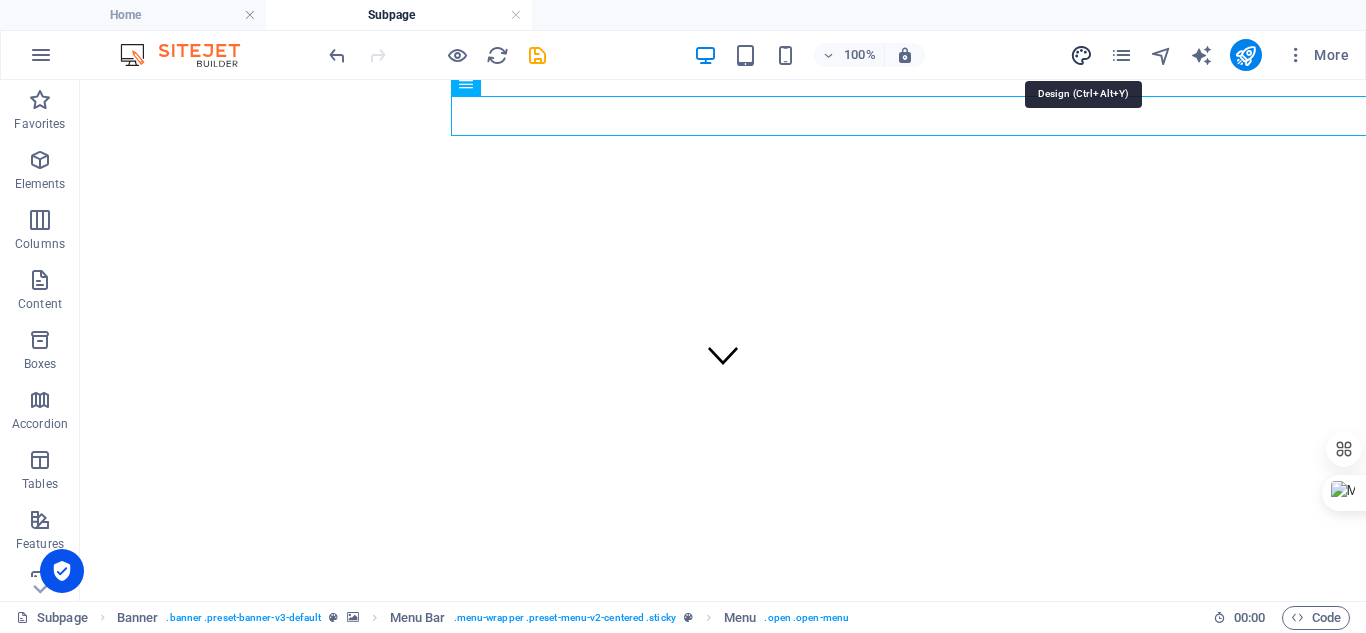 click at bounding box center [1081, 55] 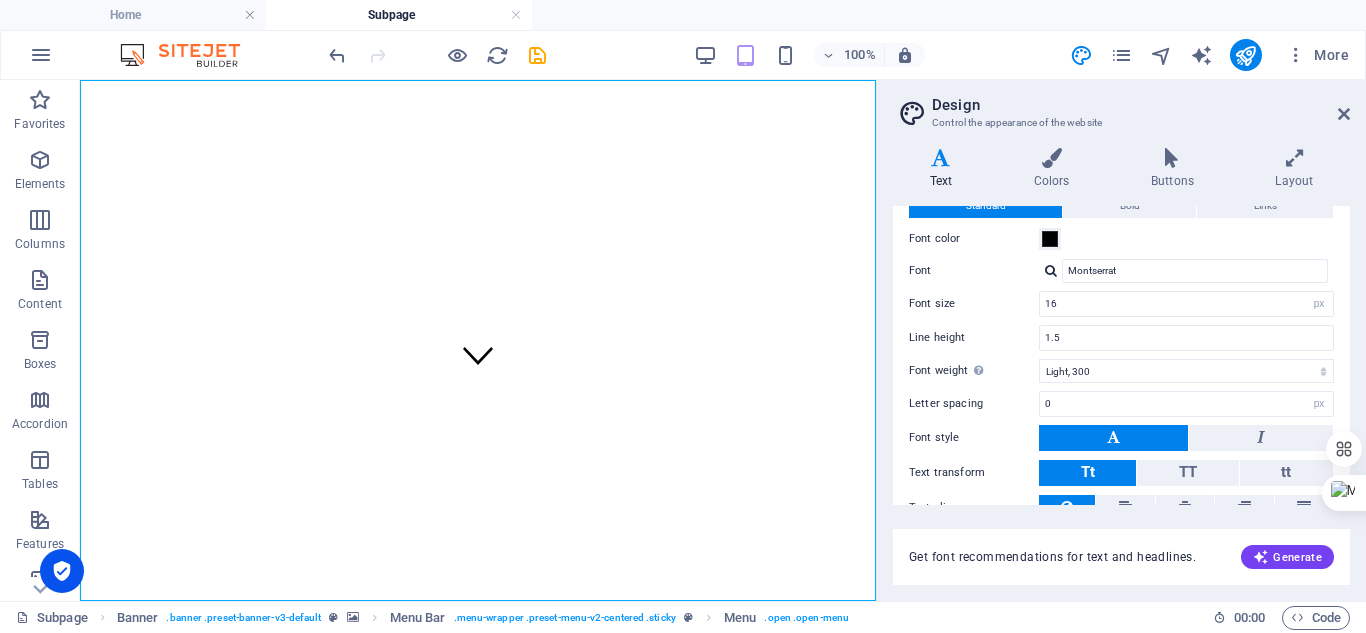 scroll, scrollTop: 0, scrollLeft: 0, axis: both 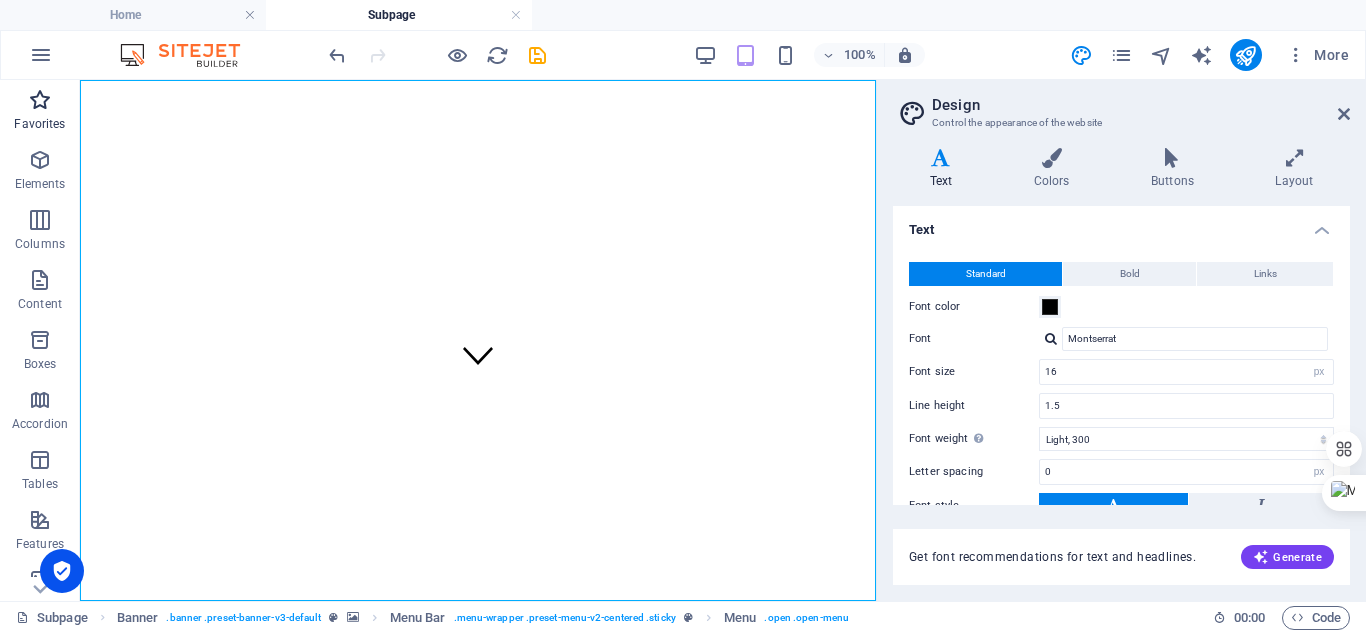 click on "Favorites" at bounding box center [40, 112] 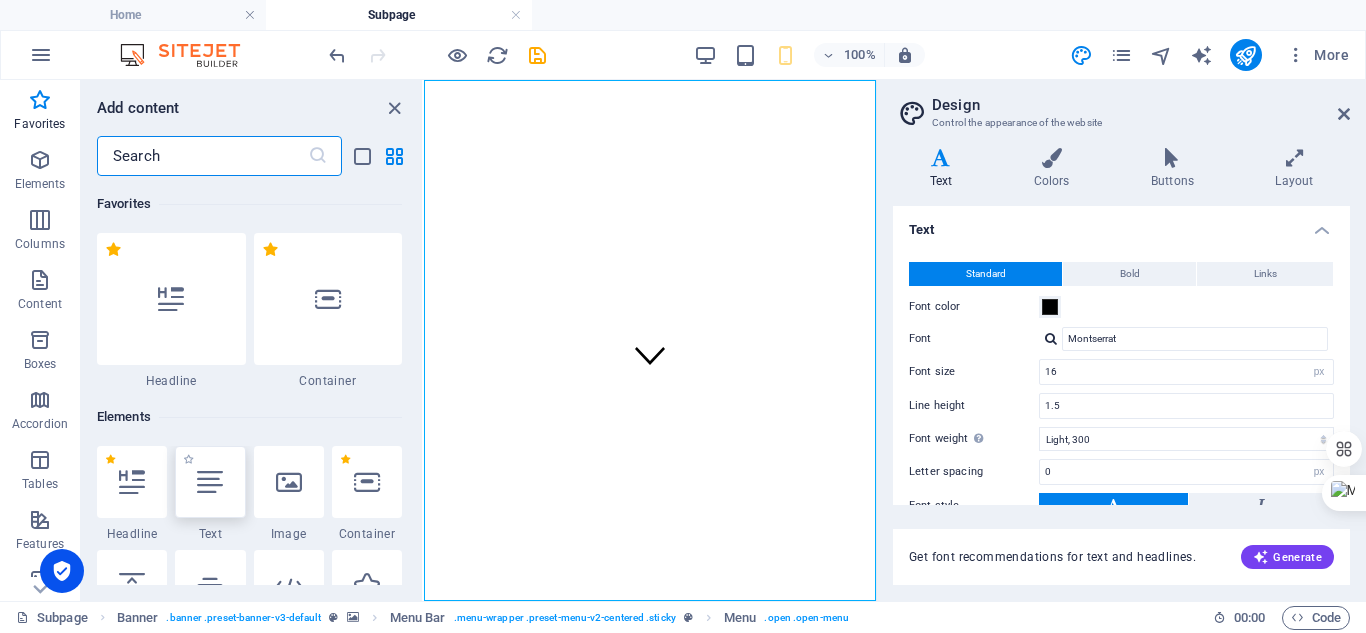 click at bounding box center (210, 482) 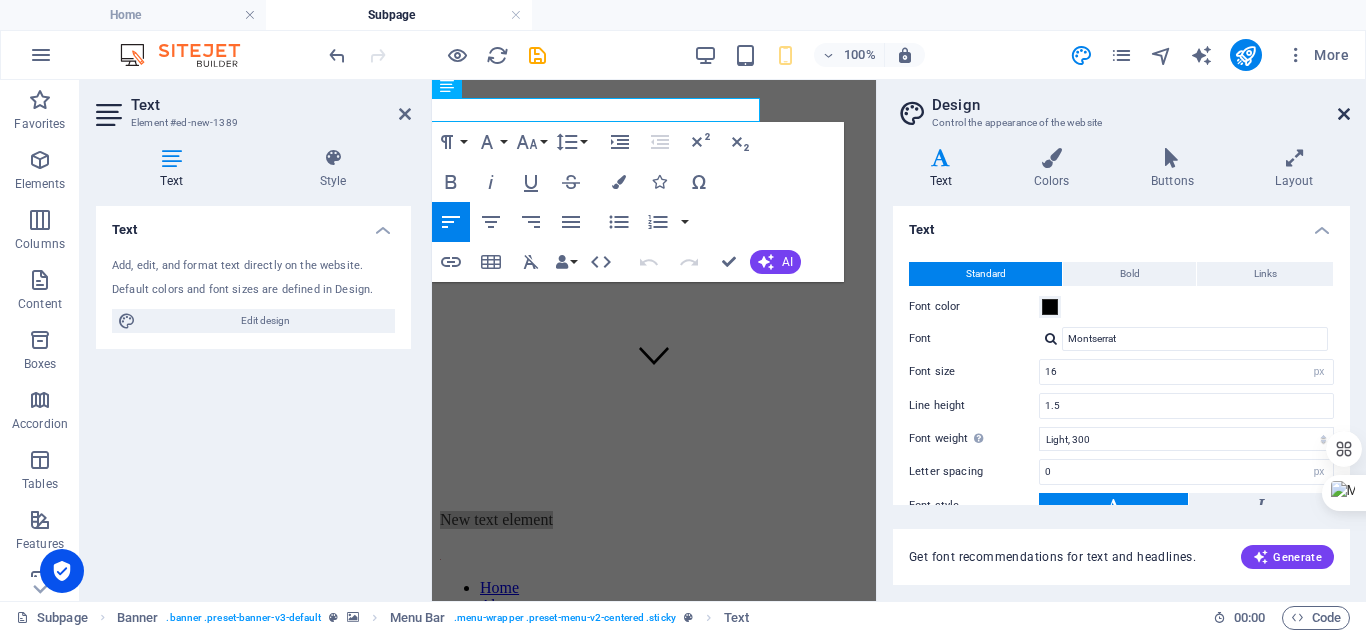 click at bounding box center [1344, 114] 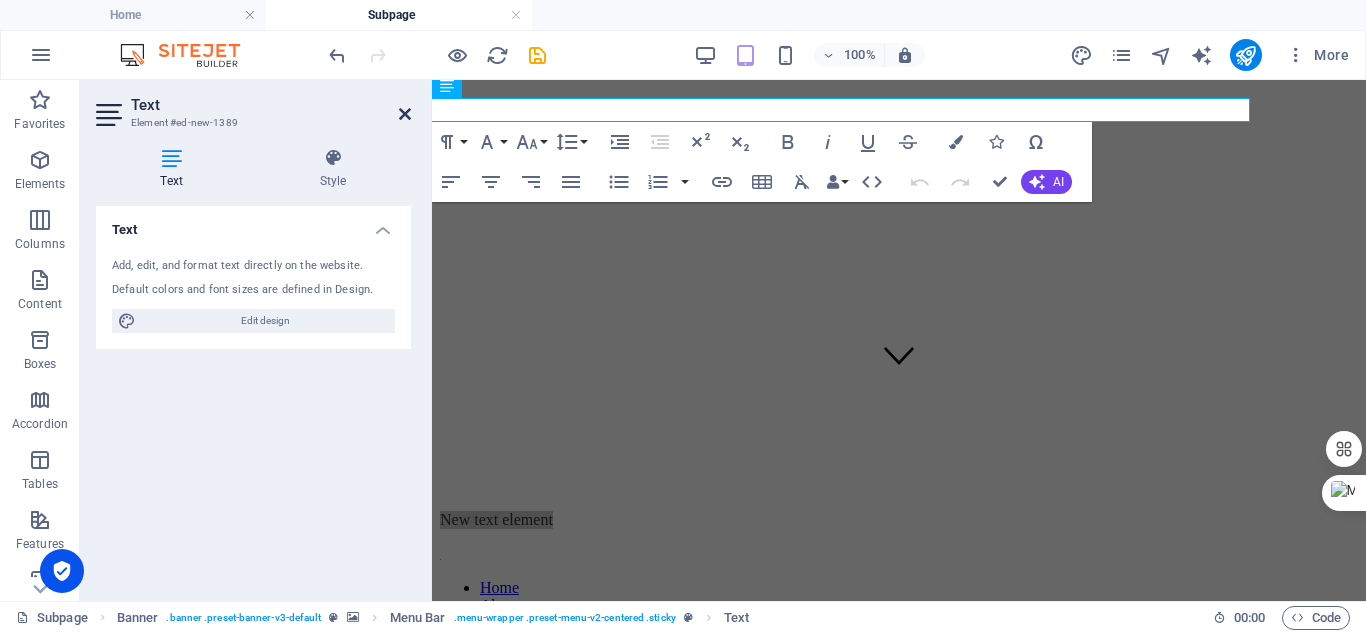click at bounding box center [405, 114] 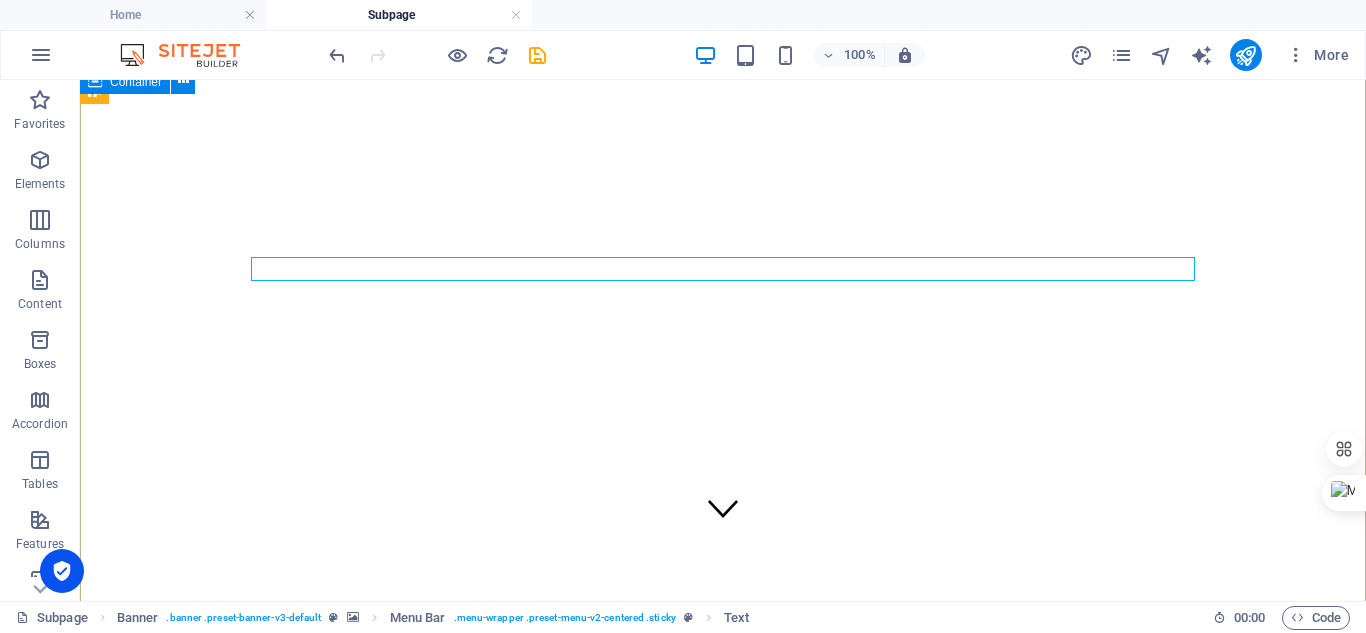 scroll, scrollTop: 0, scrollLeft: 0, axis: both 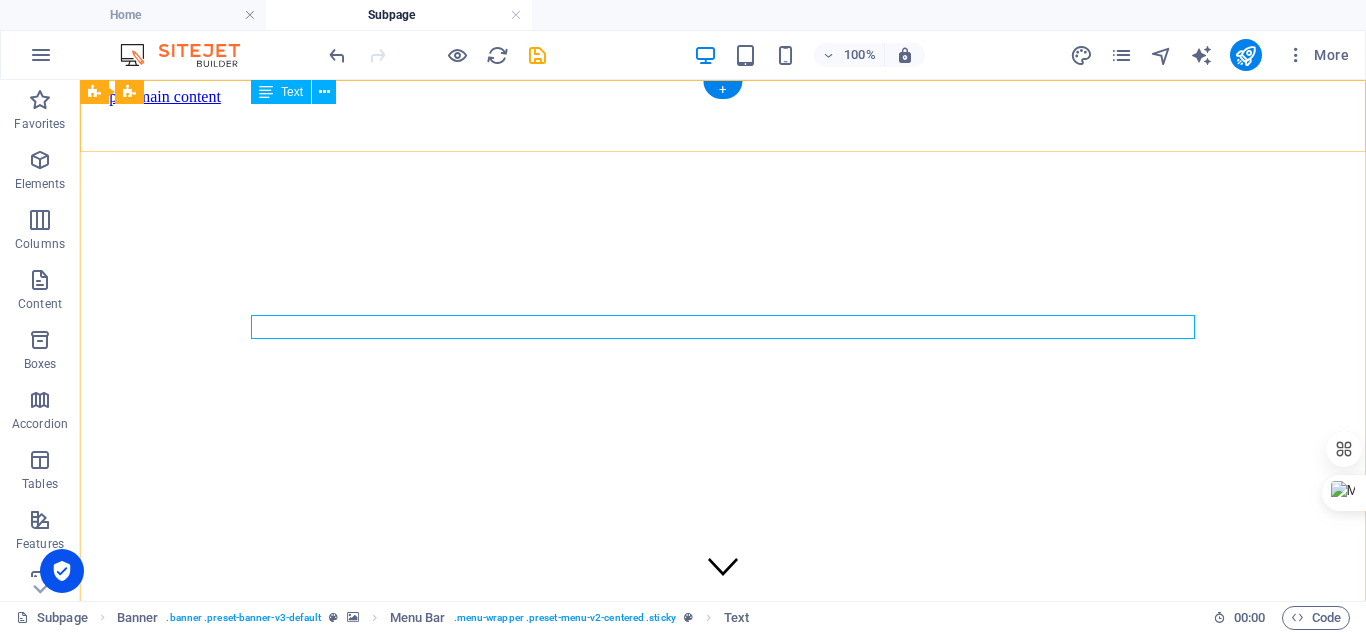 click on "New text element" at bounding box center (723, 891) 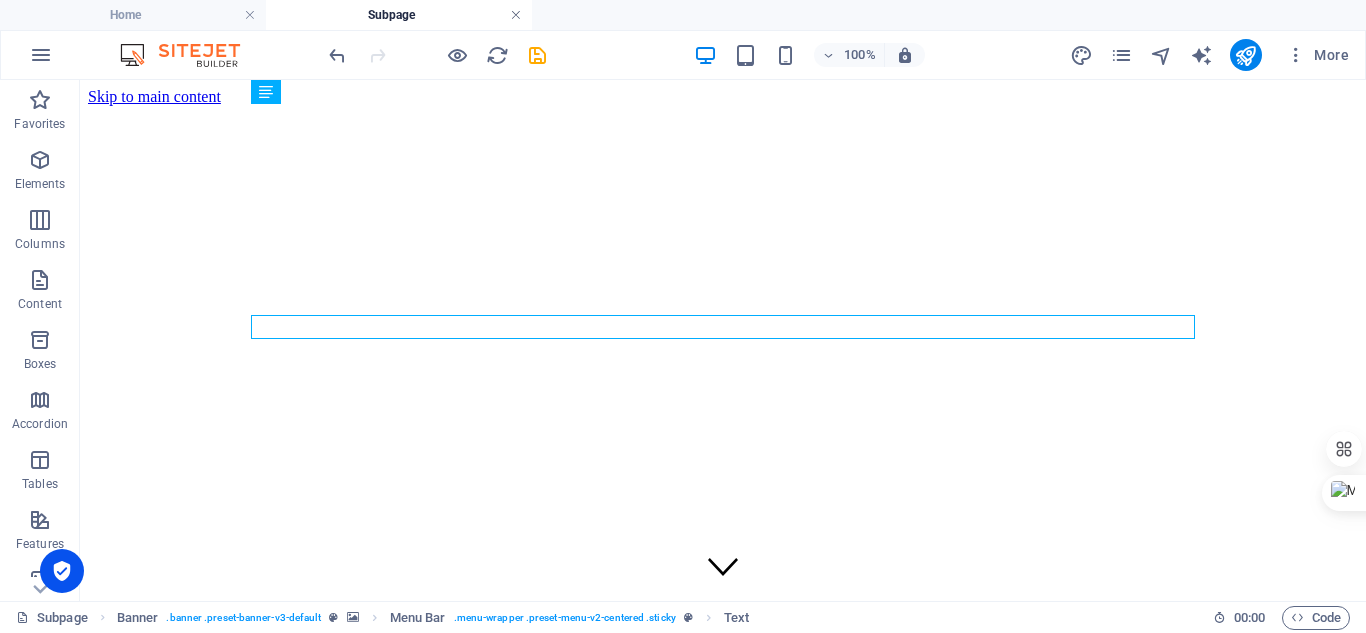 click at bounding box center [516, 15] 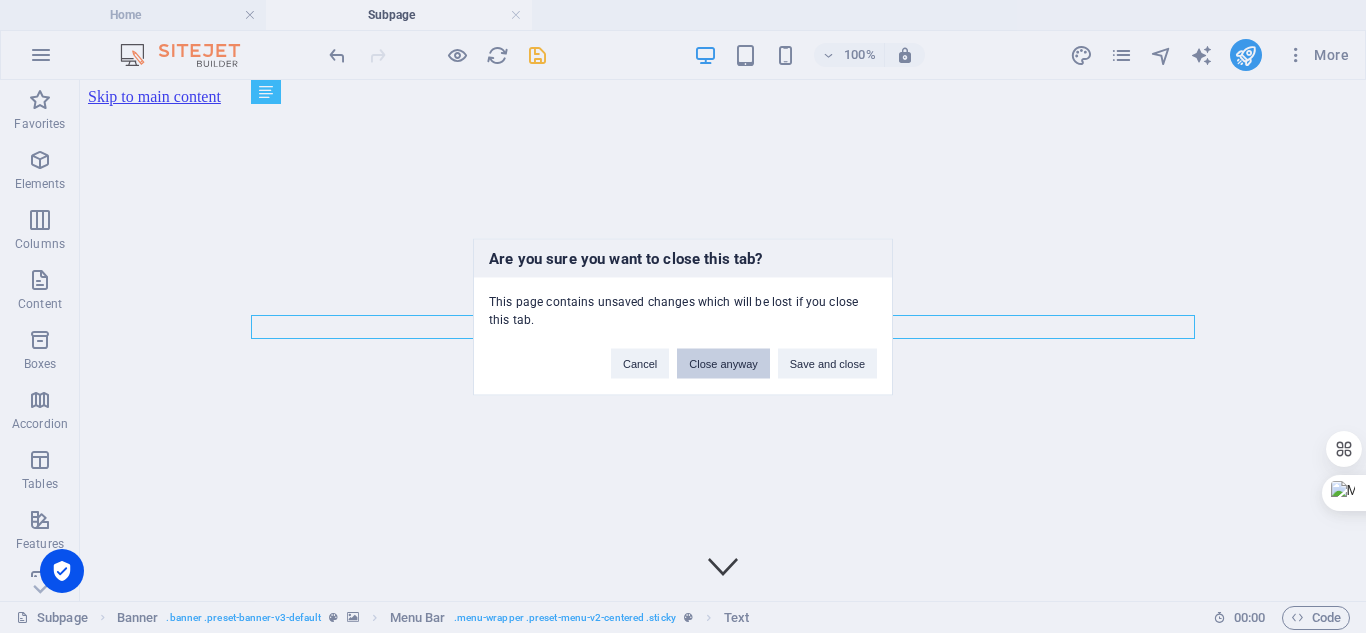 click on "Close anyway" at bounding box center (723, 363) 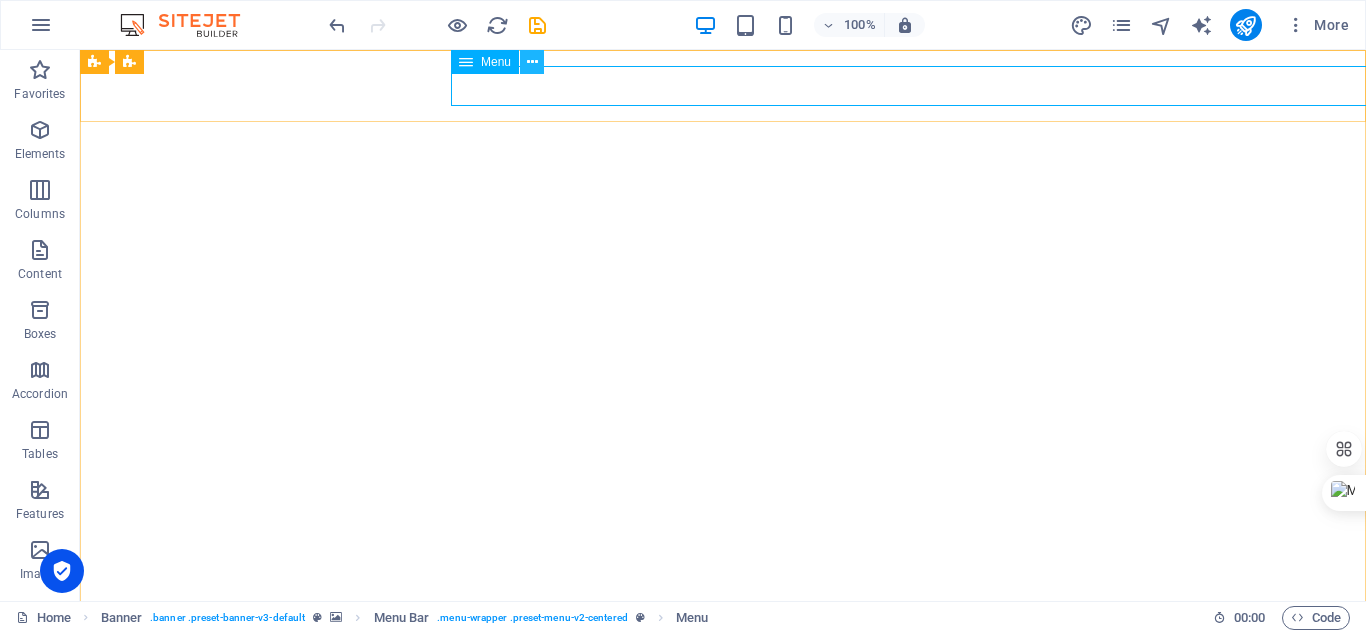 click at bounding box center (532, 62) 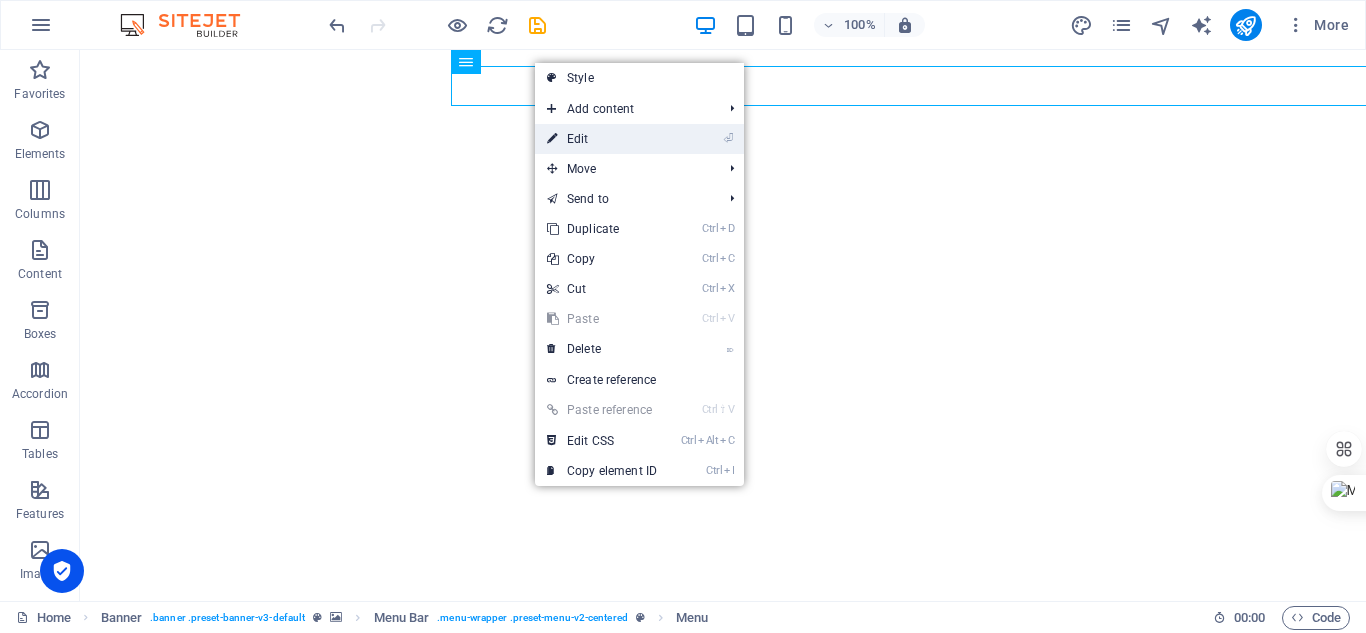 click on "⏎  Edit" at bounding box center (602, 139) 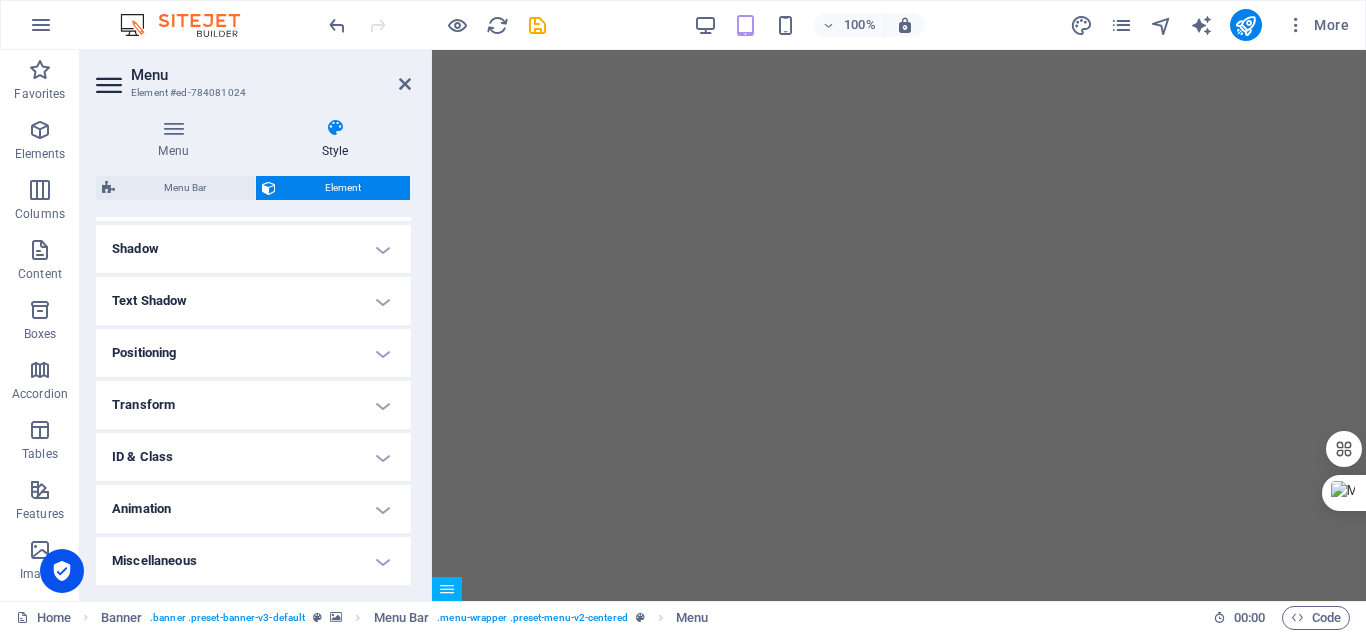 scroll, scrollTop: 0, scrollLeft: 0, axis: both 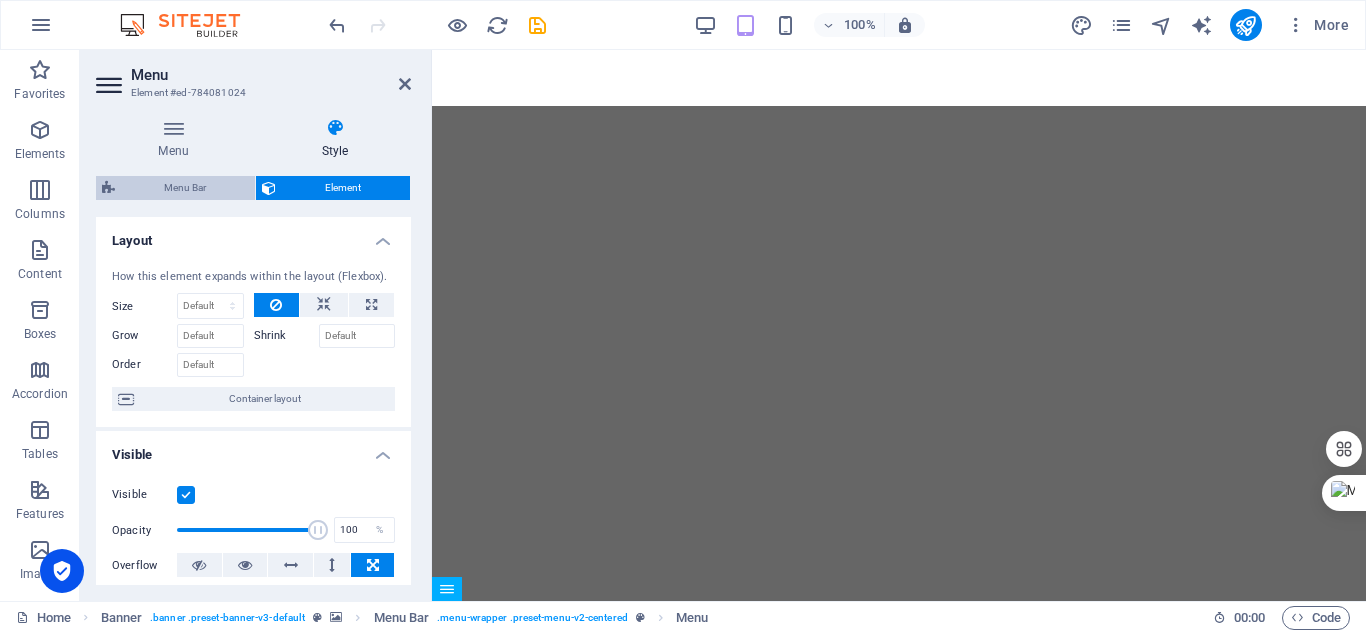 click on "Menu Bar" at bounding box center [185, 188] 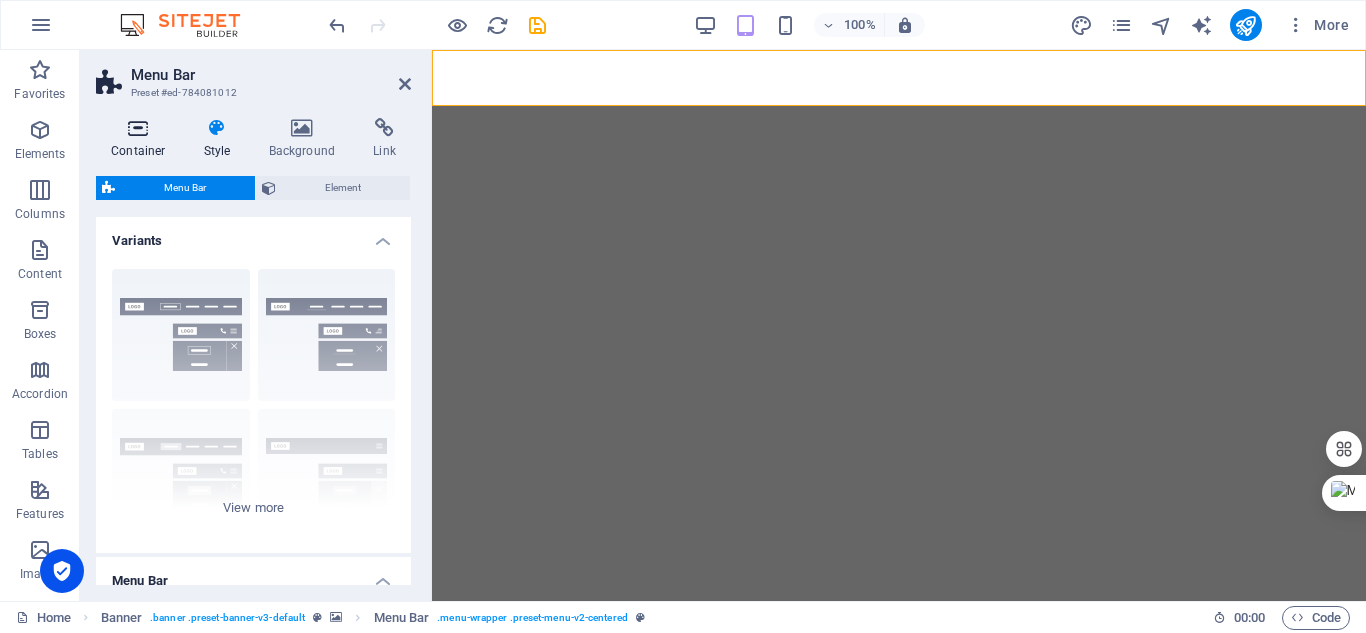 click at bounding box center (138, 128) 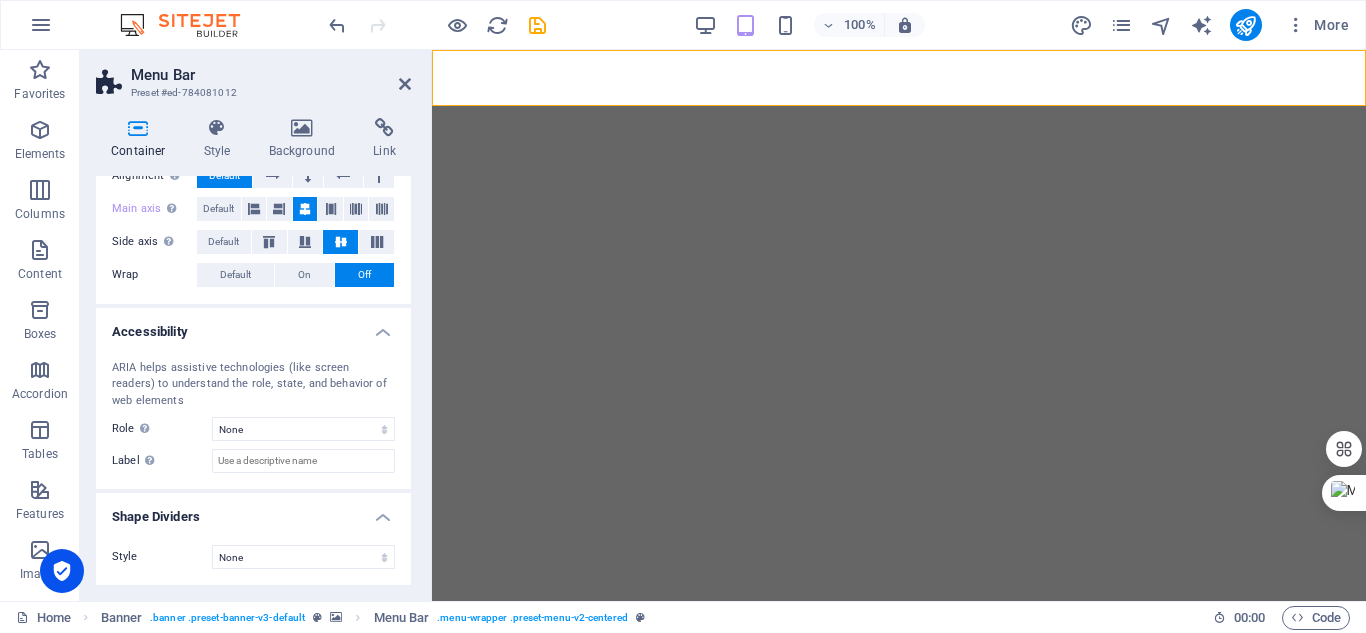 scroll, scrollTop: 0, scrollLeft: 0, axis: both 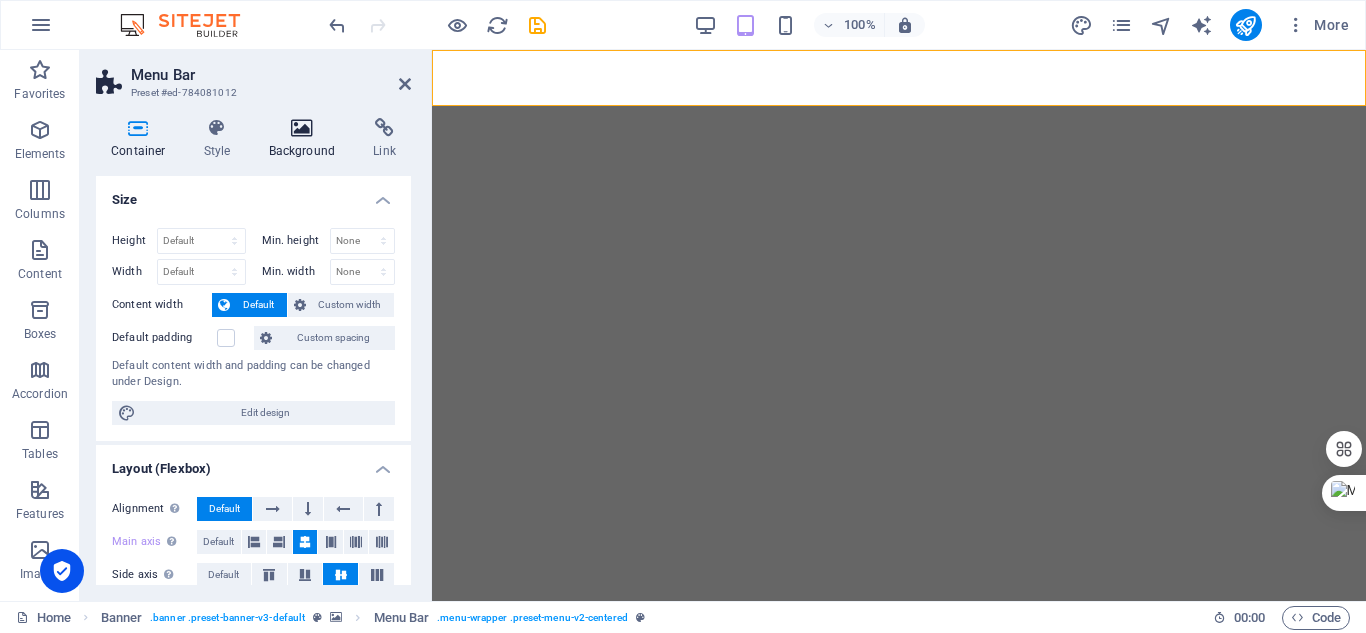 click at bounding box center [302, 128] 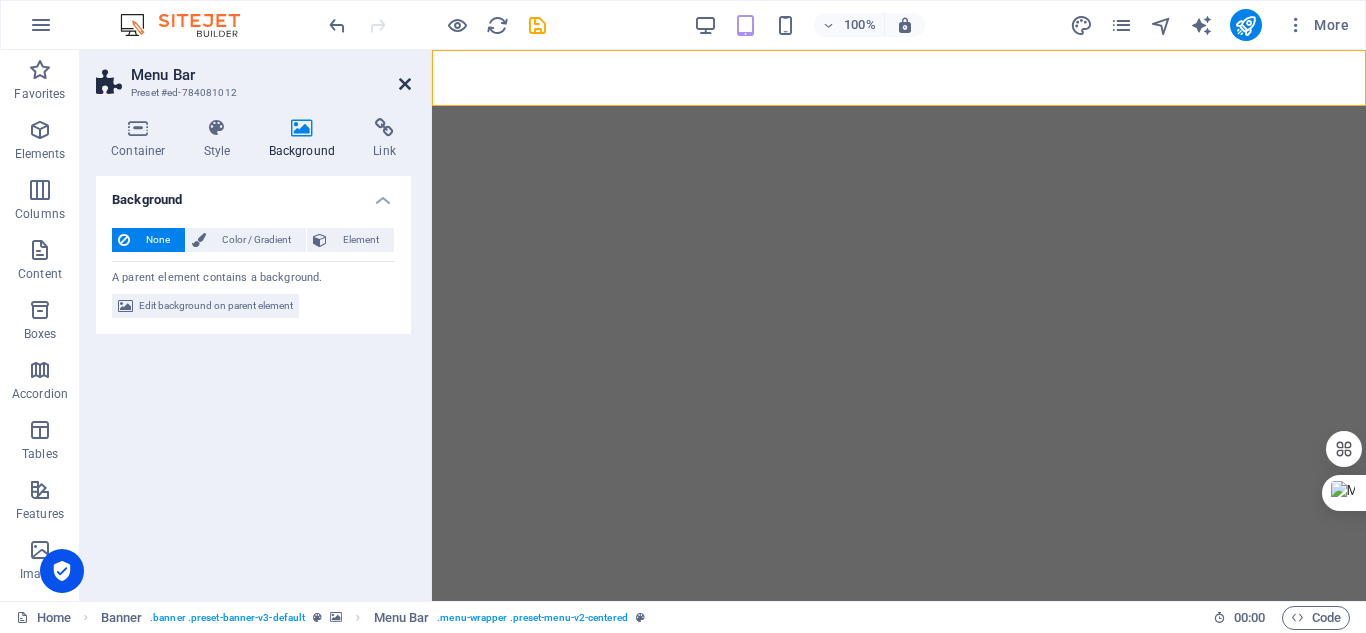 click at bounding box center (405, 84) 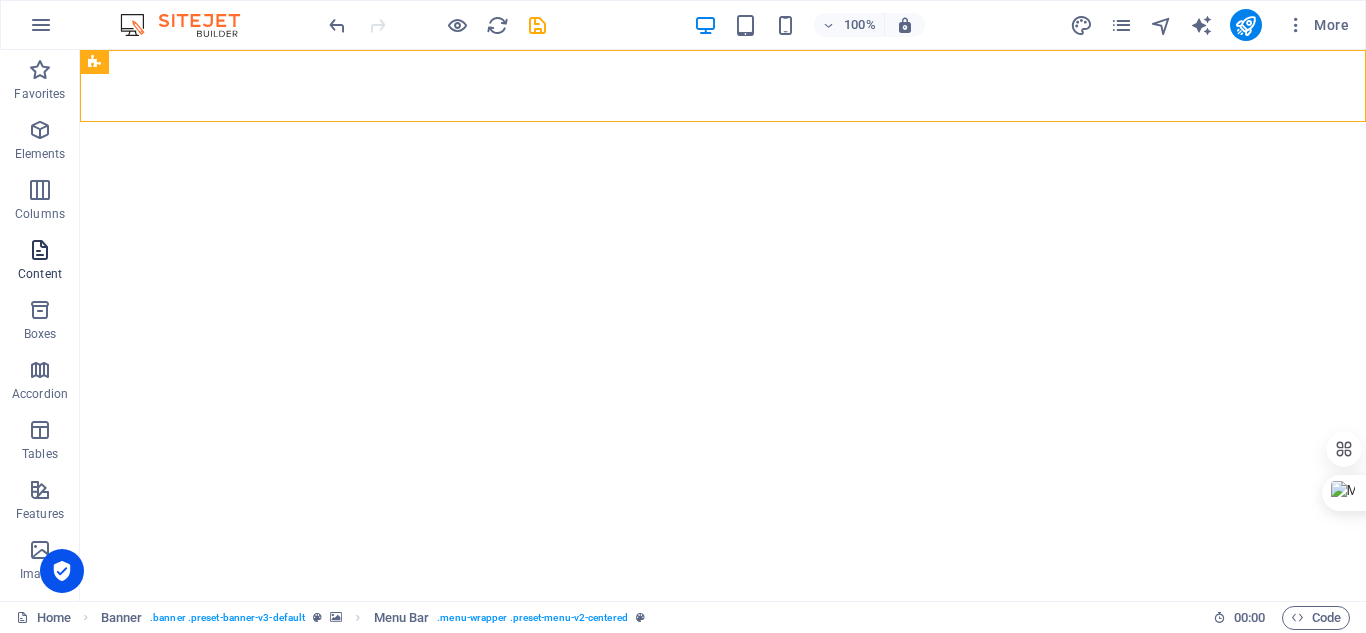 click on "Content" at bounding box center (40, 262) 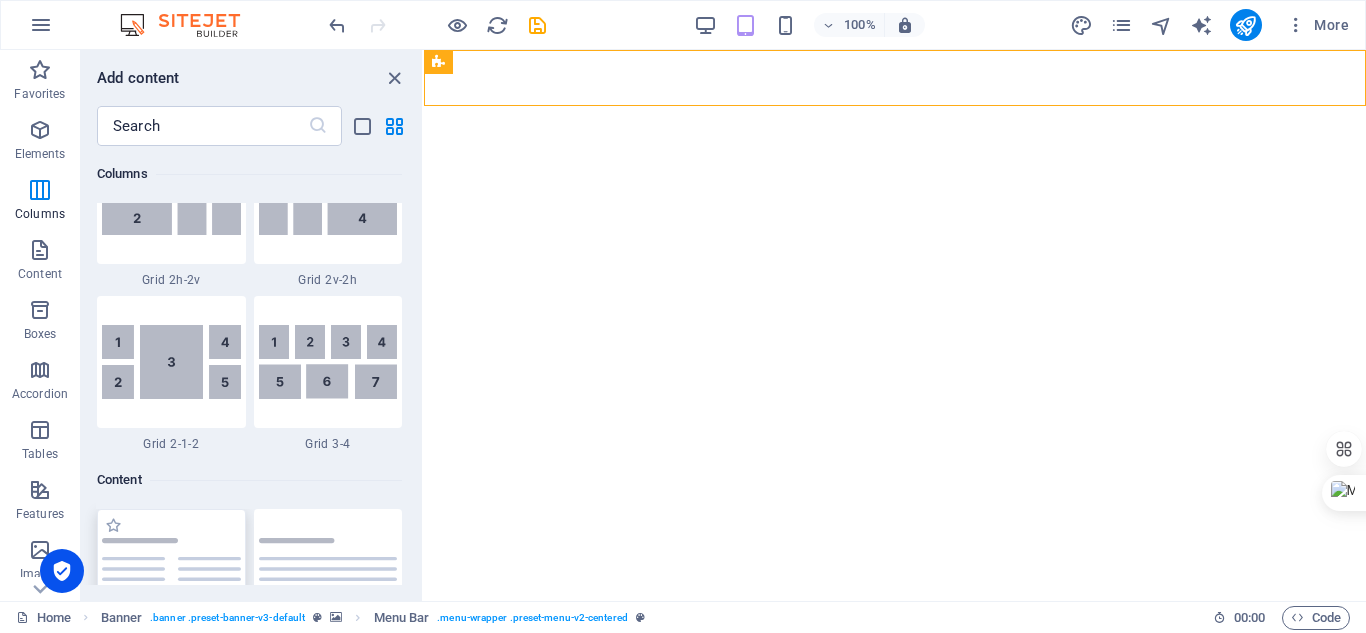 scroll, scrollTop: 3178, scrollLeft: 0, axis: vertical 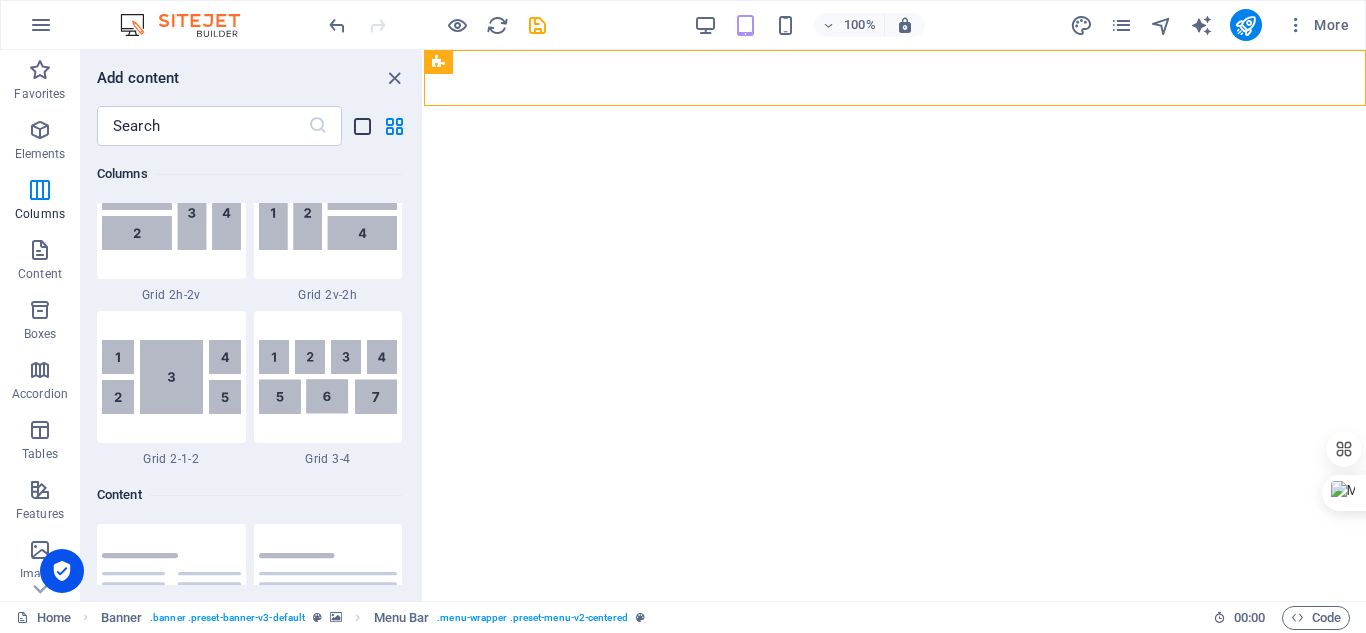 click at bounding box center (362, 126) 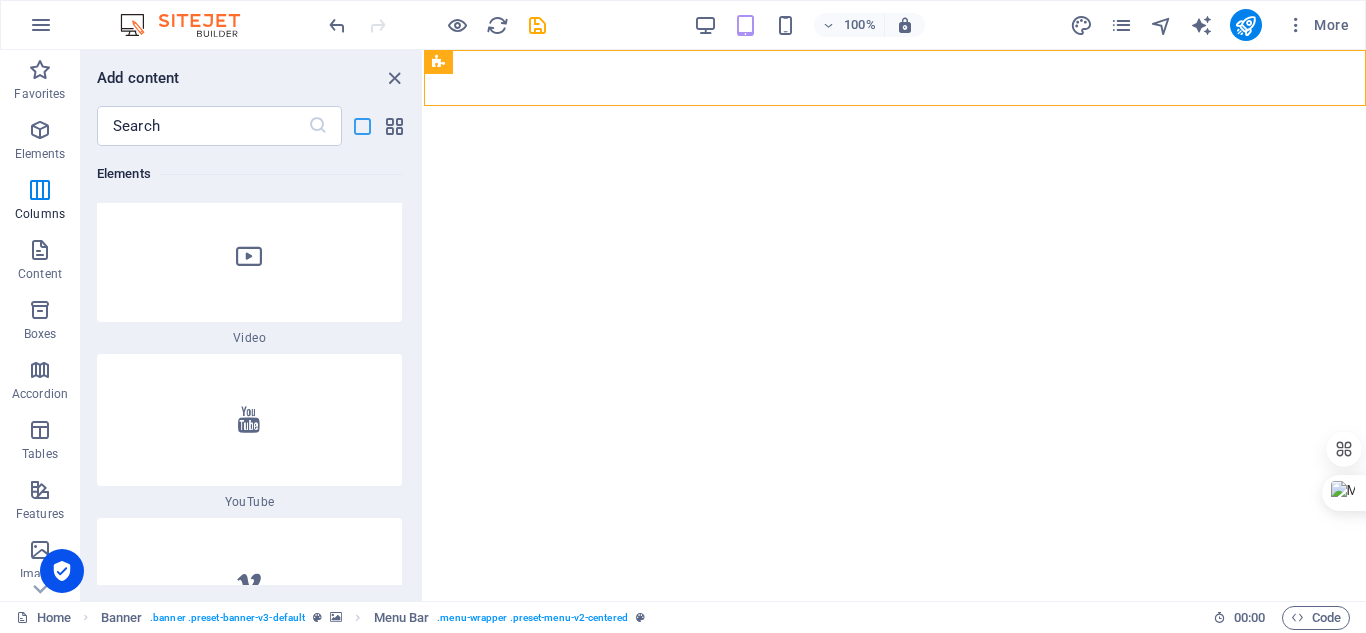 scroll, scrollTop: 9671, scrollLeft: 0, axis: vertical 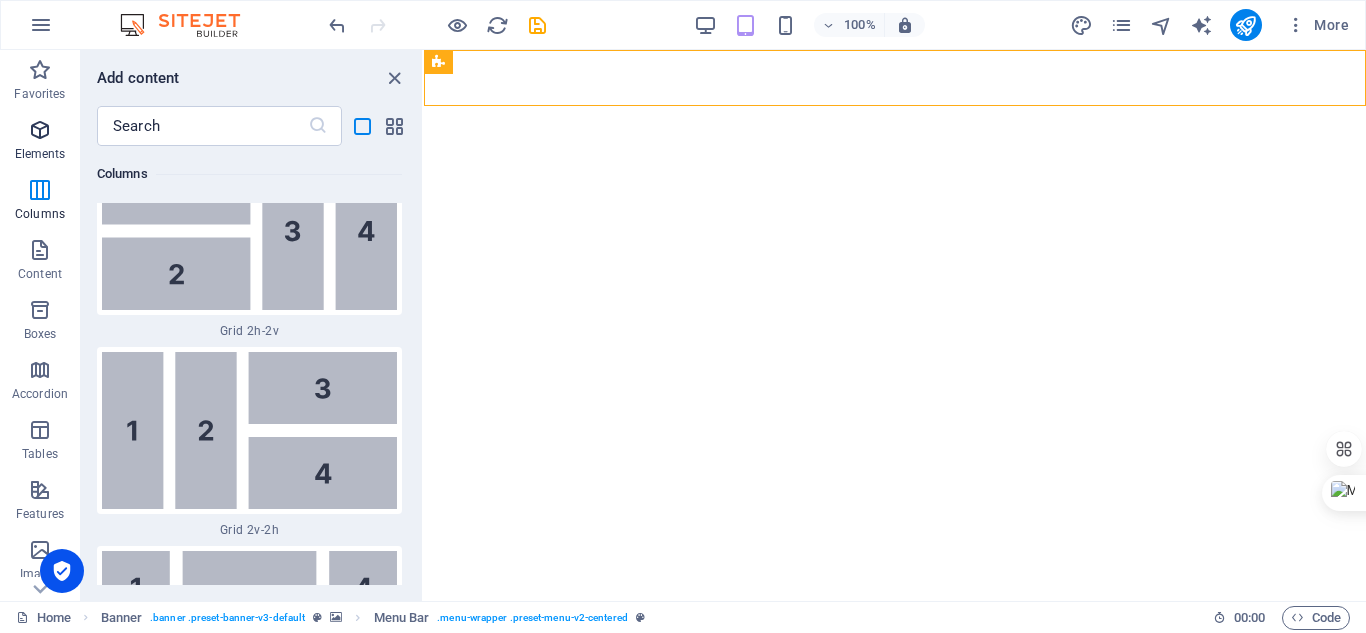 click at bounding box center (40, 130) 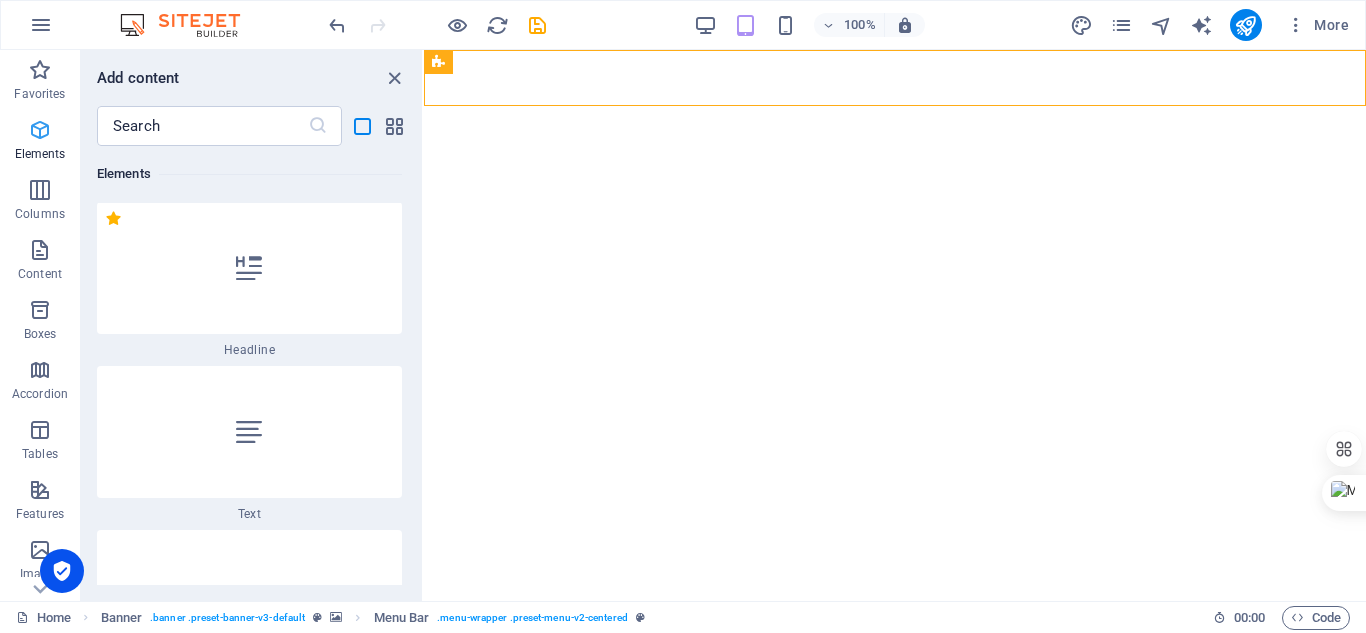 scroll, scrollTop: 377, scrollLeft: 0, axis: vertical 